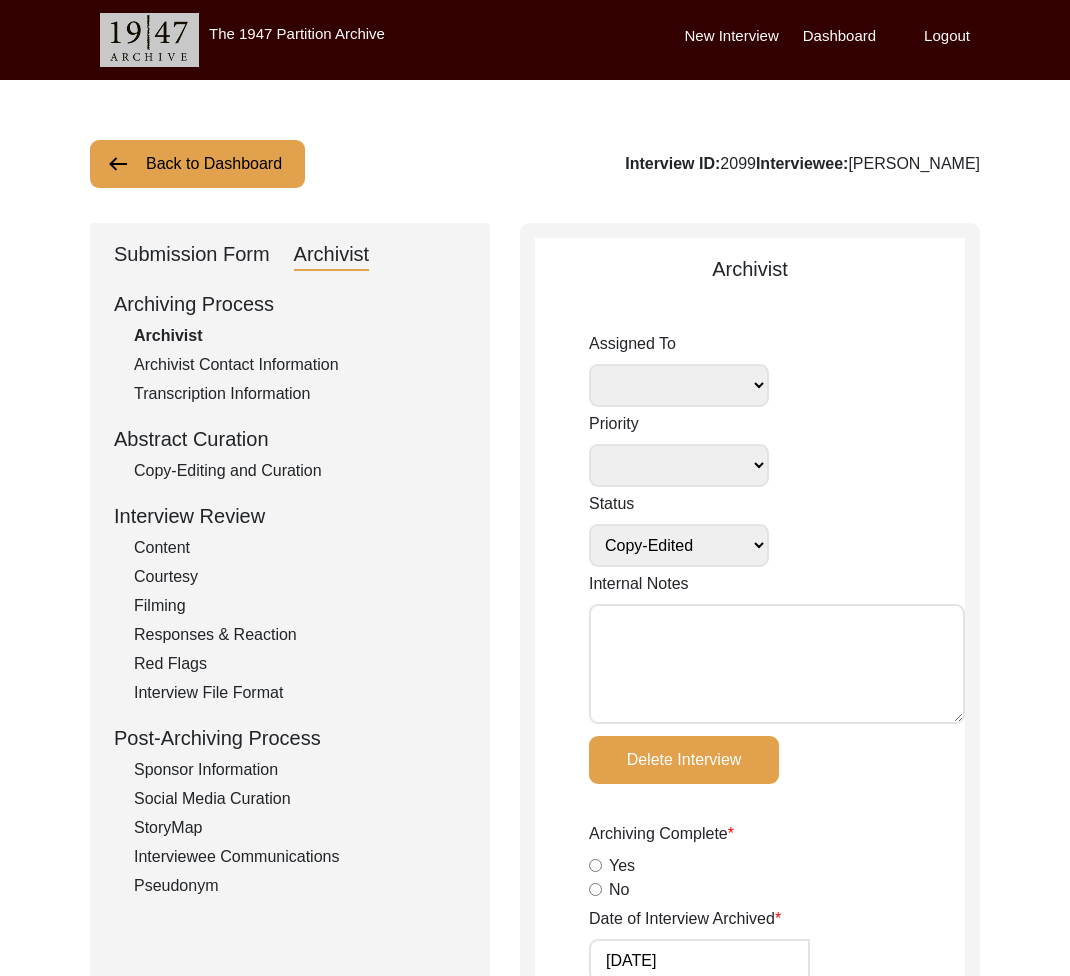 select on "Copy-Edited" 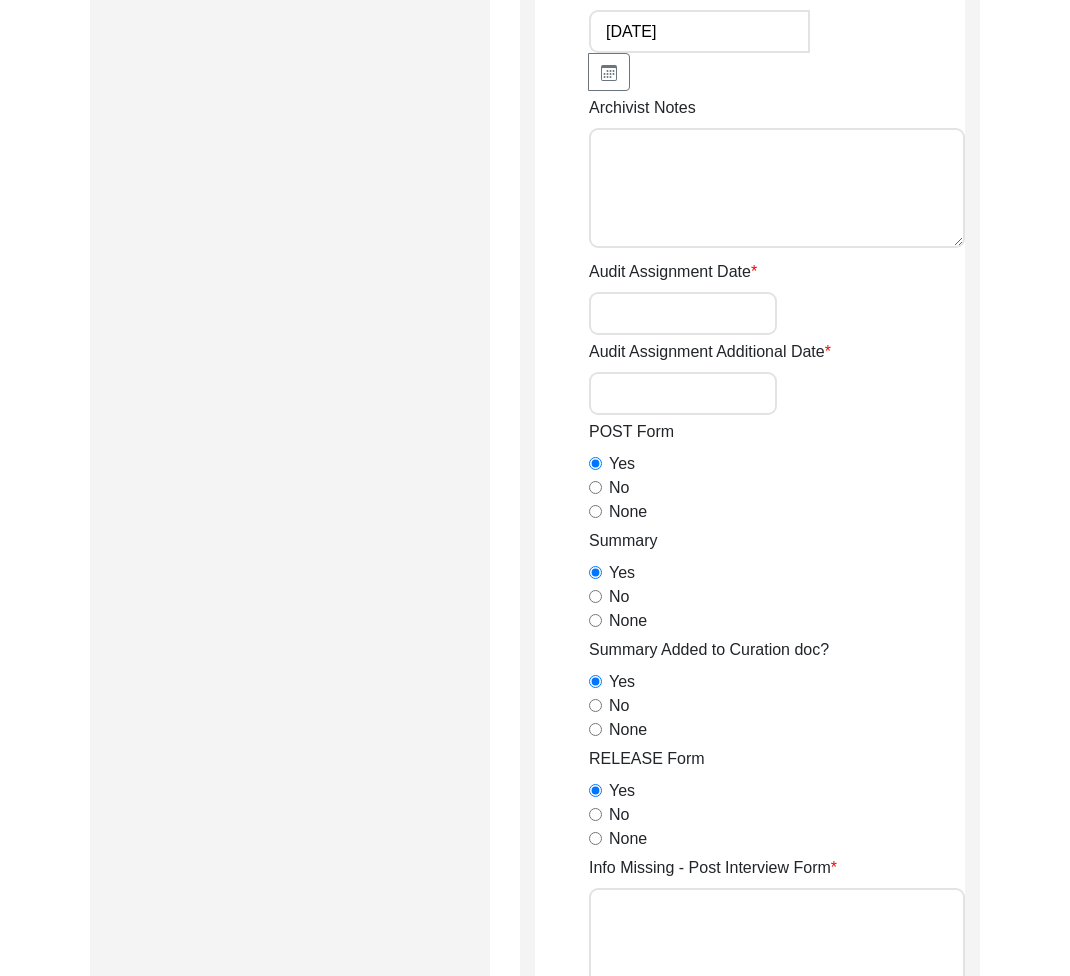 scroll, scrollTop: 0, scrollLeft: 0, axis: both 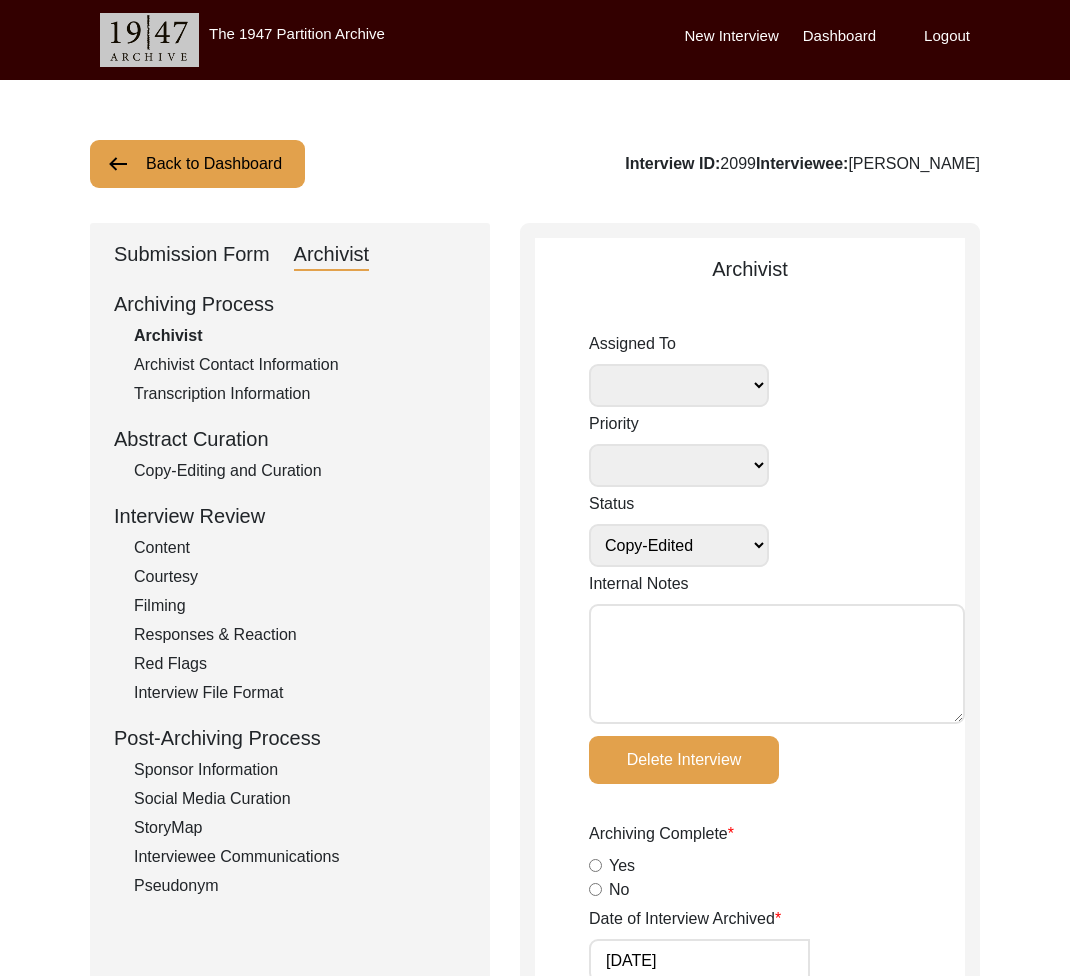 click on "Back to Dashboard" 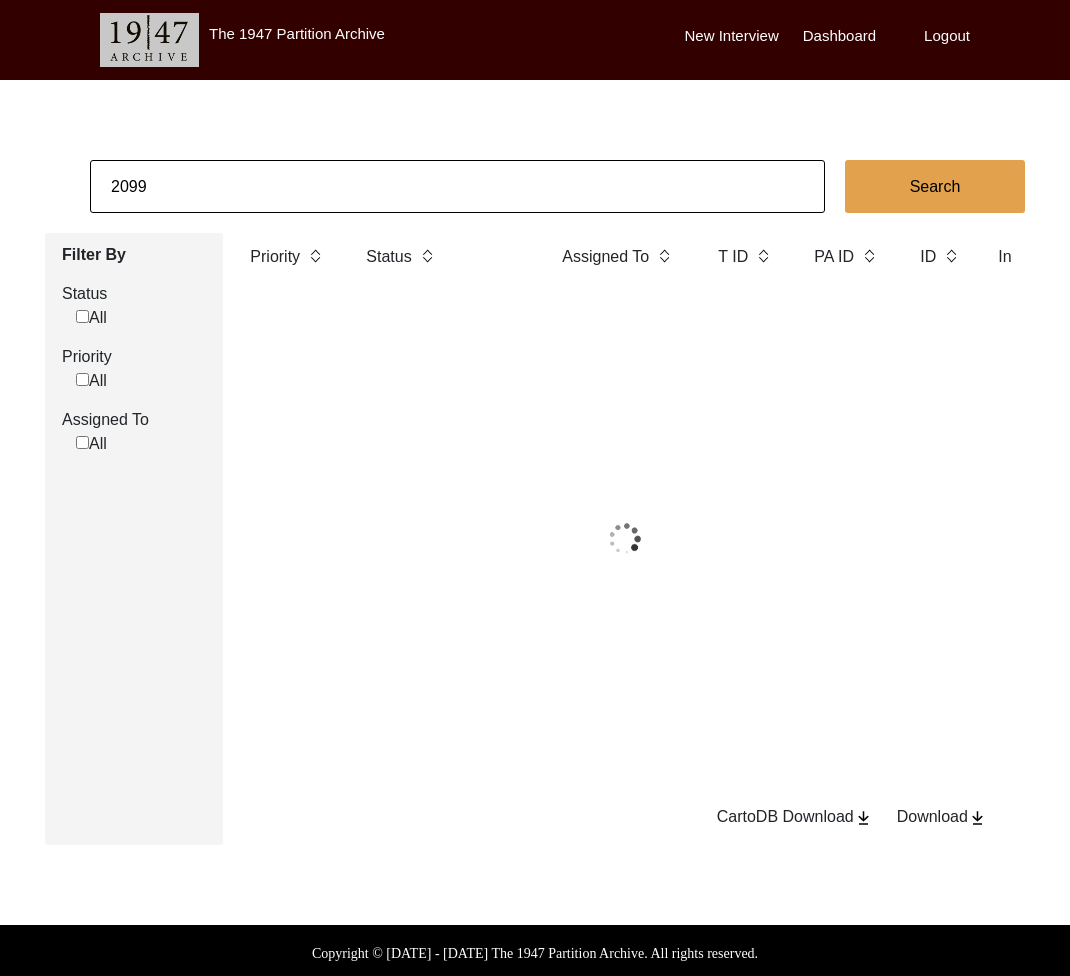 click on "2099" 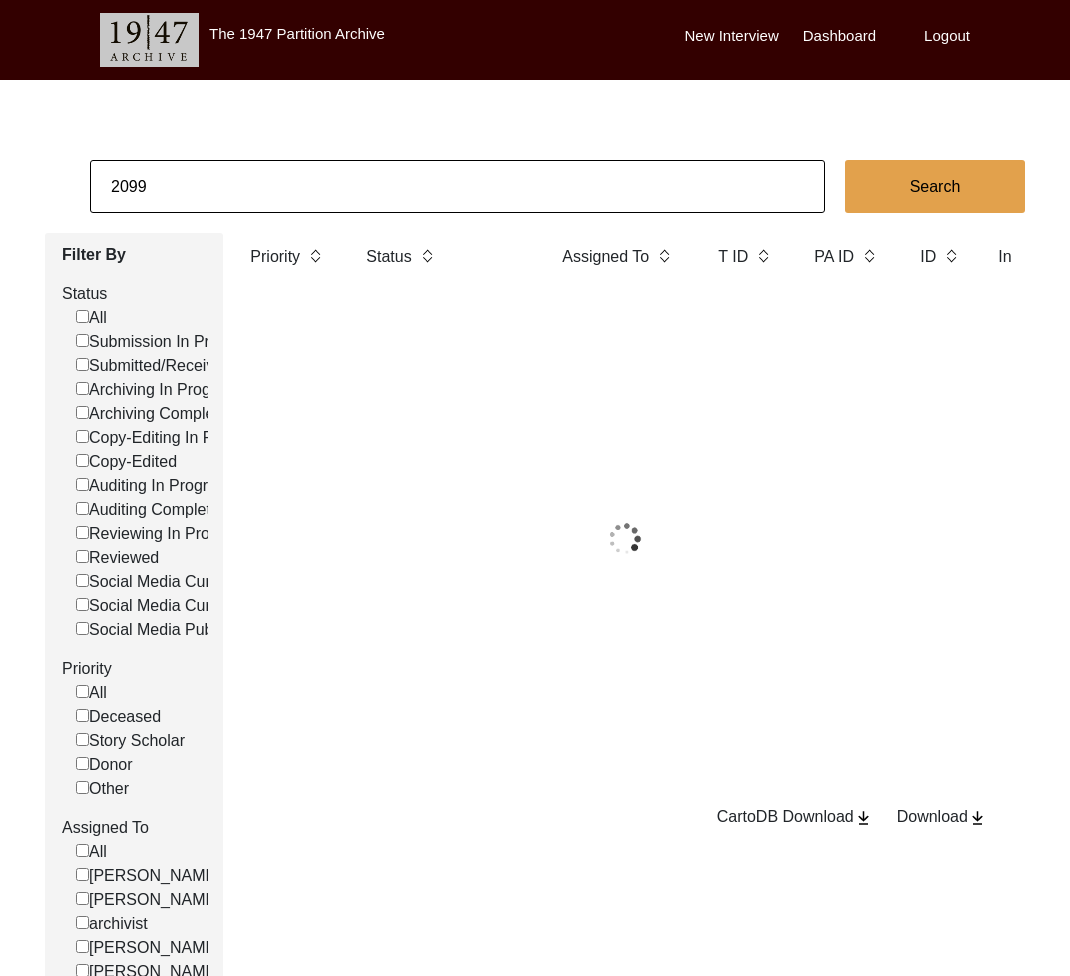 click on "2099" 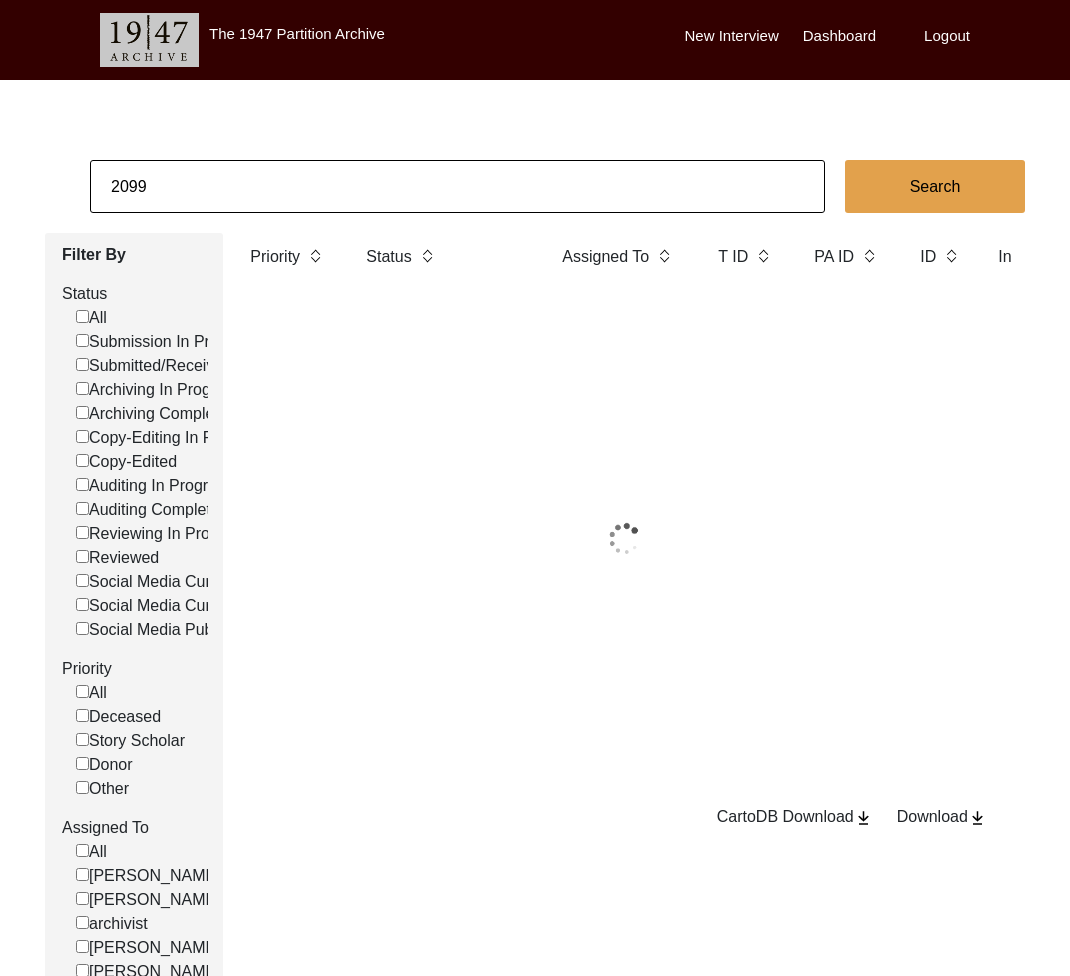 paste on "Mandeep Kaur Puri" 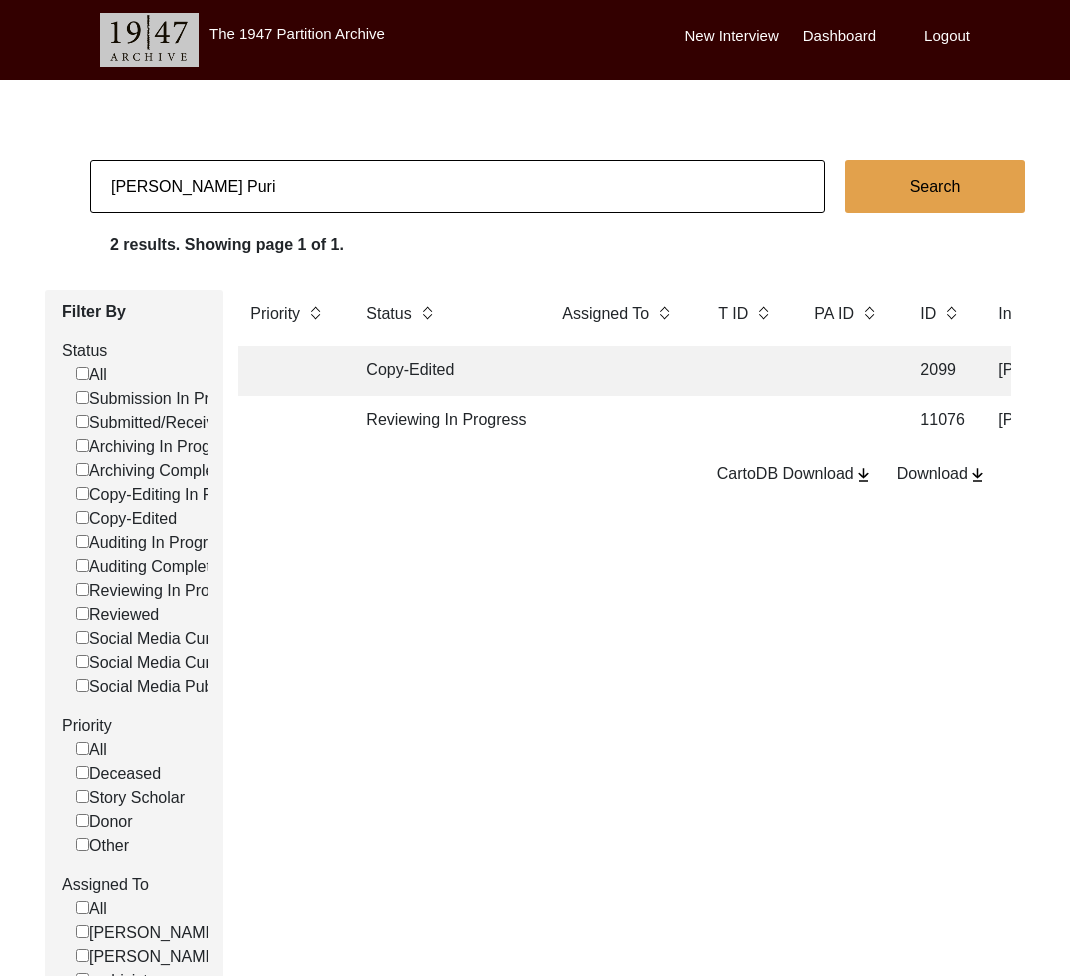type on "Mandeep Kaur Puri" 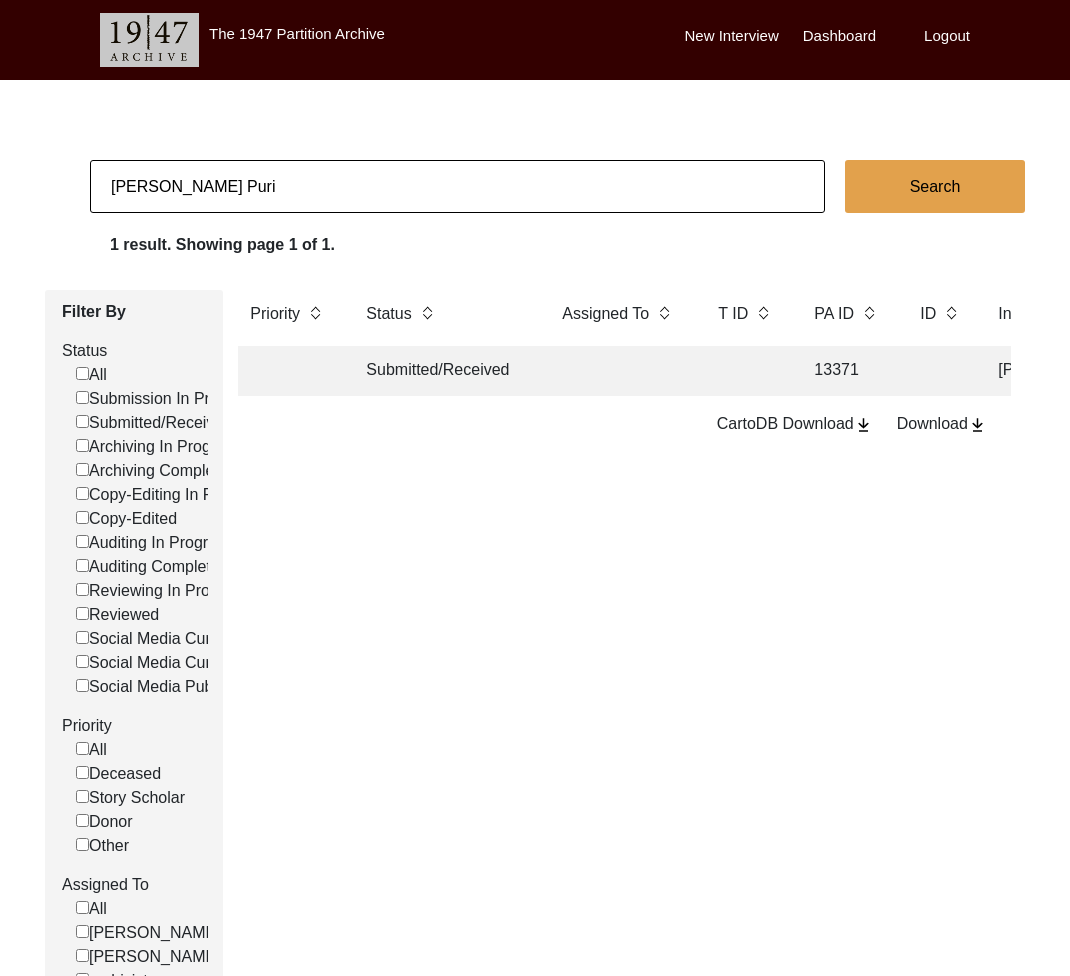 click on "Submitted/Received" 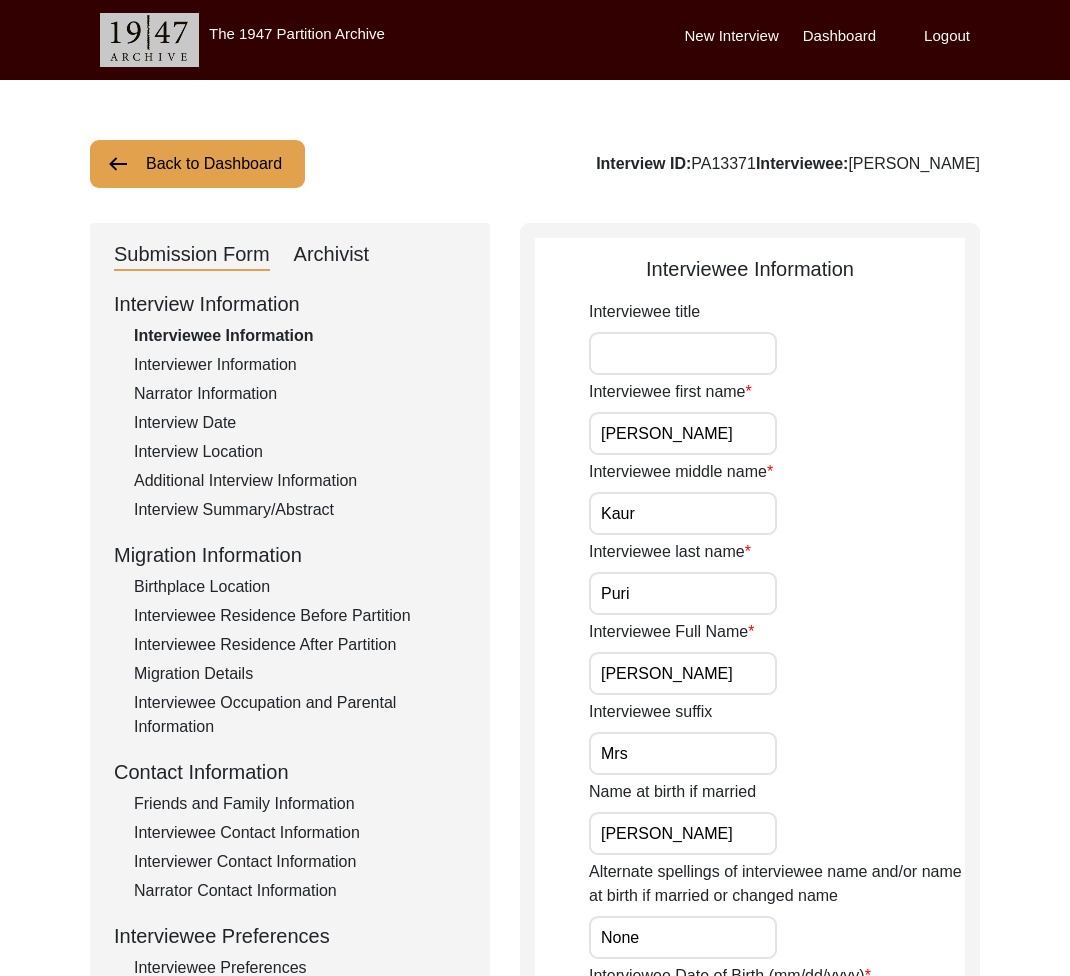 drag, startPoint x: 999, startPoint y: 174, endPoint x: 879, endPoint y: 152, distance: 122 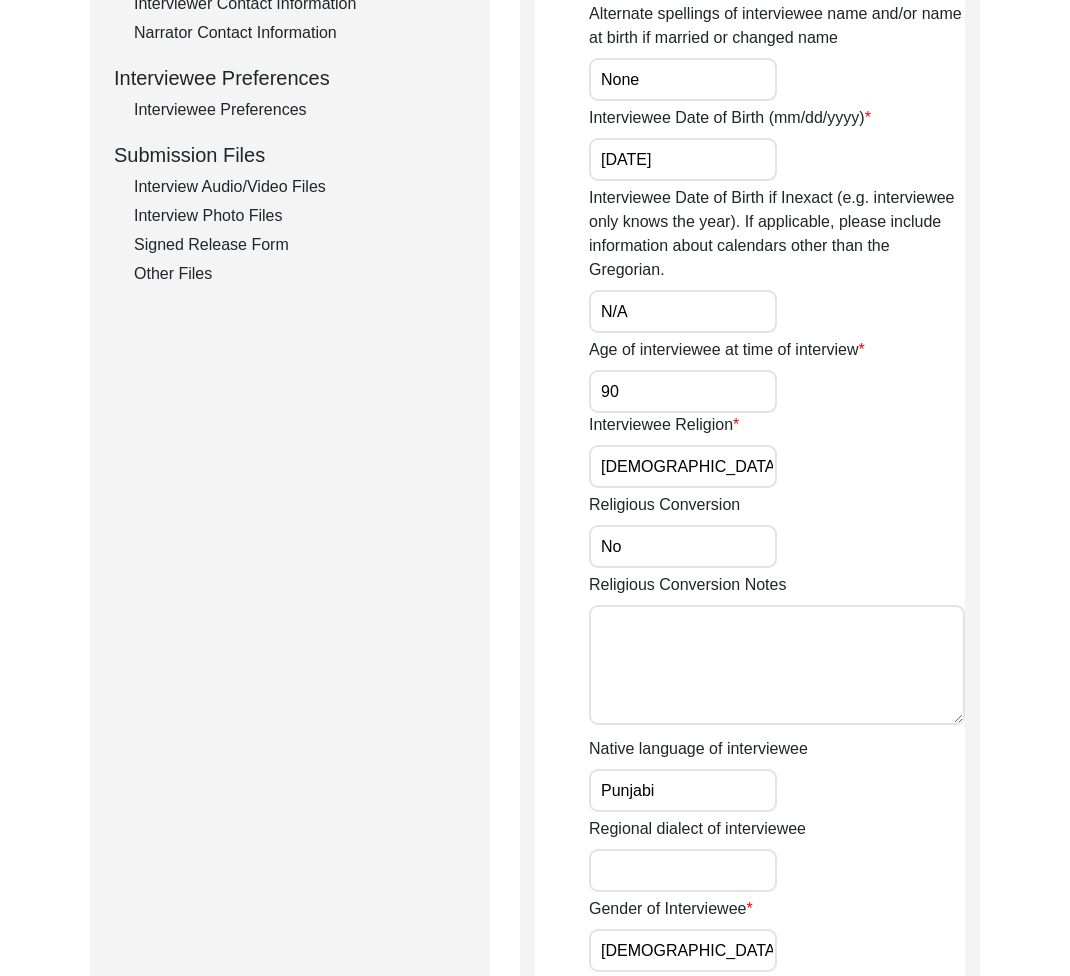 scroll, scrollTop: 837, scrollLeft: 0, axis: vertical 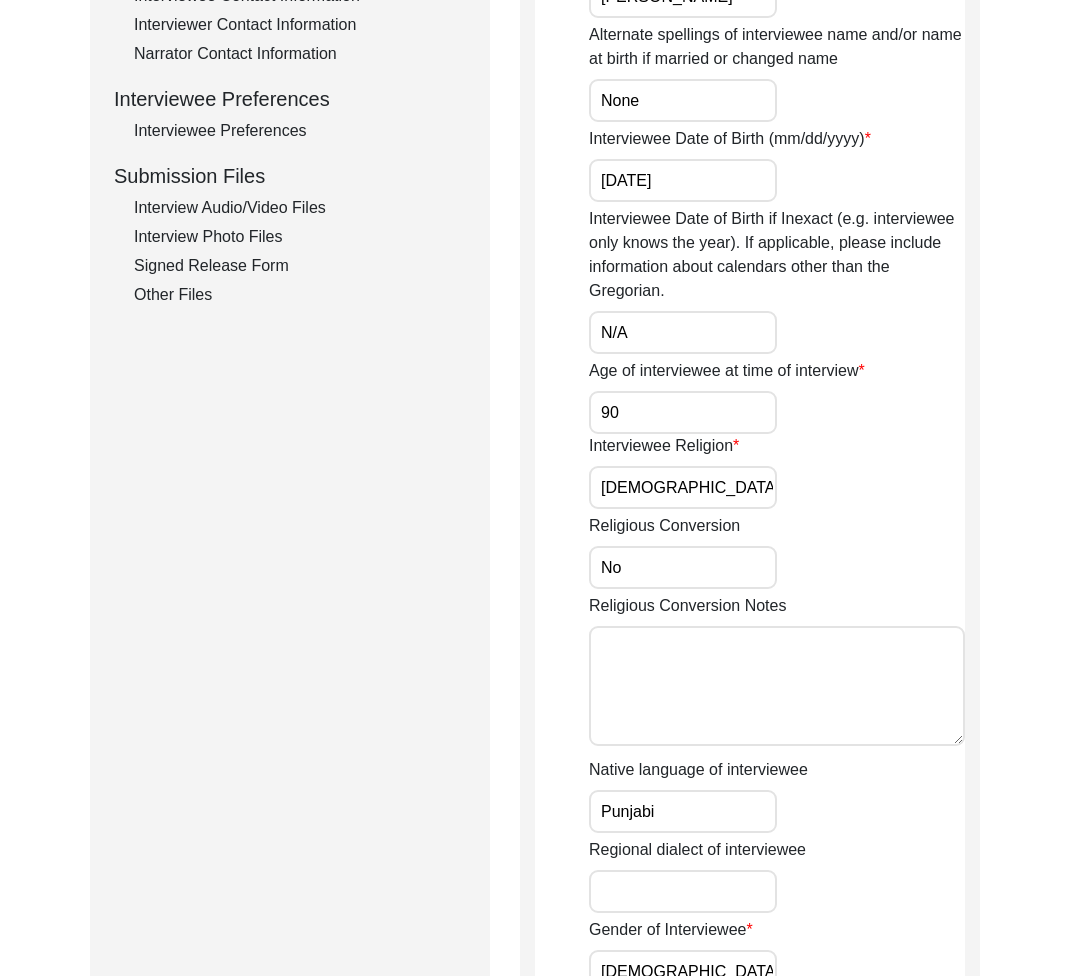 click on "Interview Audio/Video Files" 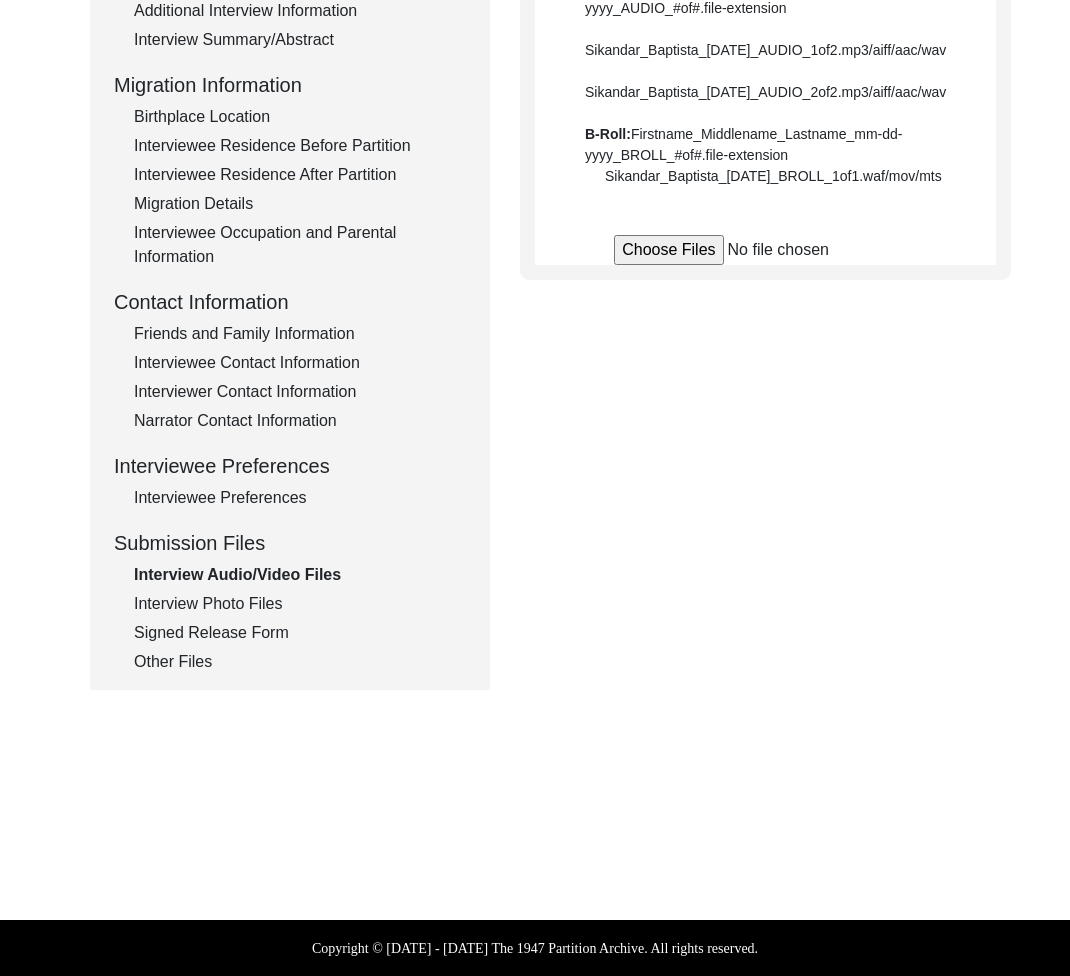 scroll, scrollTop: 639, scrollLeft: 0, axis: vertical 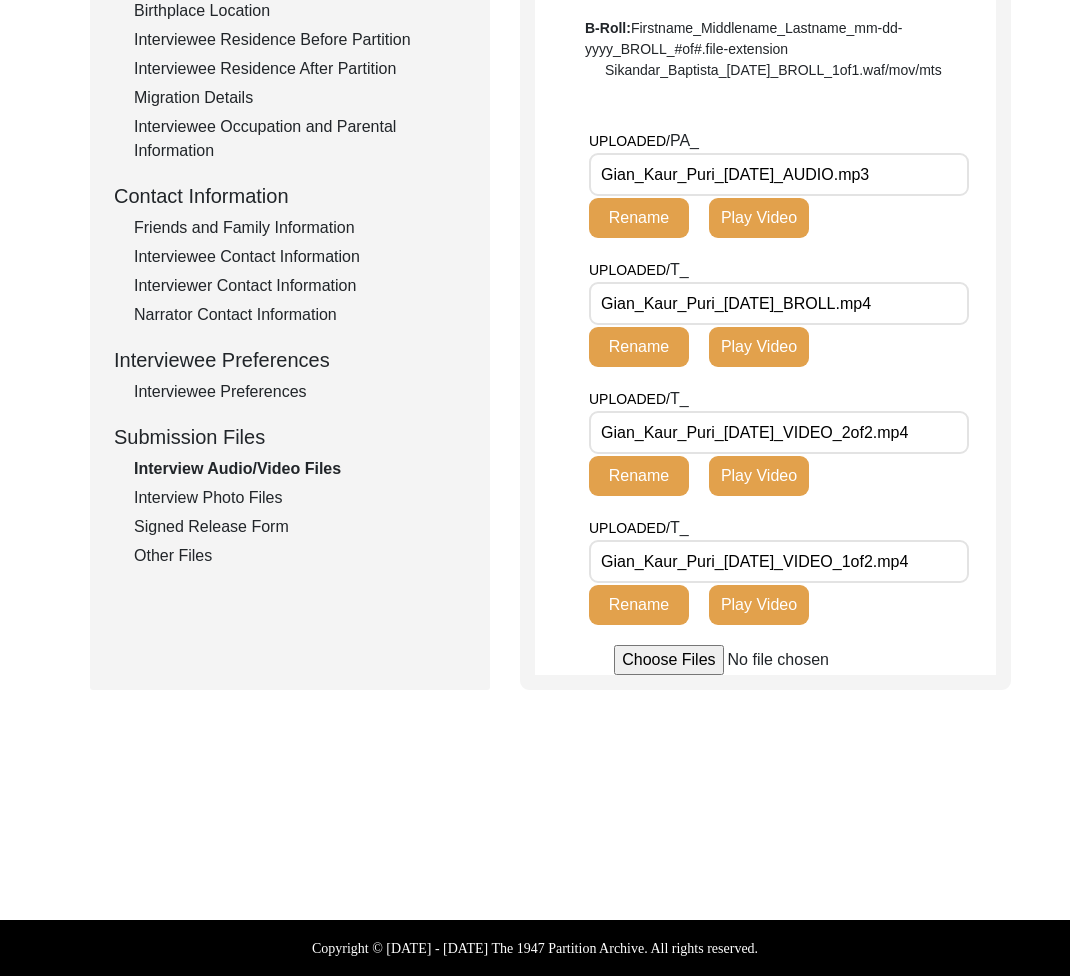 click on "Play Video" 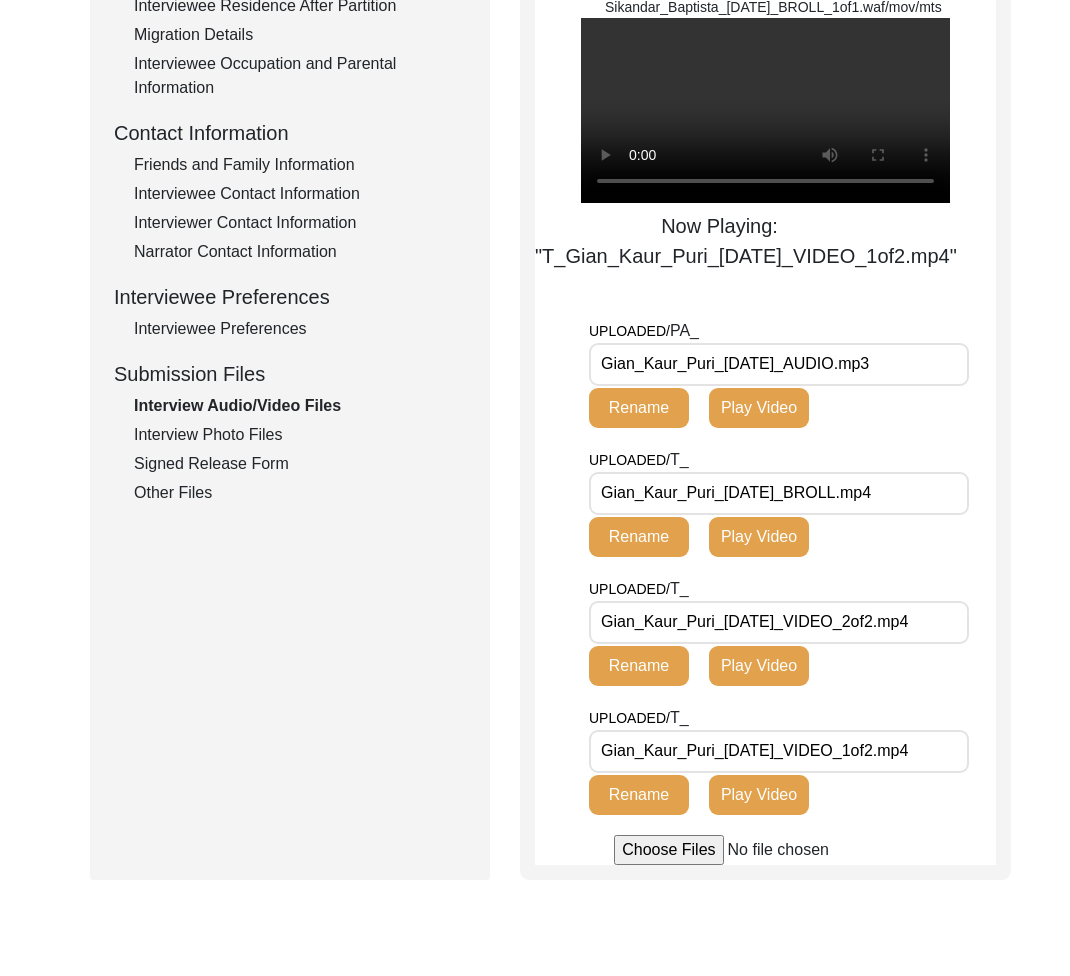 click on "Play Video" 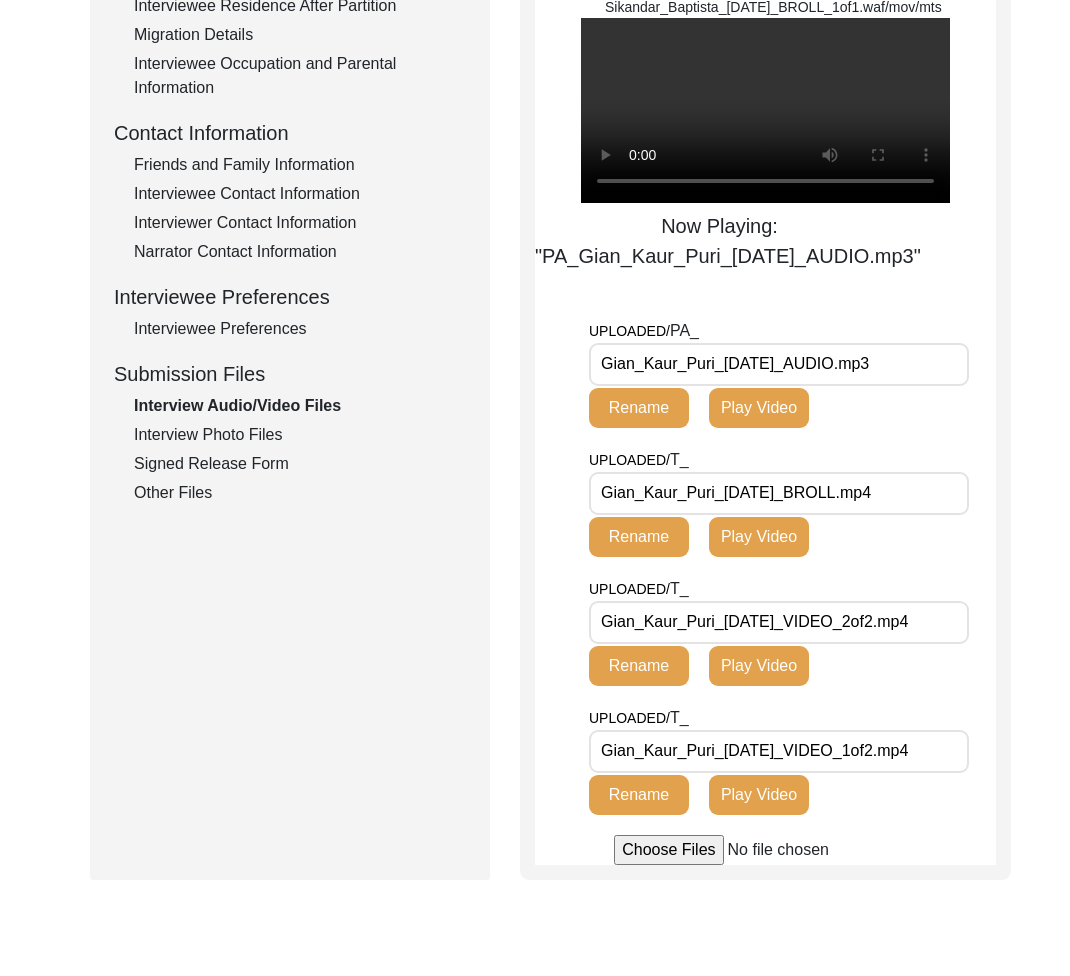 click on "Play Video" 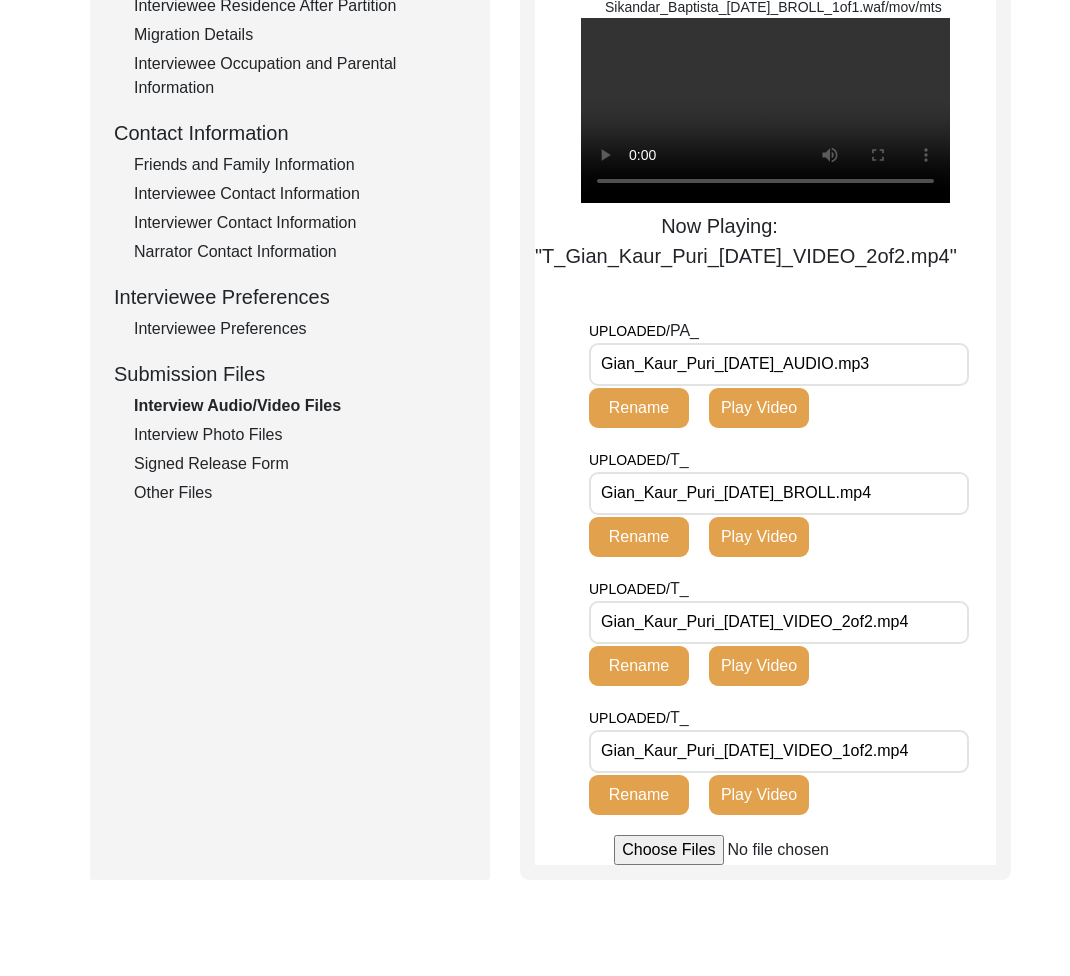 click on "Play Video" 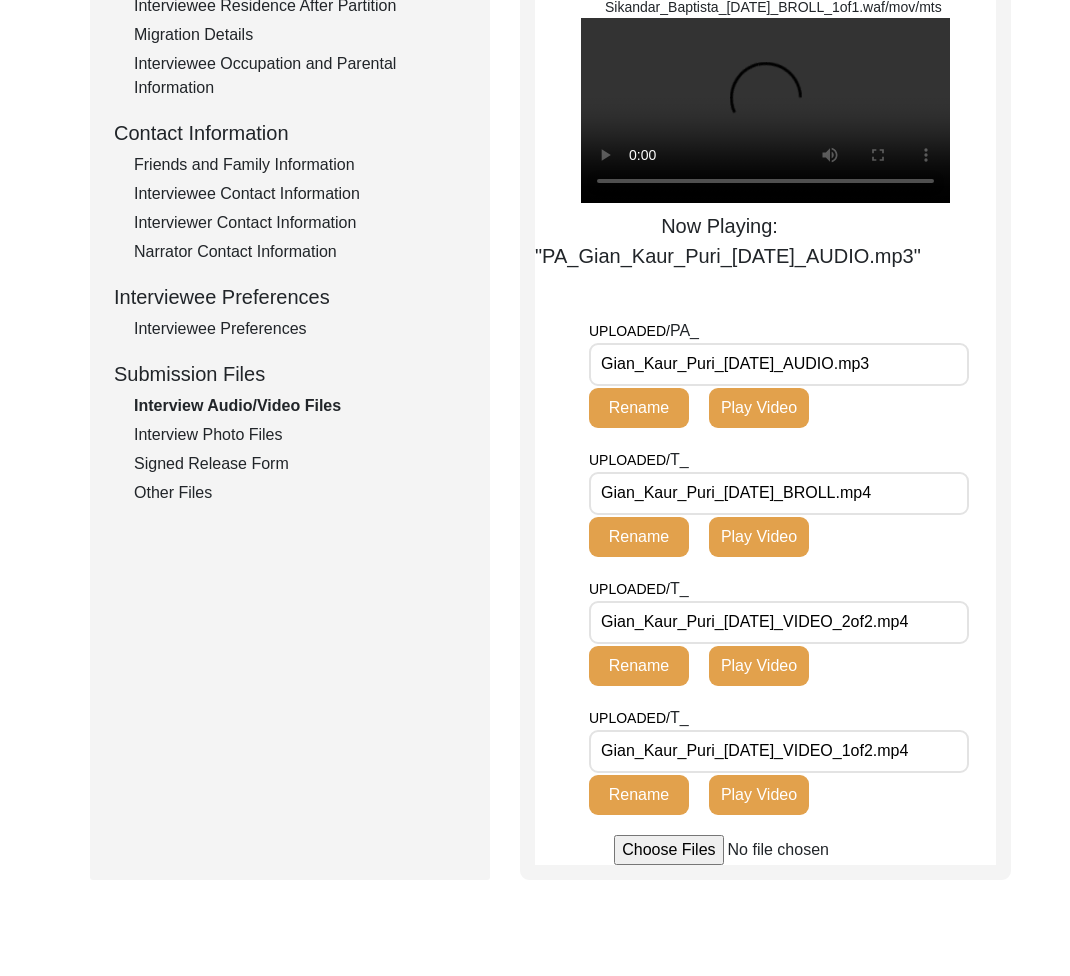 type 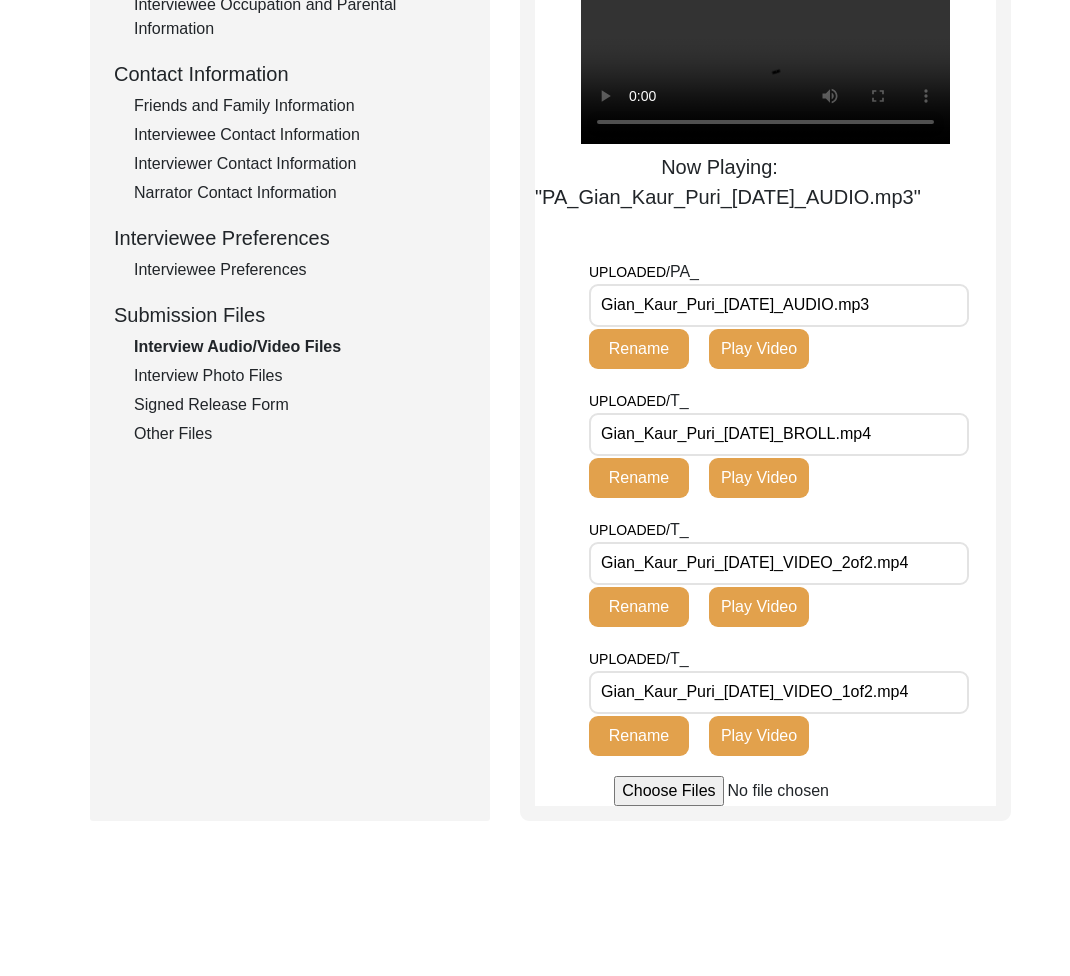 scroll, scrollTop: 694, scrollLeft: 0, axis: vertical 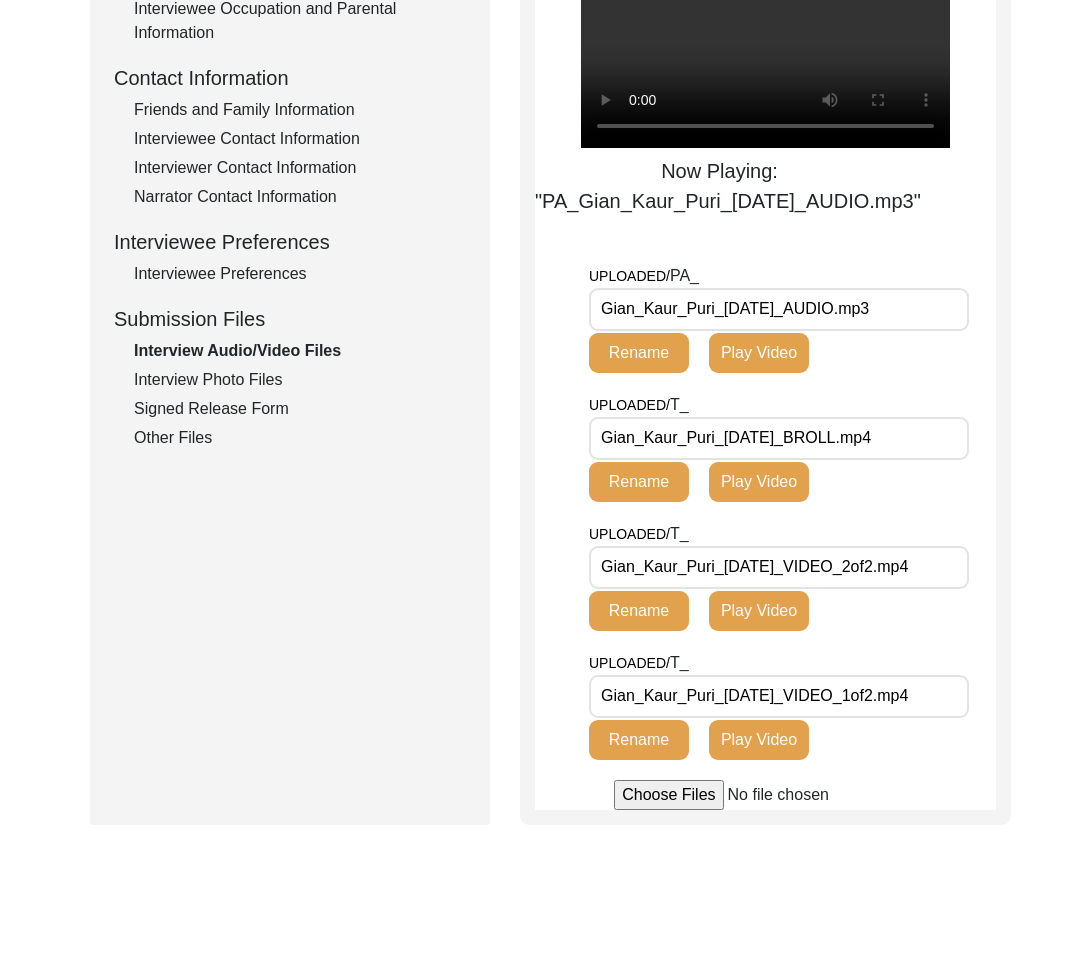 click on "Play Video" 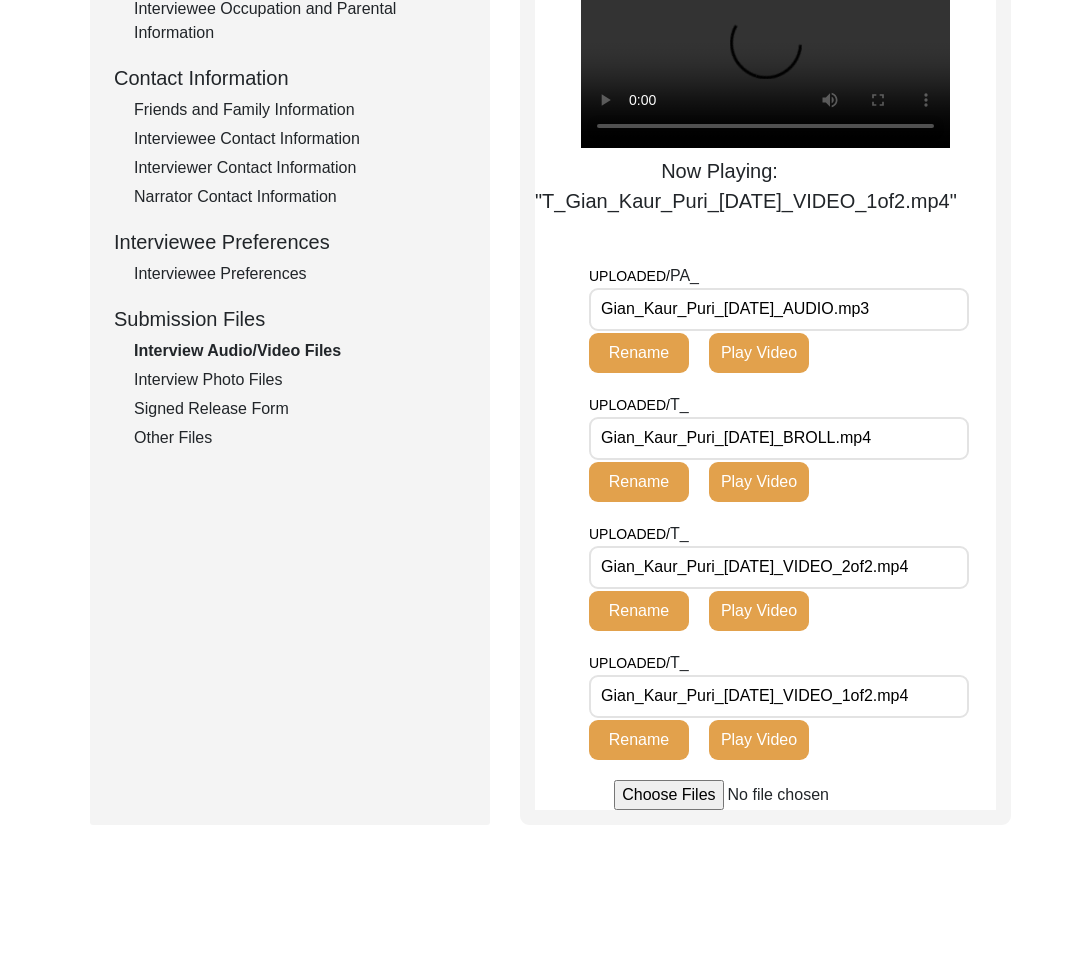 type 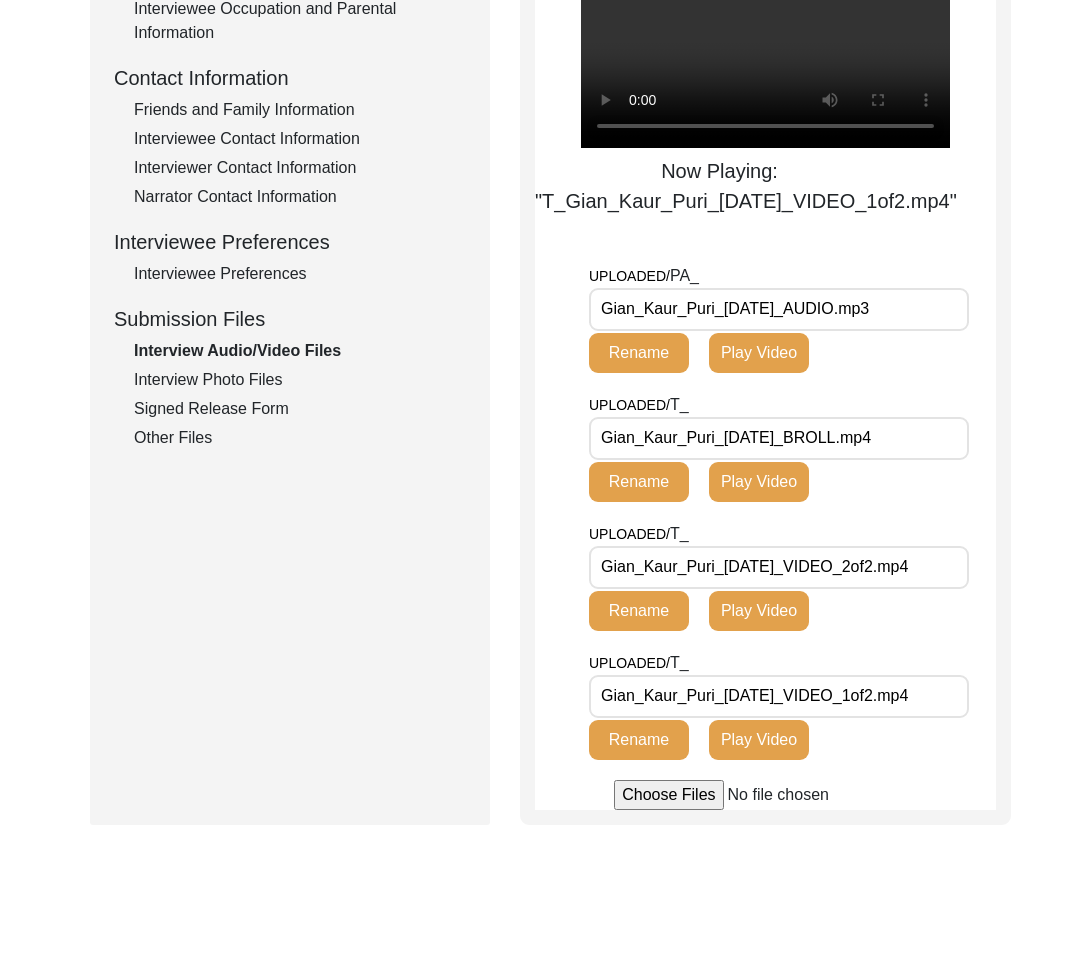 click on "Play Video" 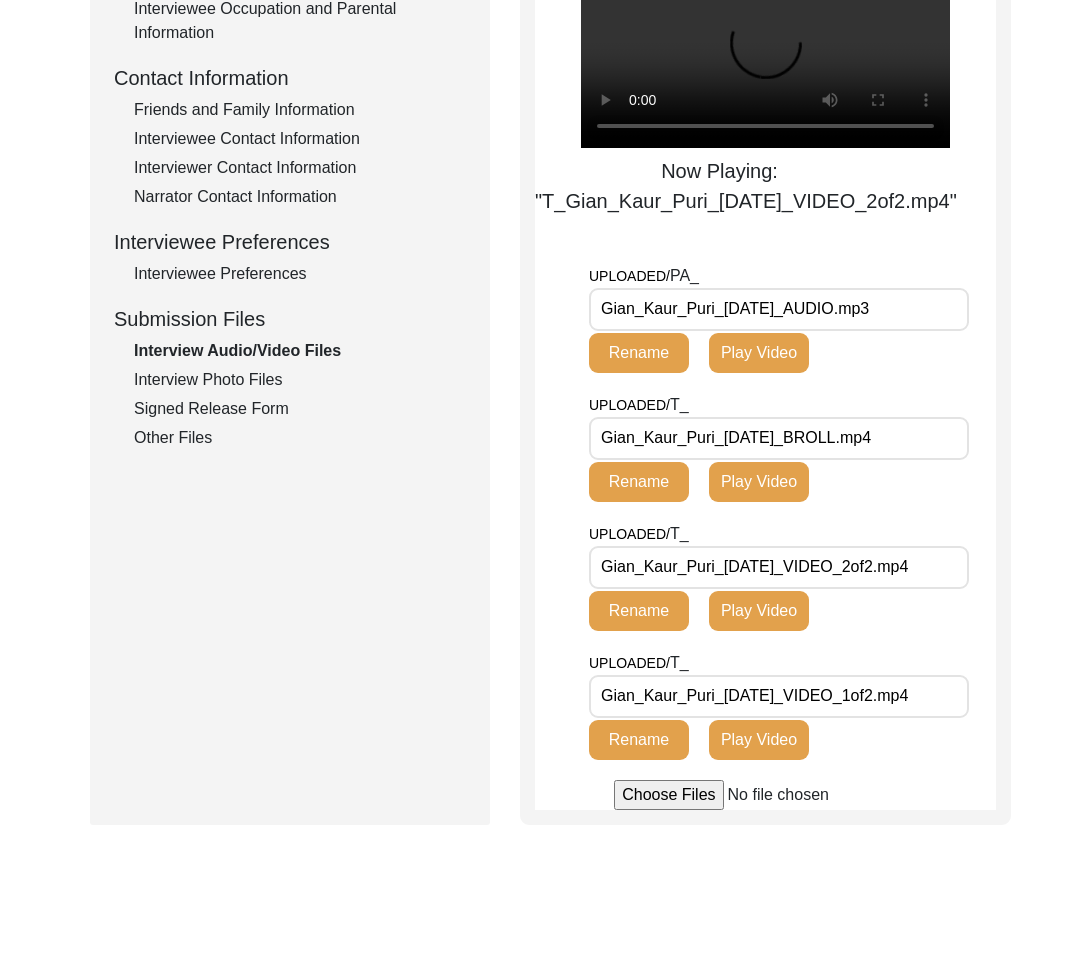 type 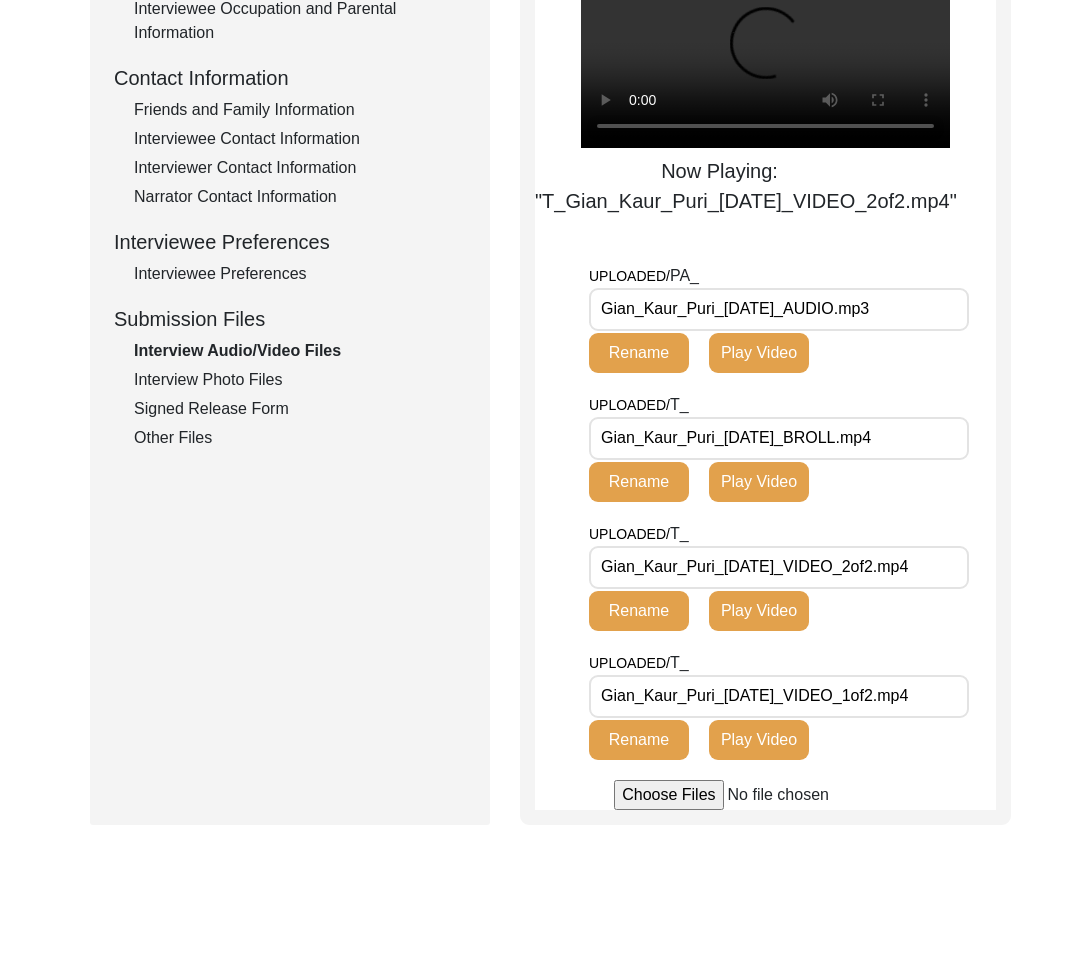 scroll, scrollTop: 186, scrollLeft: 0, axis: vertical 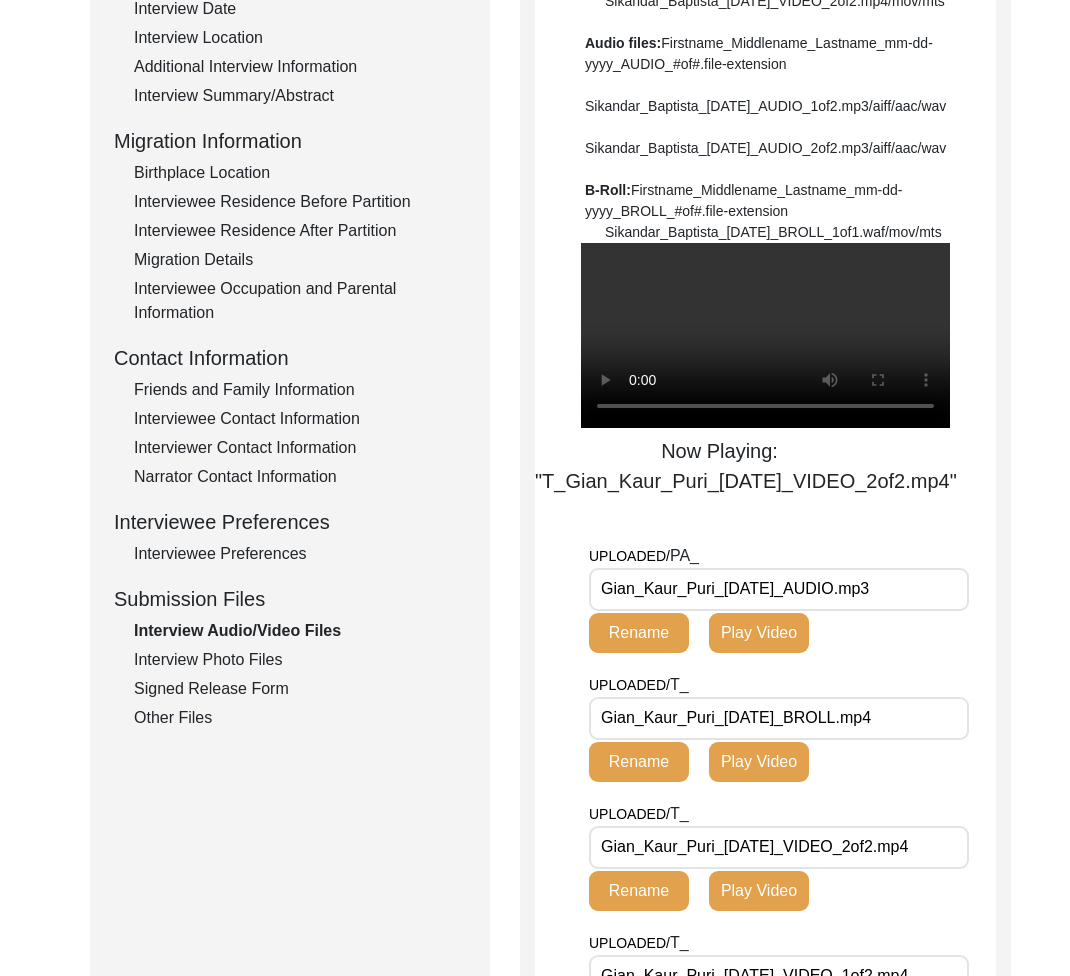 click on "Interview Photo Files" 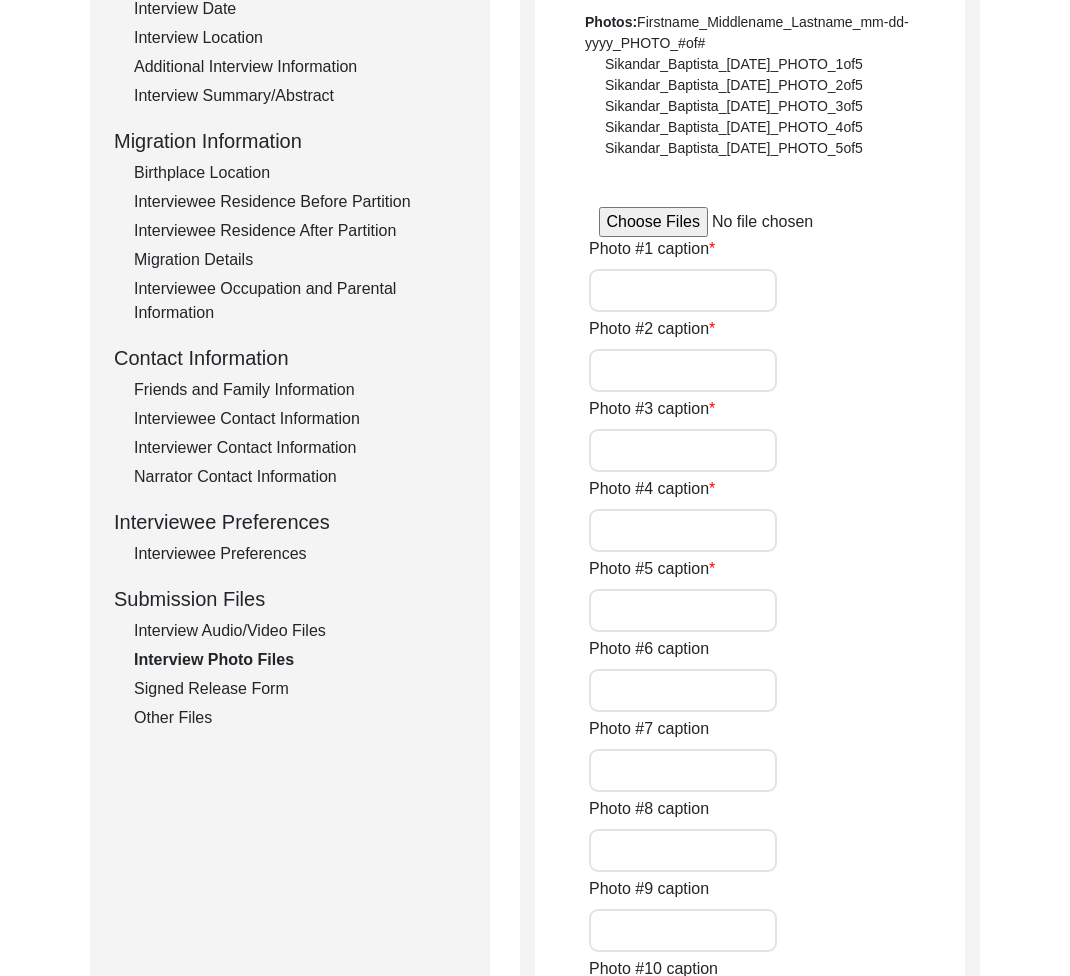 type on "Interviewee reading the release form" 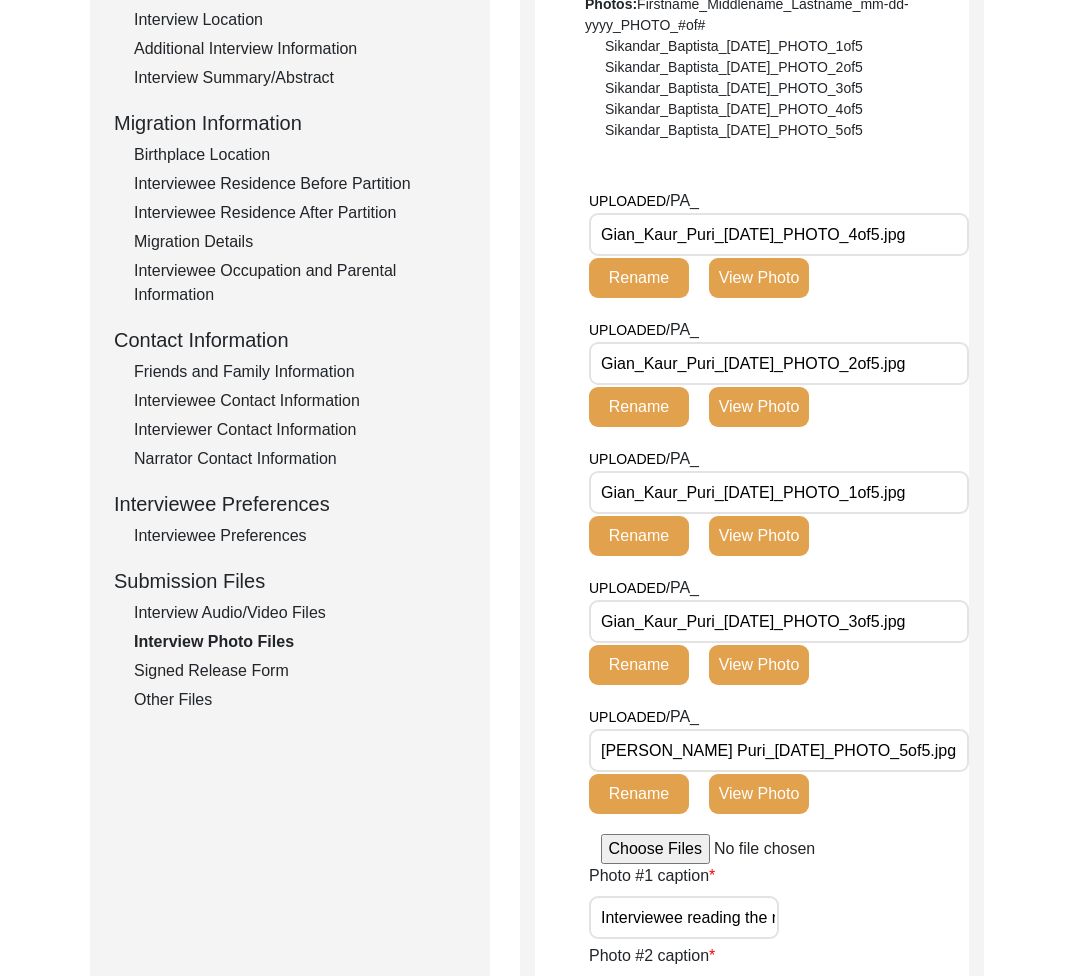scroll, scrollTop: 447, scrollLeft: 0, axis: vertical 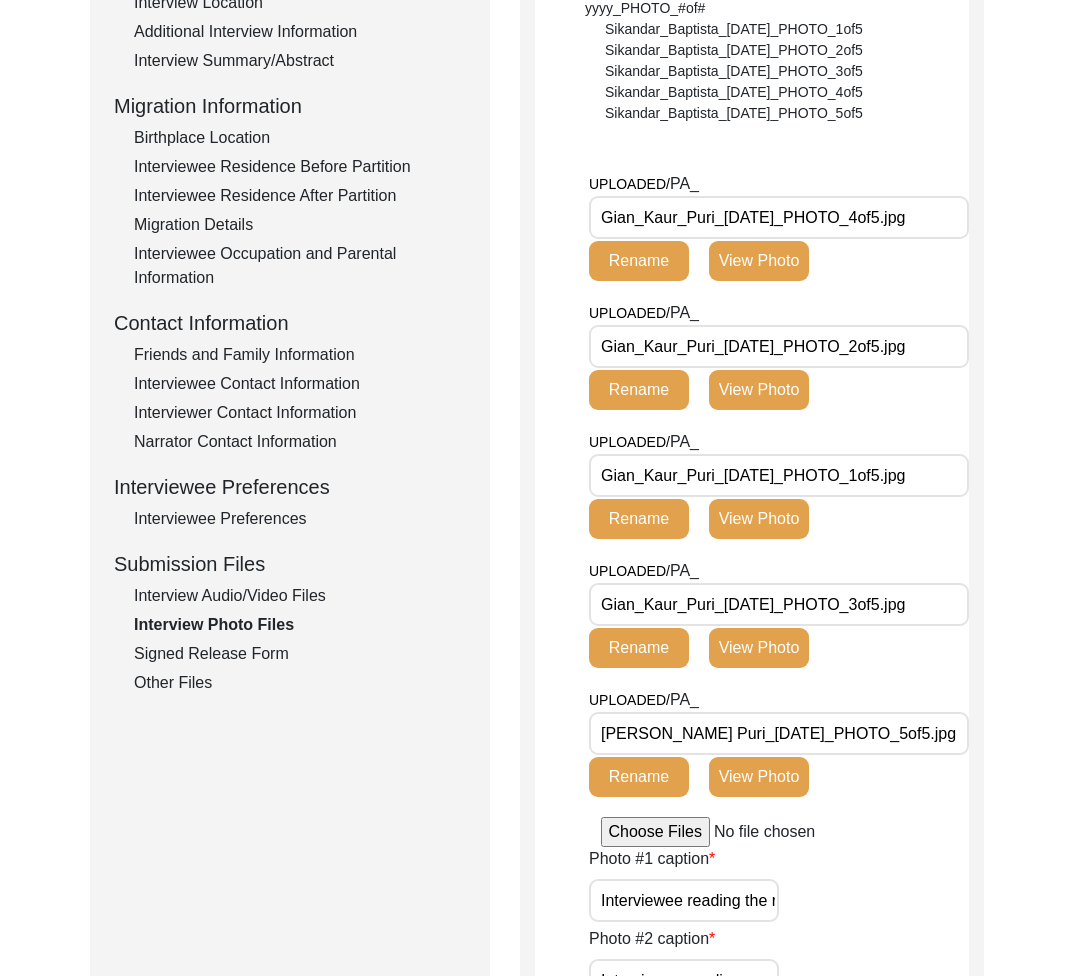 click on "View Photo" 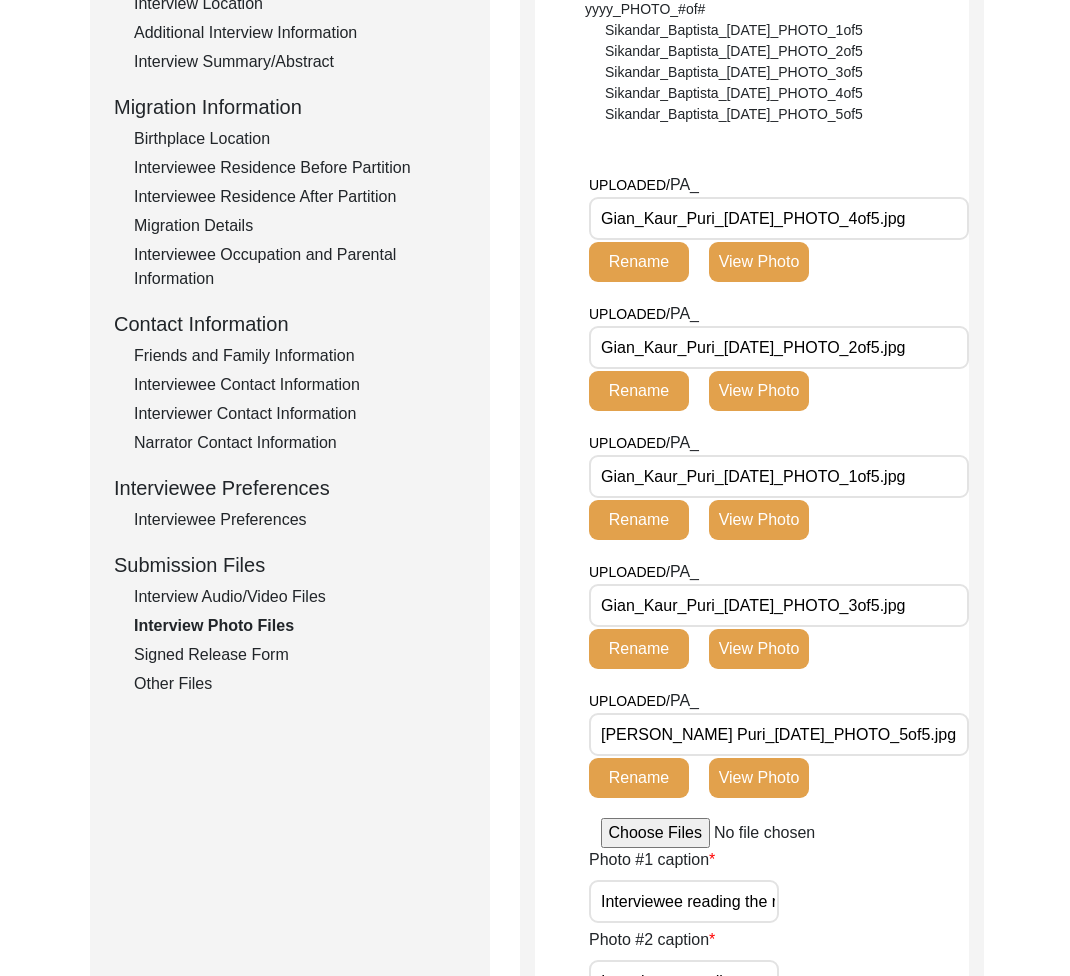 scroll, scrollTop: 443, scrollLeft: 0, axis: vertical 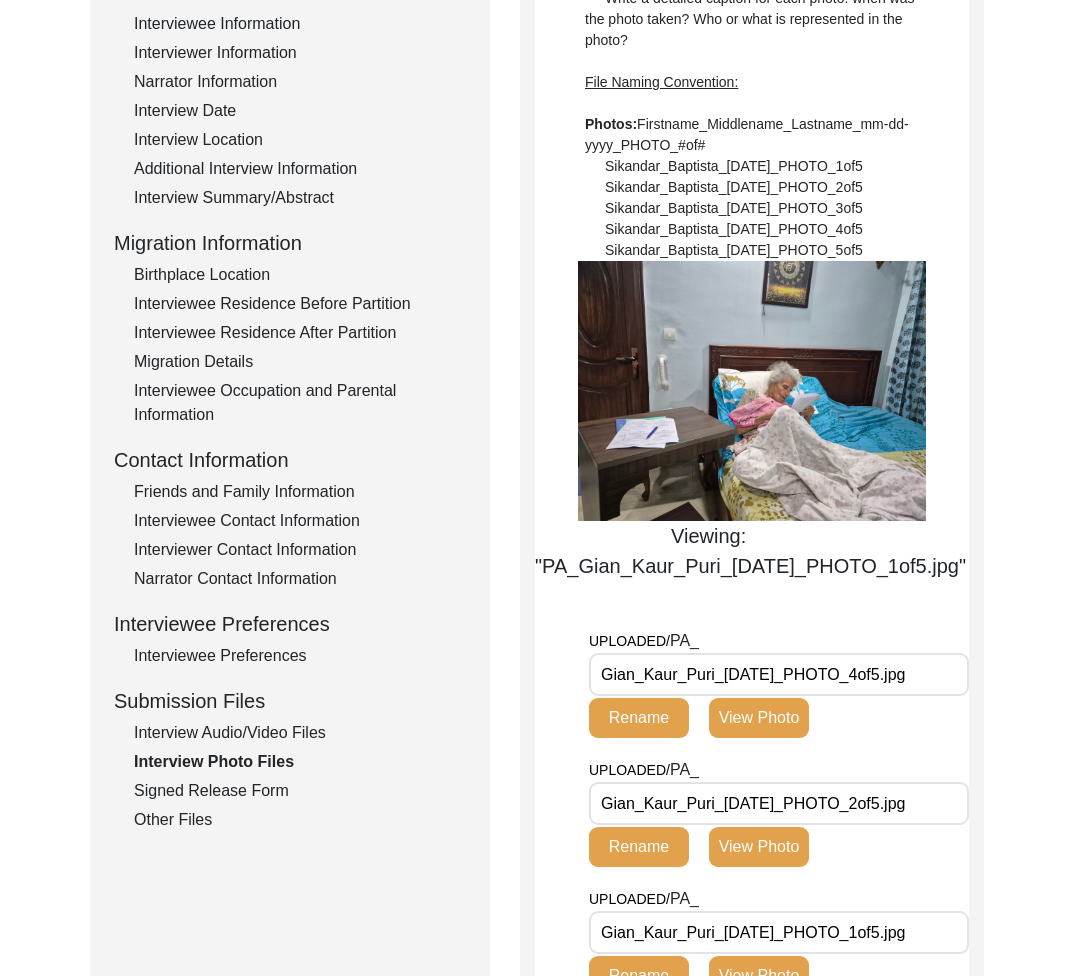 click on "Interview Audio/Video Files" 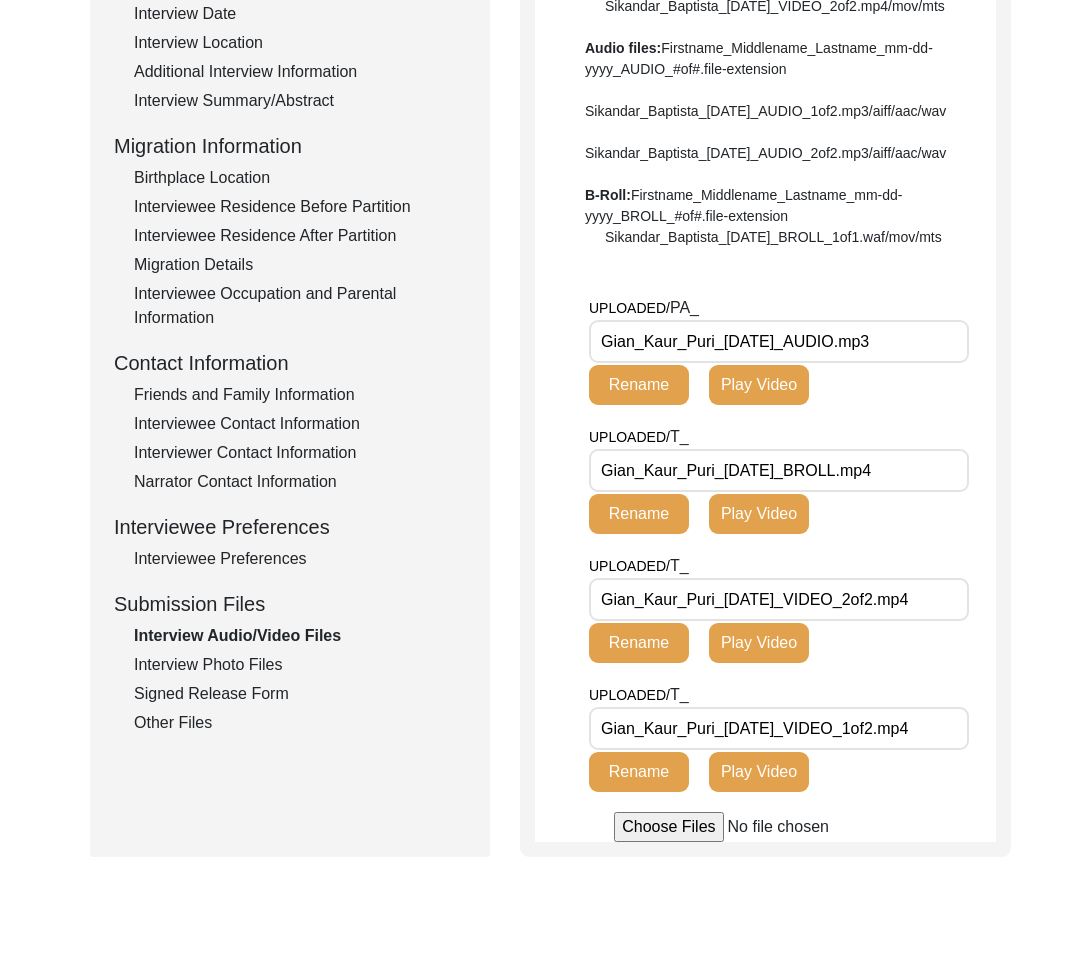 scroll, scrollTop: 410, scrollLeft: 0, axis: vertical 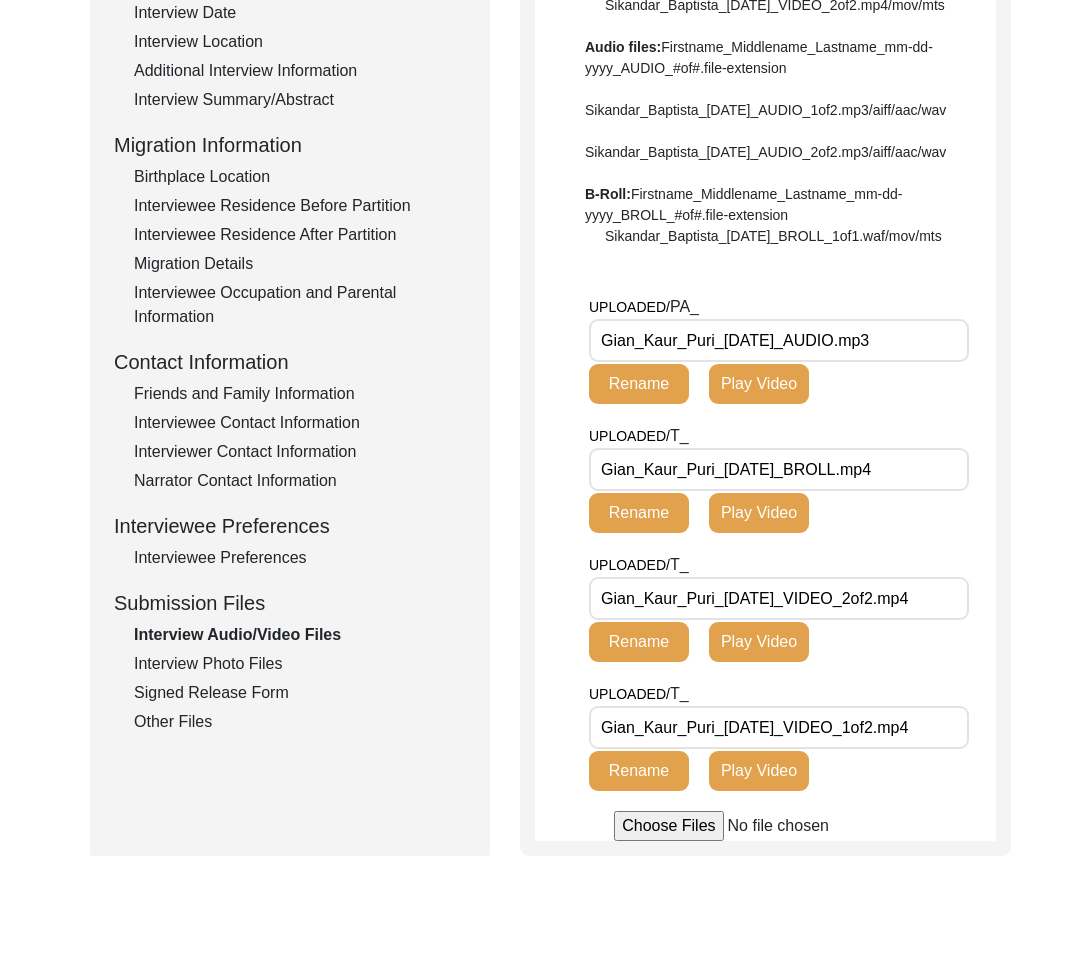 click on "Interview Photo Files" 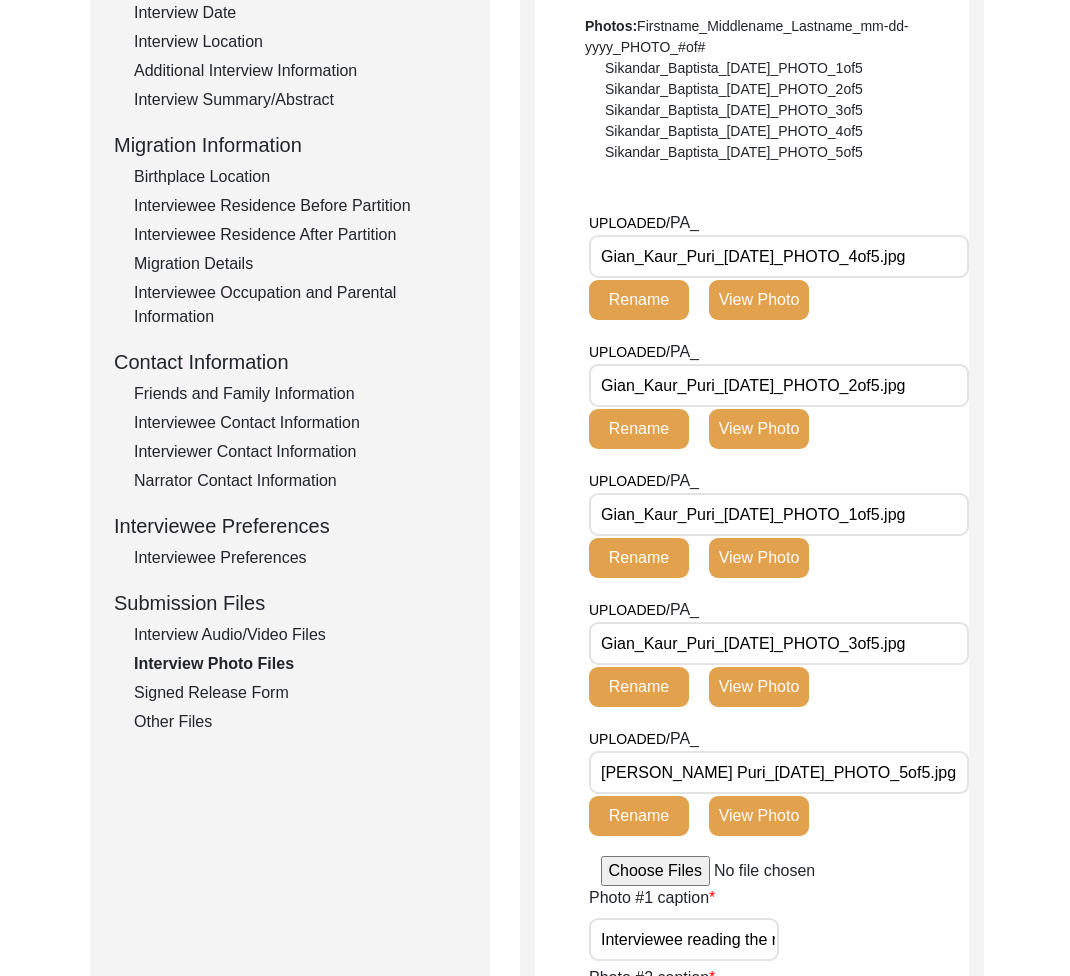 click on "Signed Release Form" 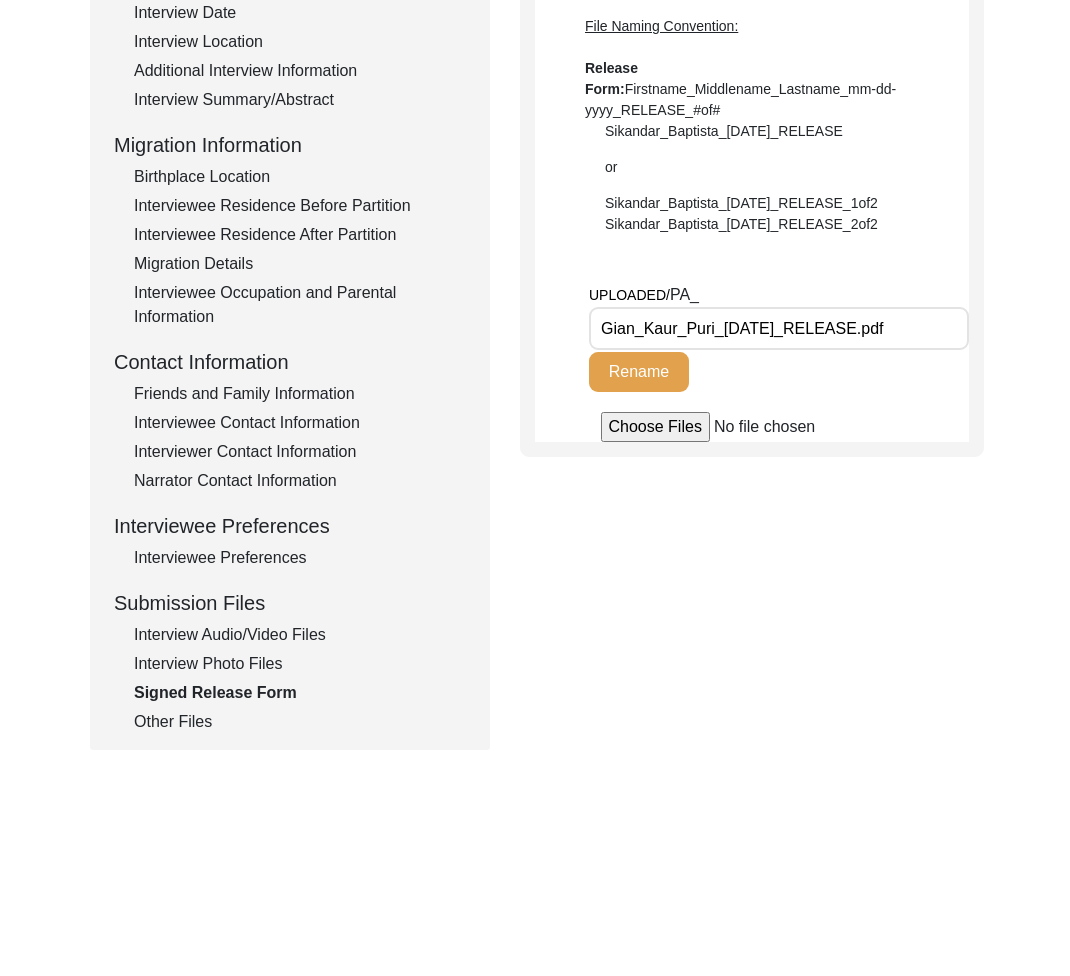 click on "Interview Audio/Video Files" 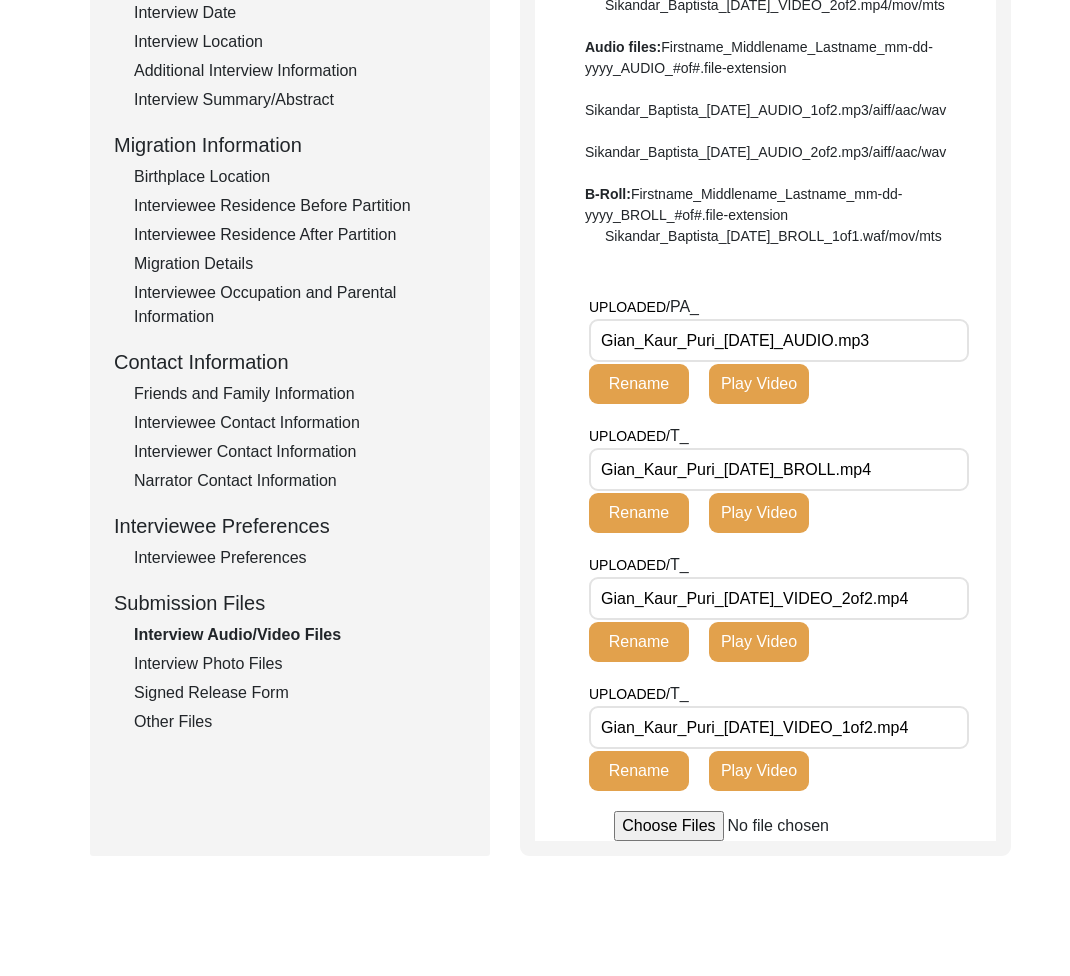 drag, startPoint x: 764, startPoint y: 789, endPoint x: 751, endPoint y: 786, distance: 13.341664 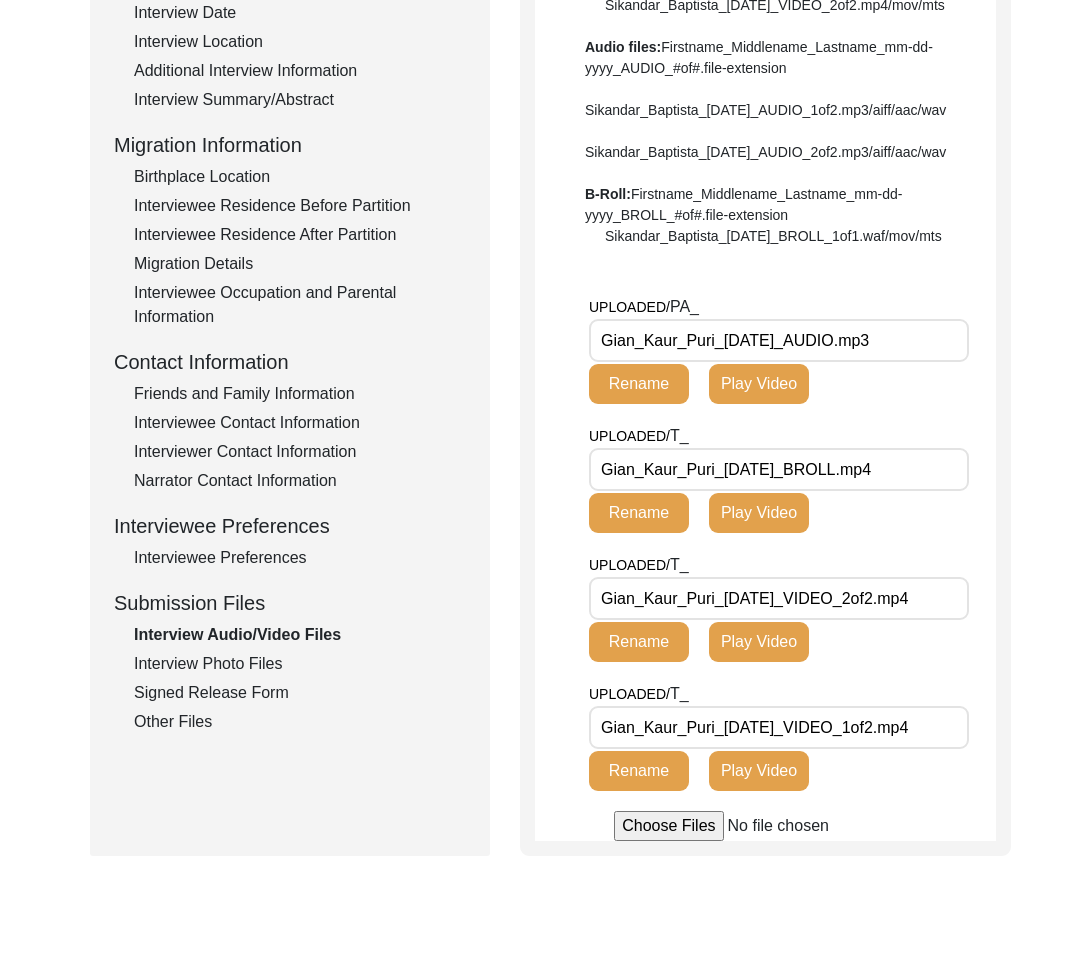 click on "Gian_Kaur_Puri_06-06-2025_VIDEO_1of2.mp4" at bounding box center (779, 727) 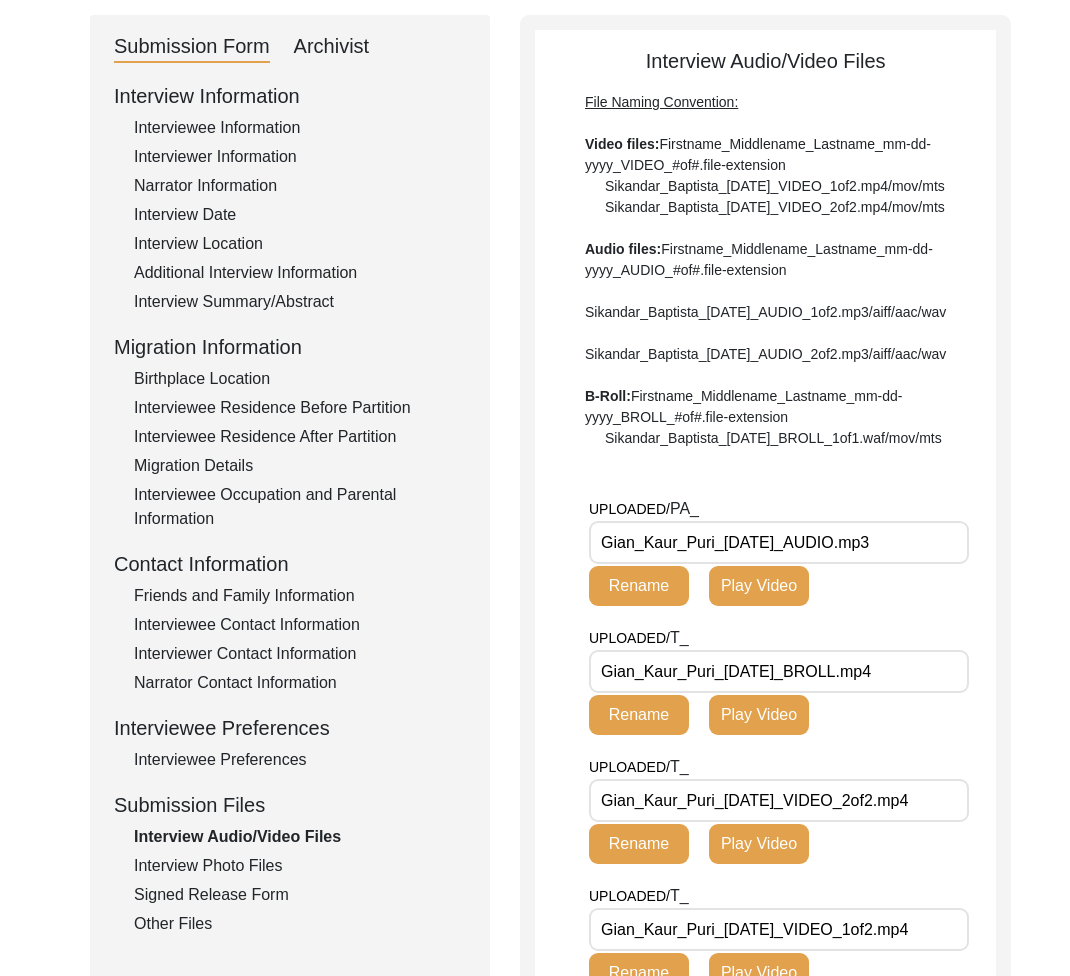 scroll, scrollTop: 47, scrollLeft: 0, axis: vertical 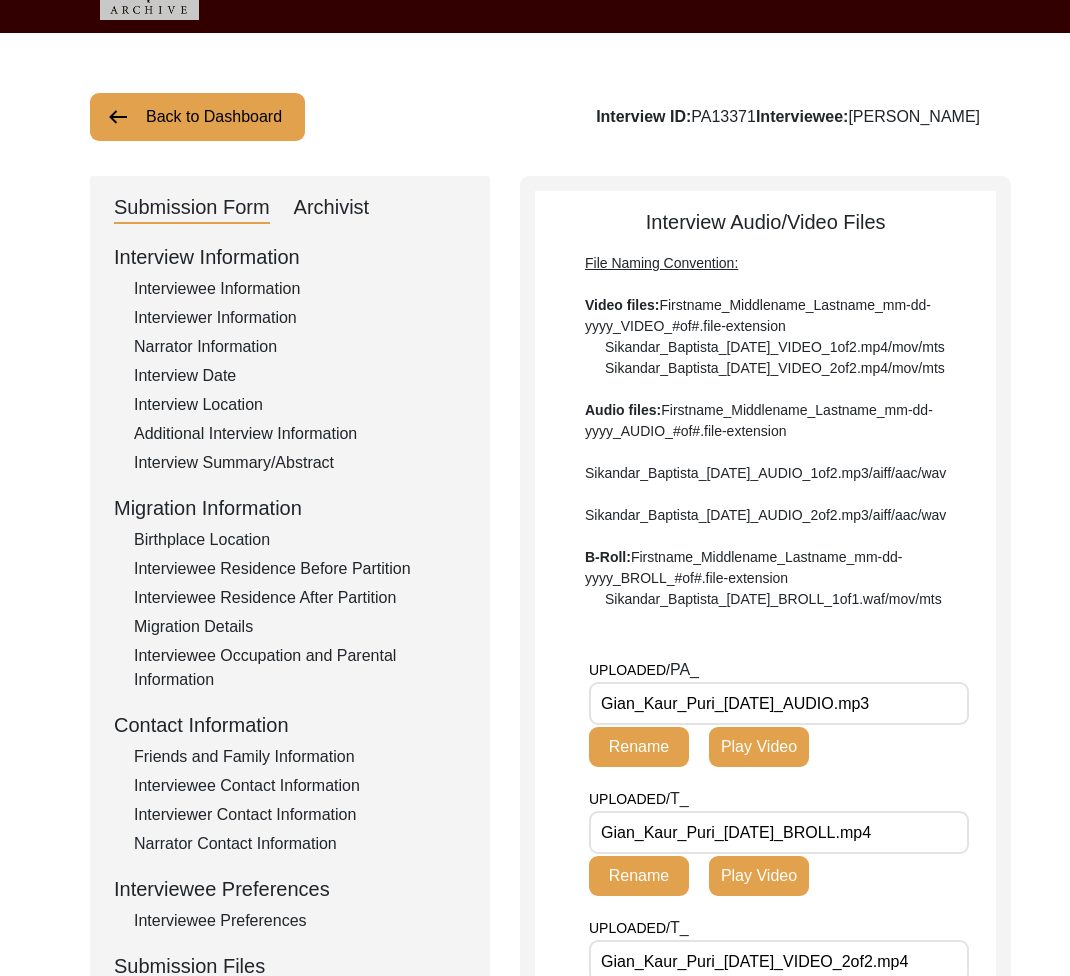 click on "Archivist" 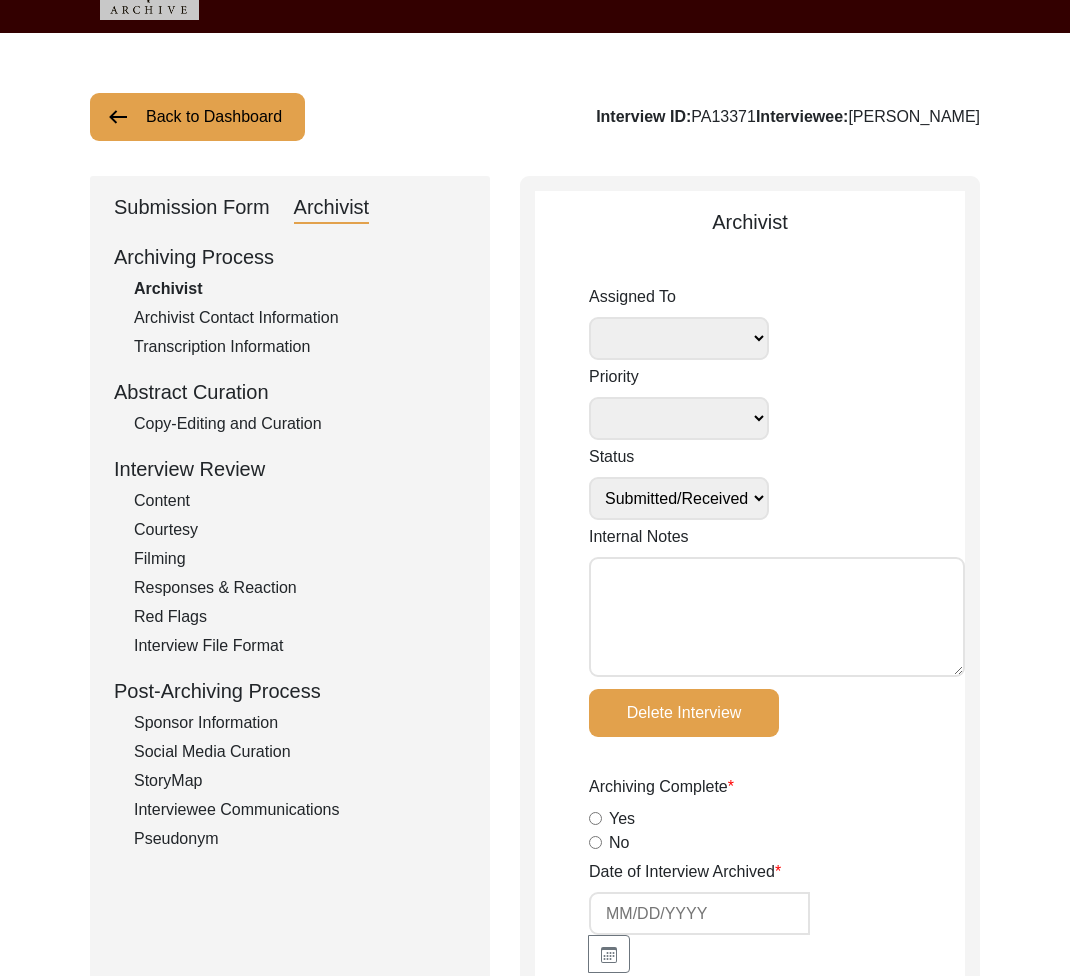 click on "Submission Form" 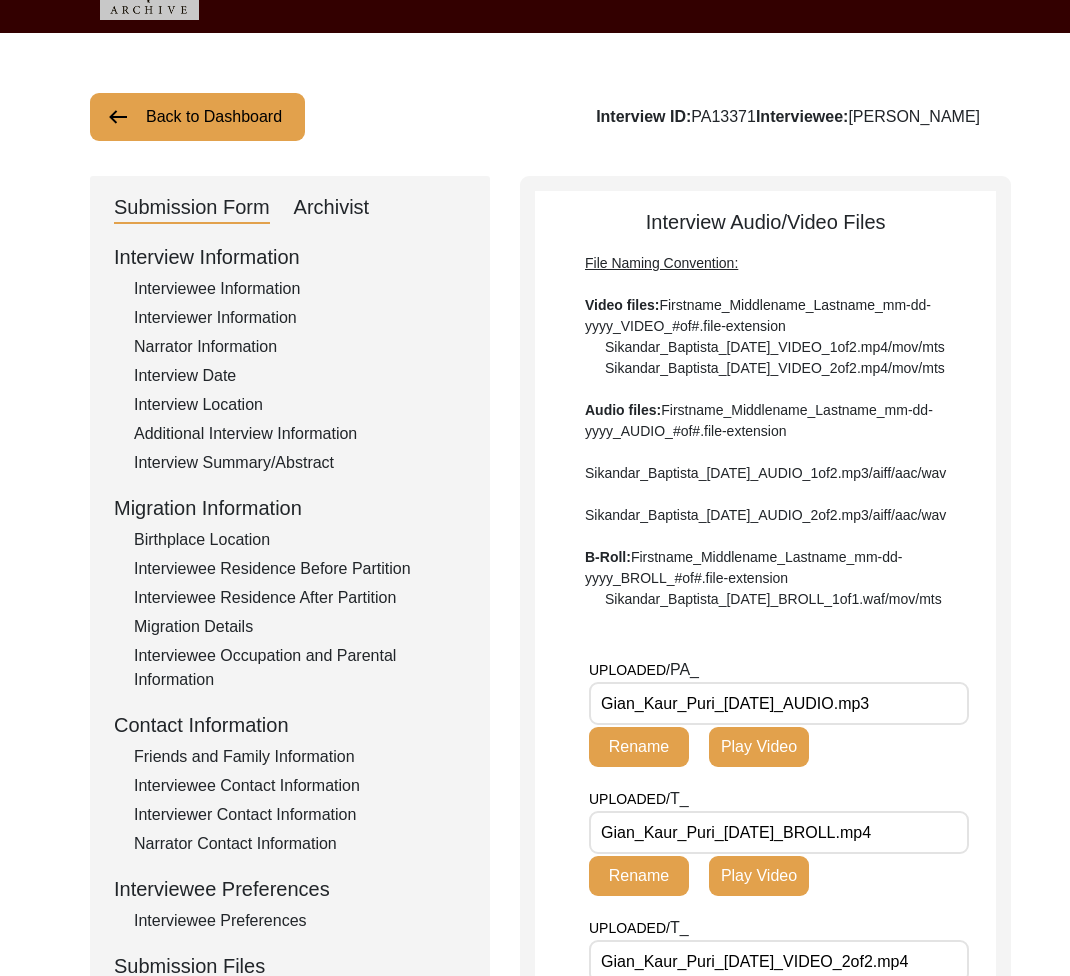 click on "Interview Date" 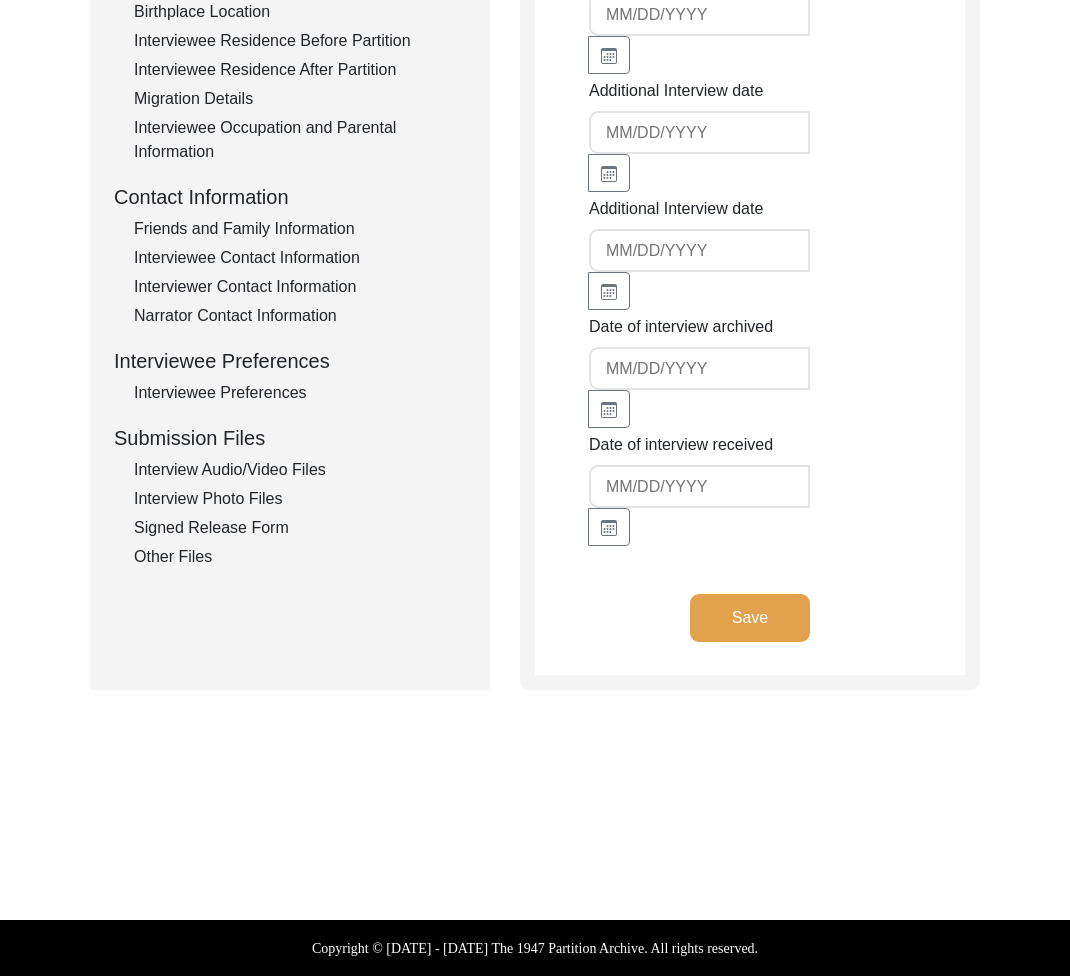 scroll, scrollTop: 0, scrollLeft: 0, axis: both 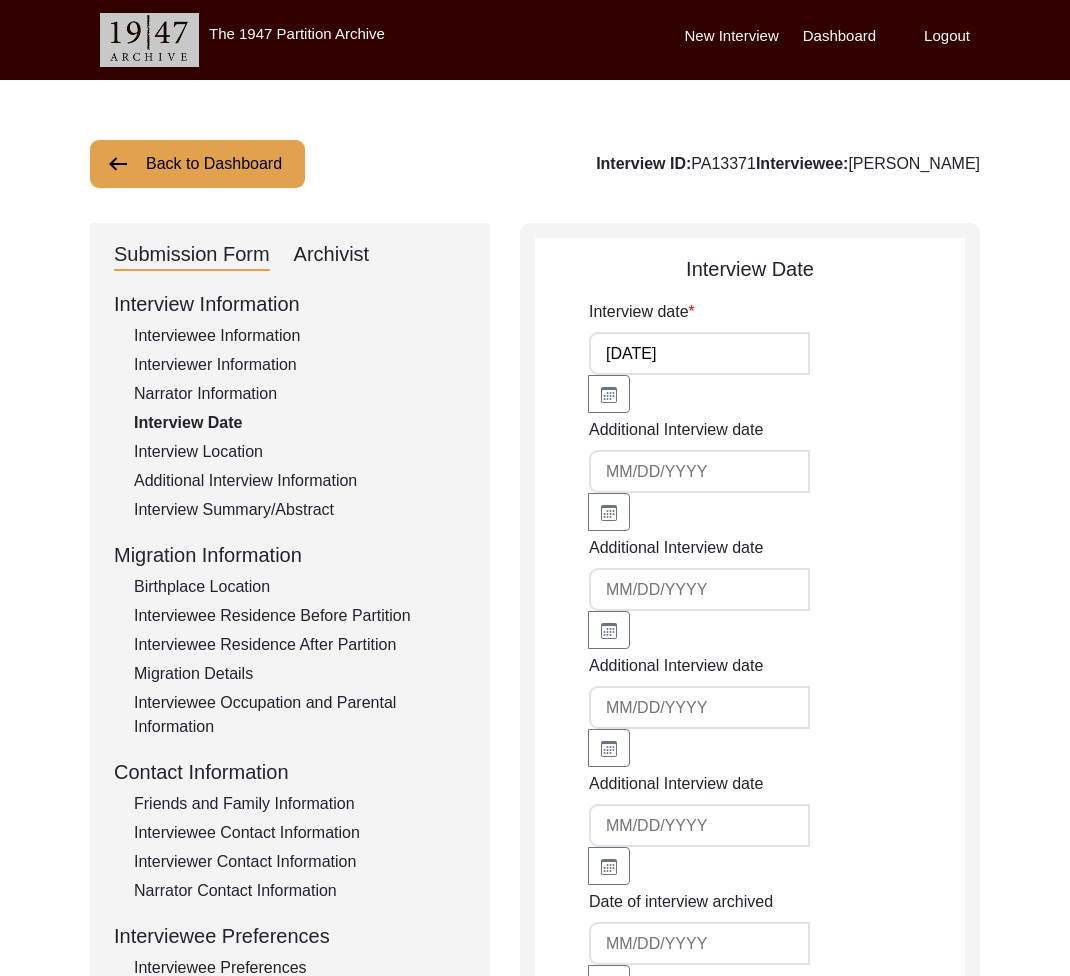 click on "Interviewee Information" 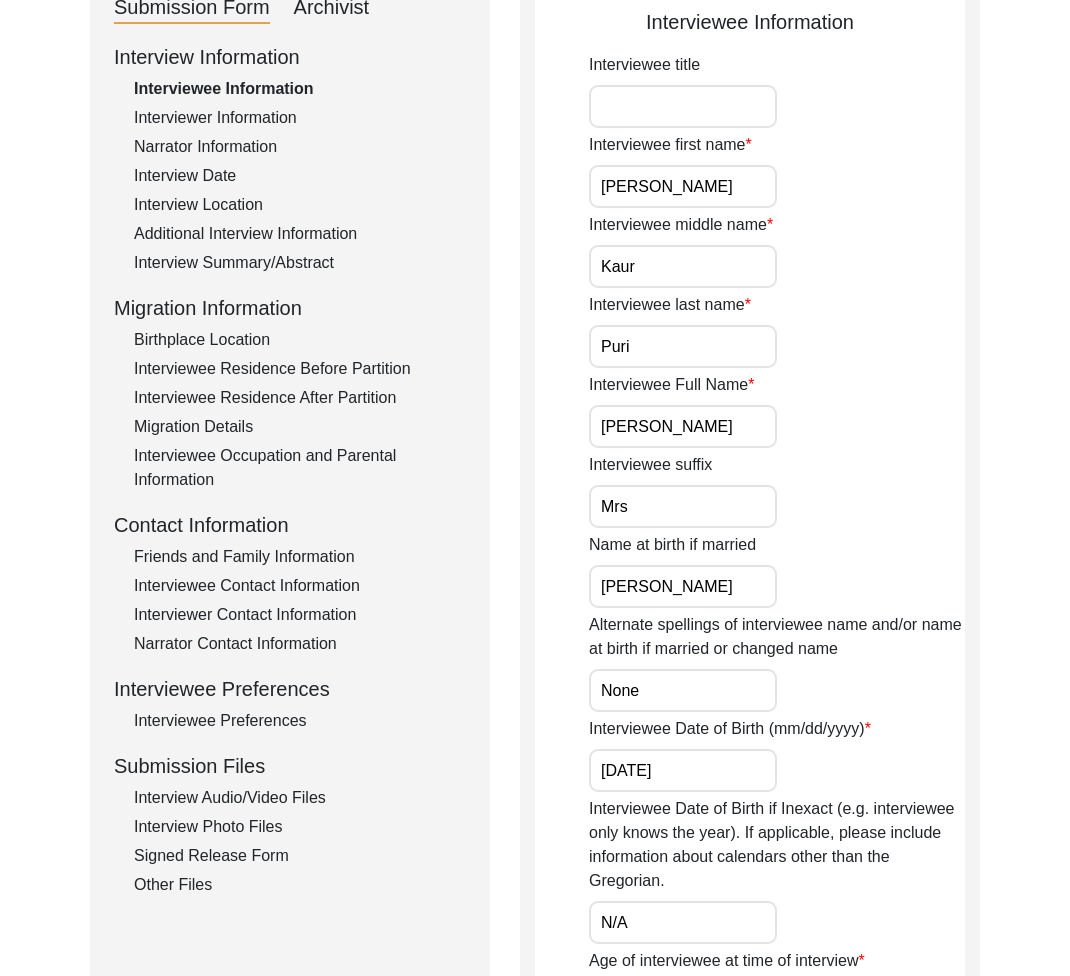 scroll, scrollTop: 0, scrollLeft: 0, axis: both 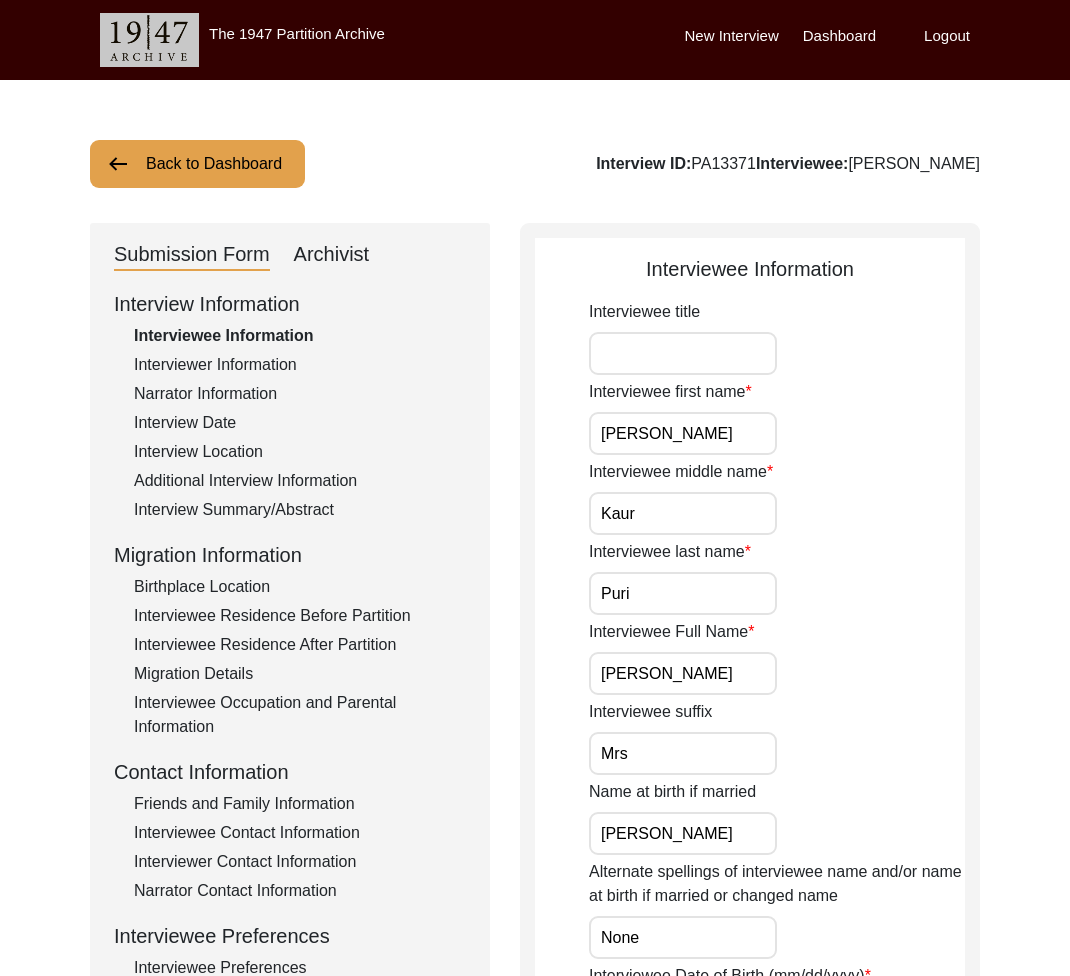 click on "Interviewer Information" 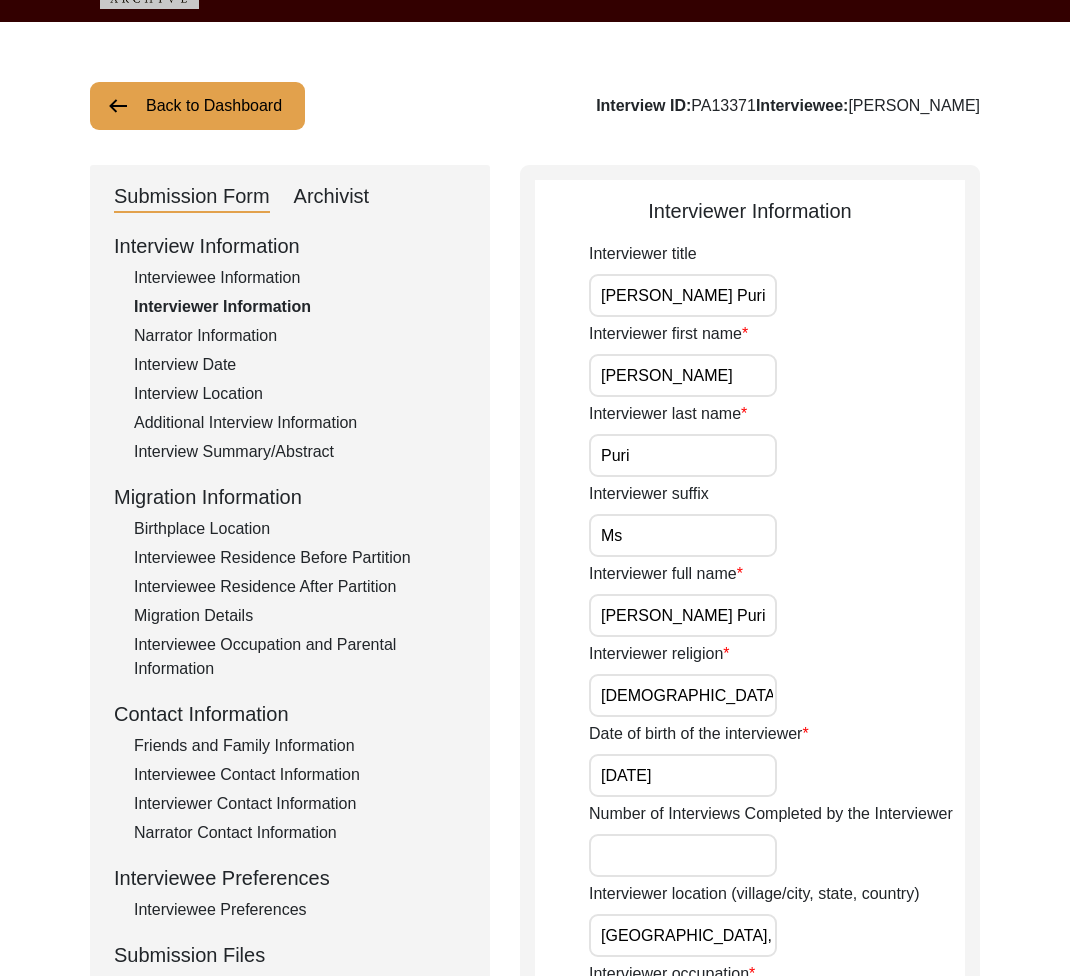 scroll, scrollTop: 0, scrollLeft: 0, axis: both 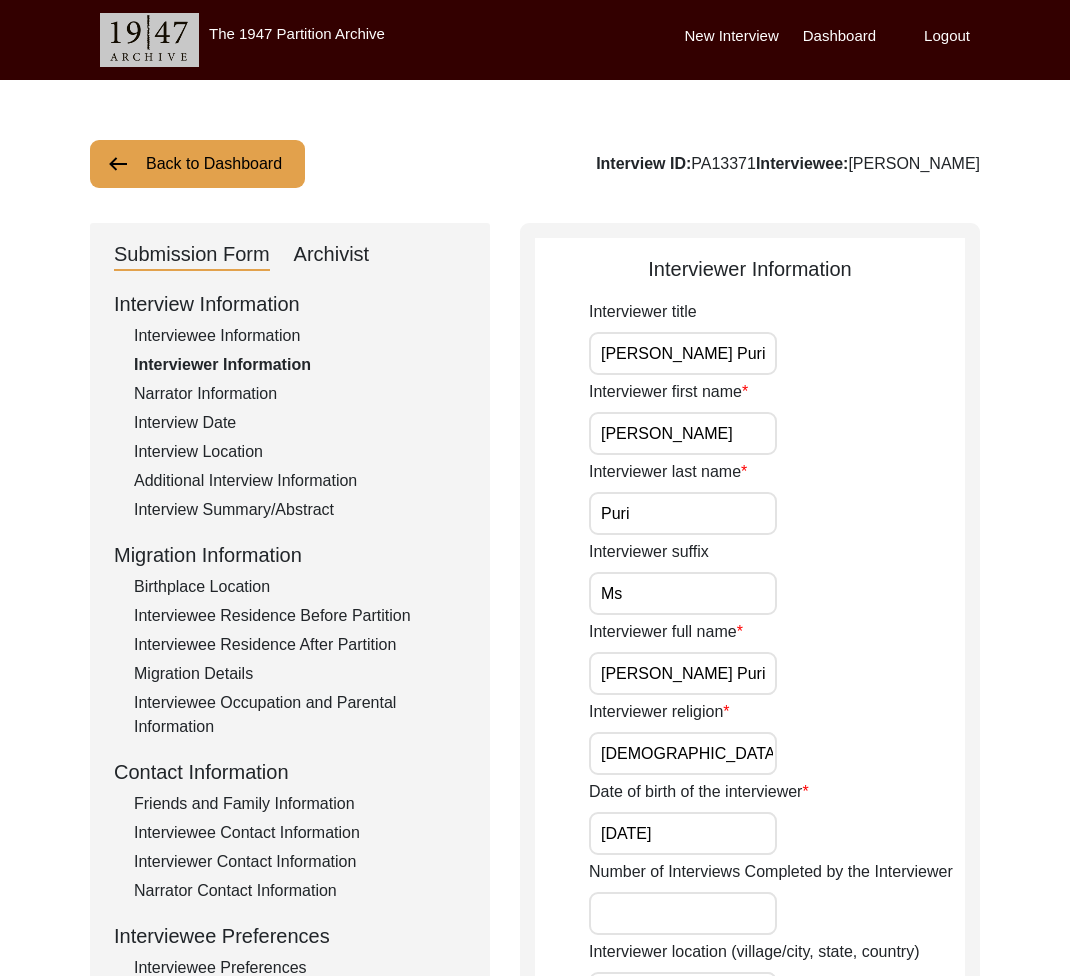 click on "Narrator Information" 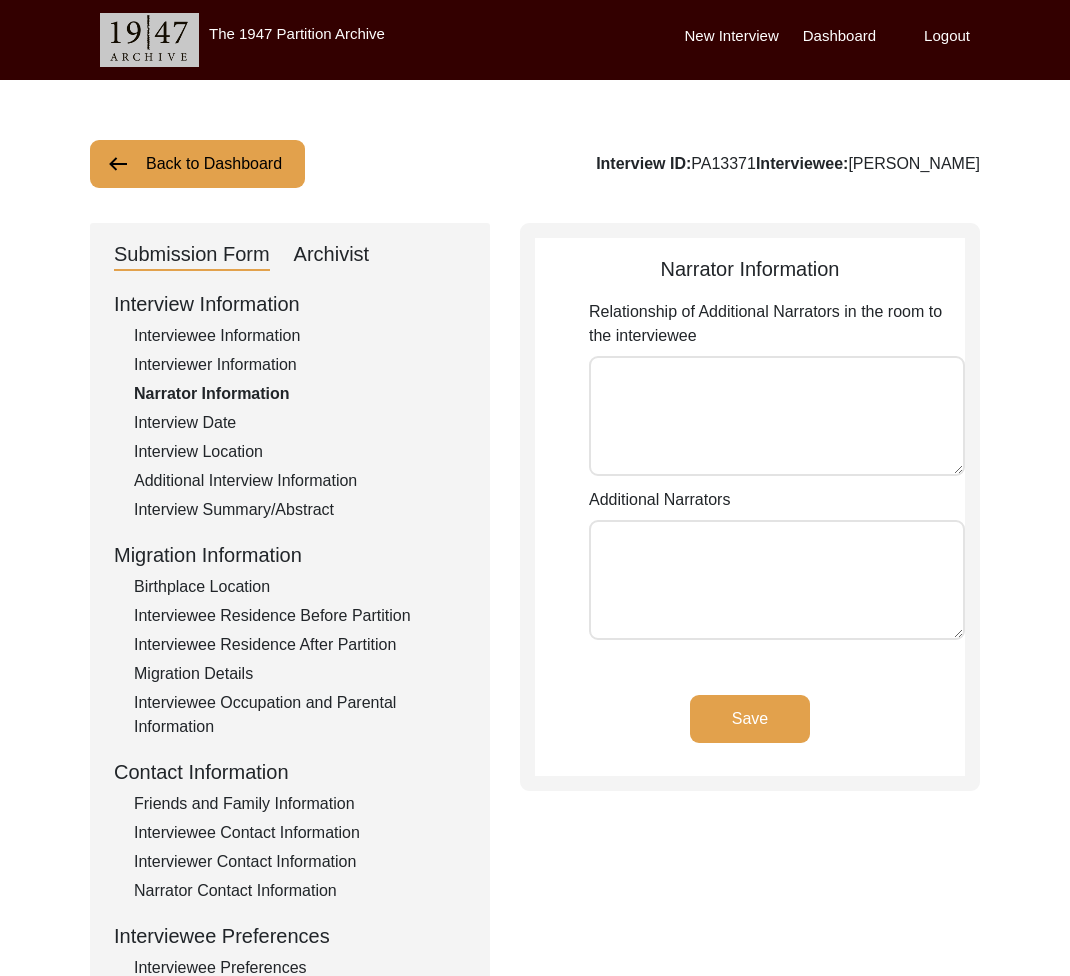type on "Lakhinder Singh Puri - Son and Kanwaljit Puri- Daughter in law." 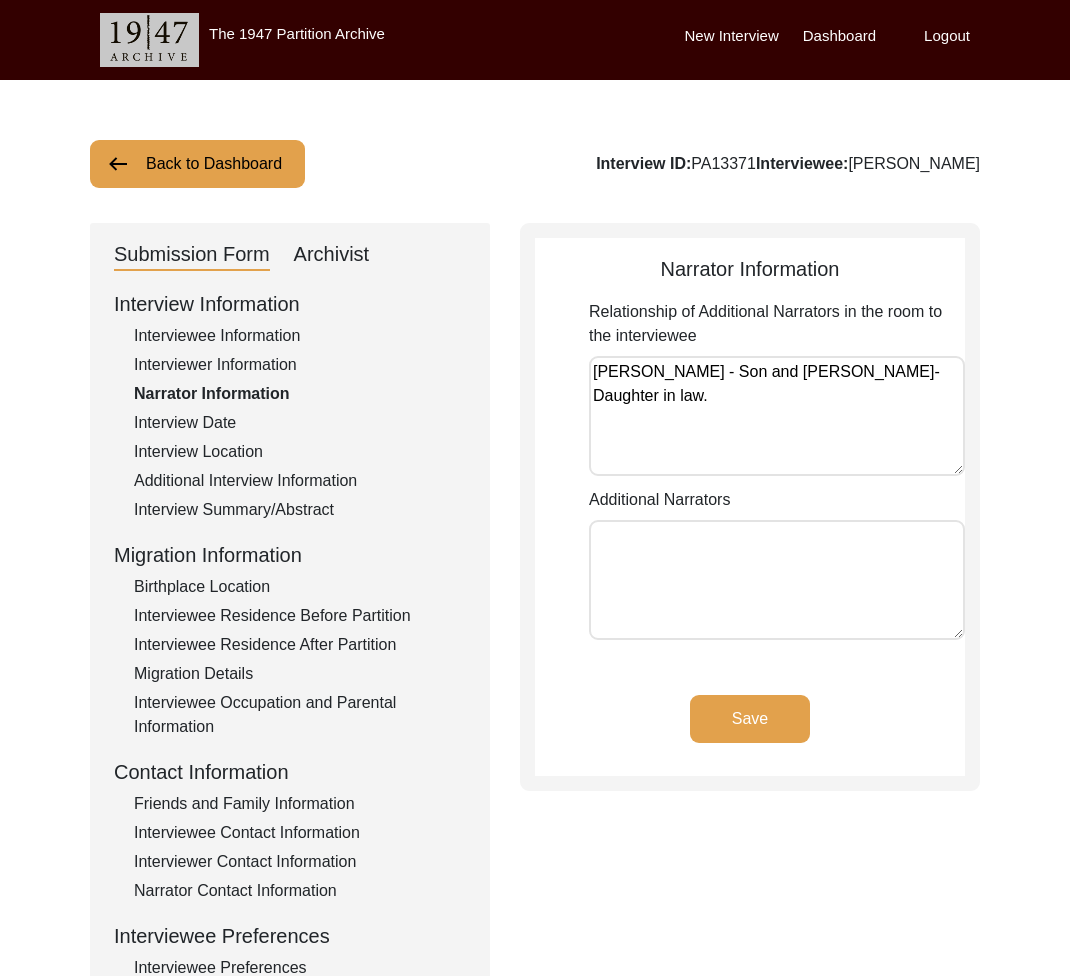 click on "Interview Date" 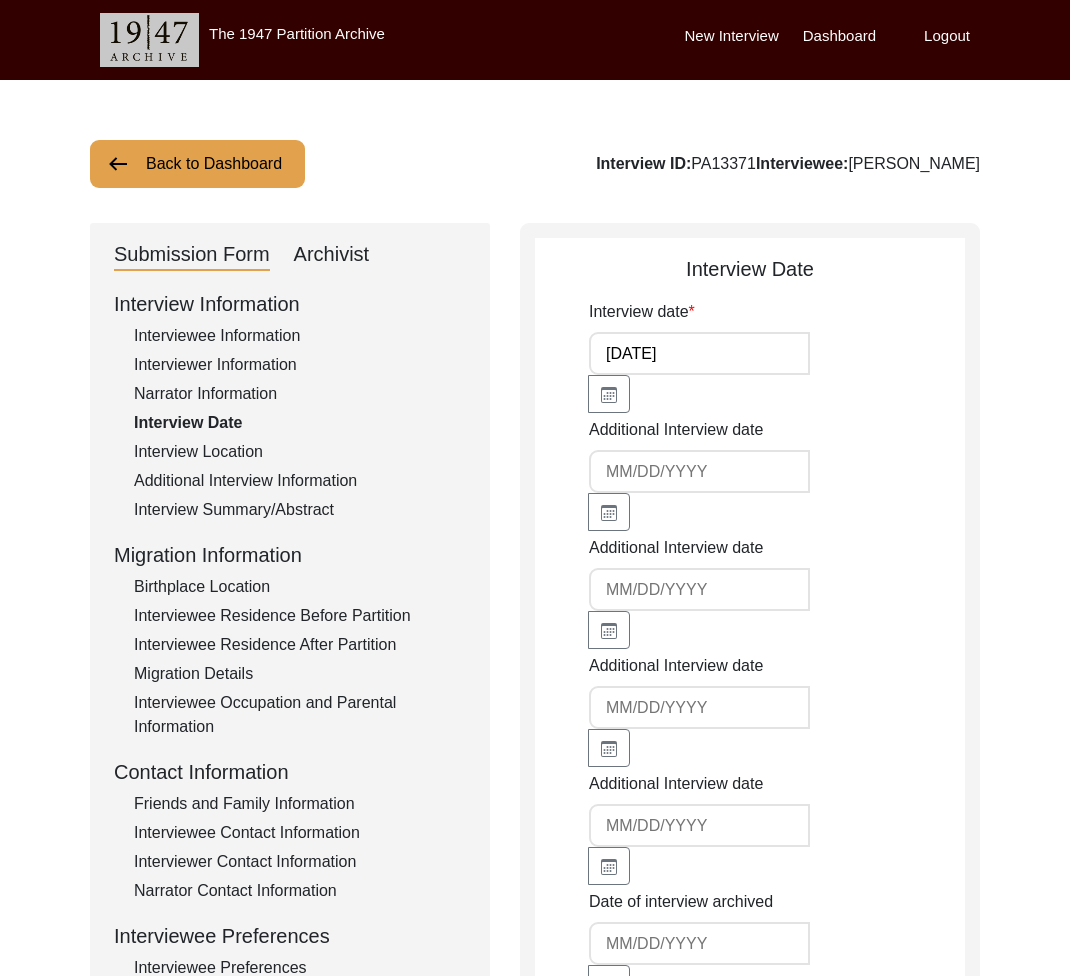 click on "Interview Location" 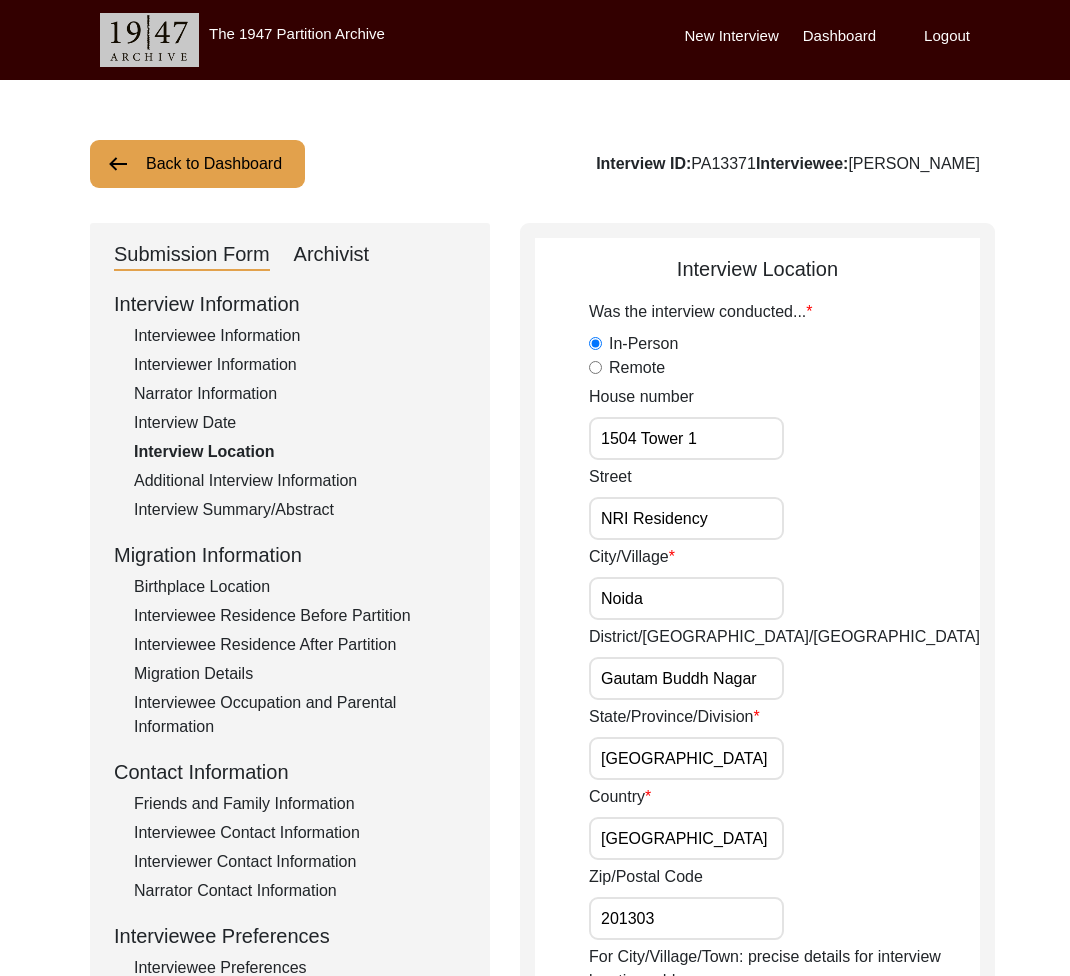 click on "Additional Interview Information" 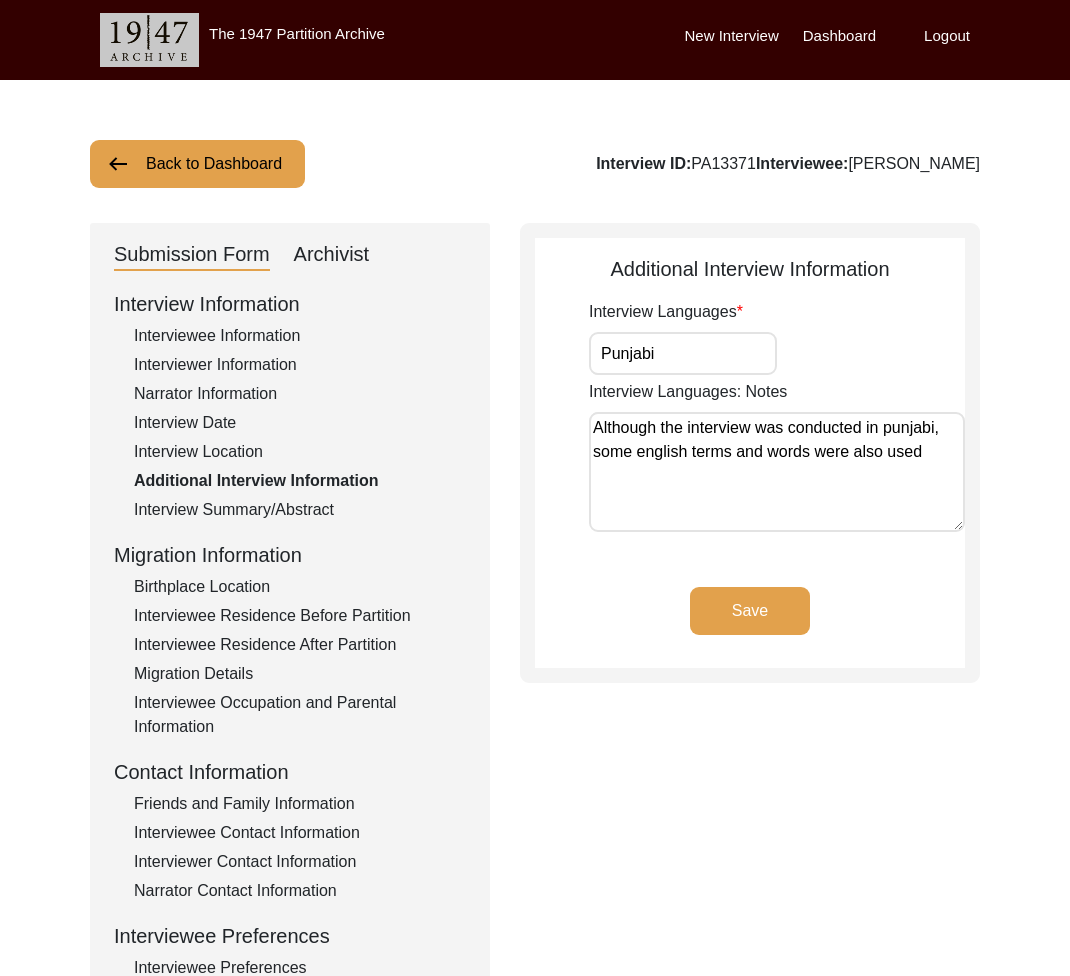 click on "Interview Summary/Abstract" 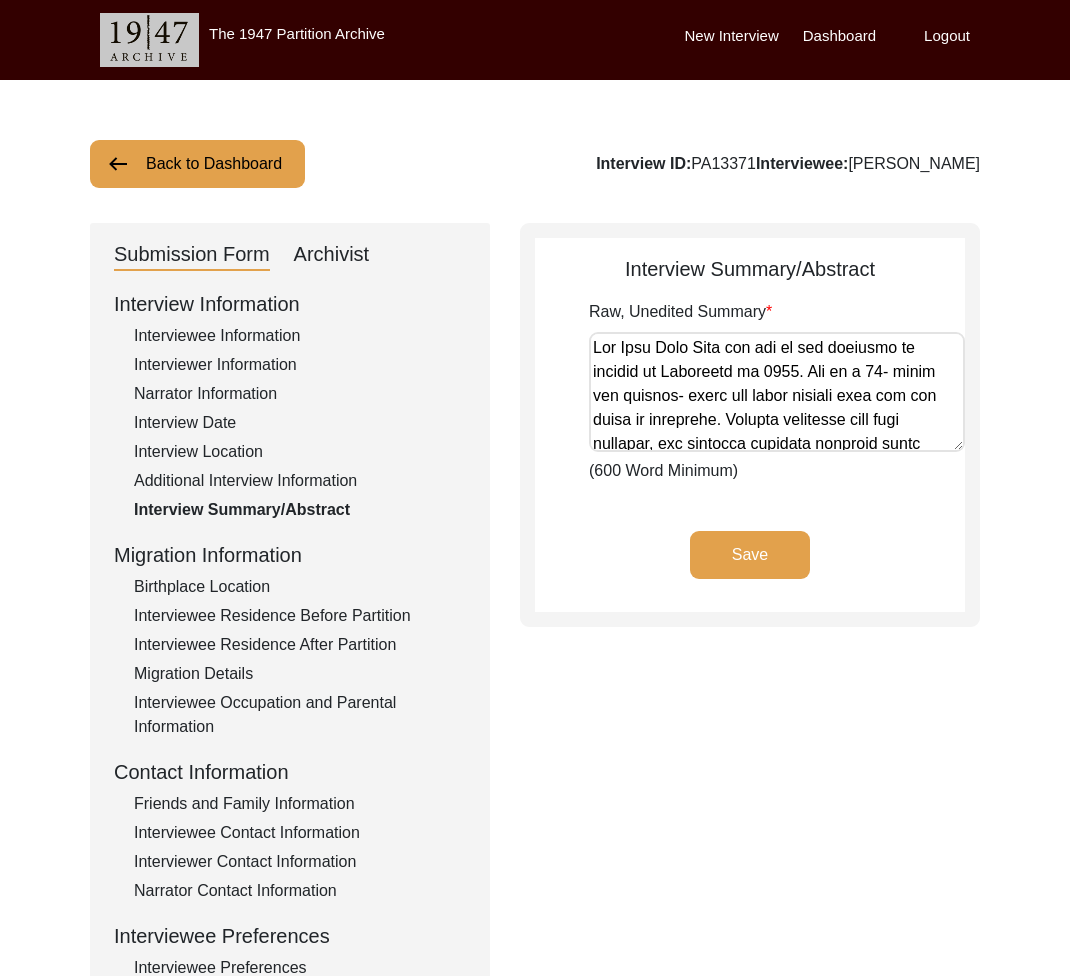 click on "Birthplace Location" 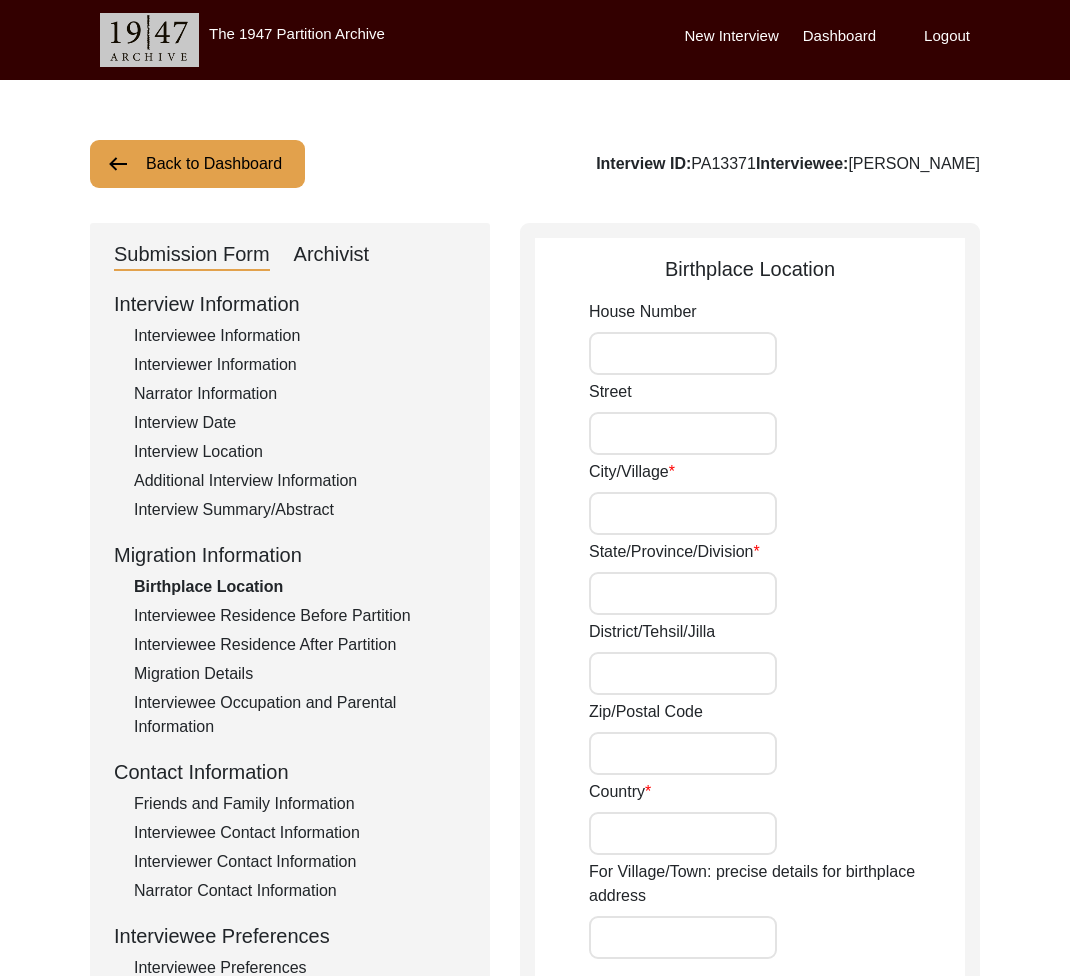 type on "Layalpur" 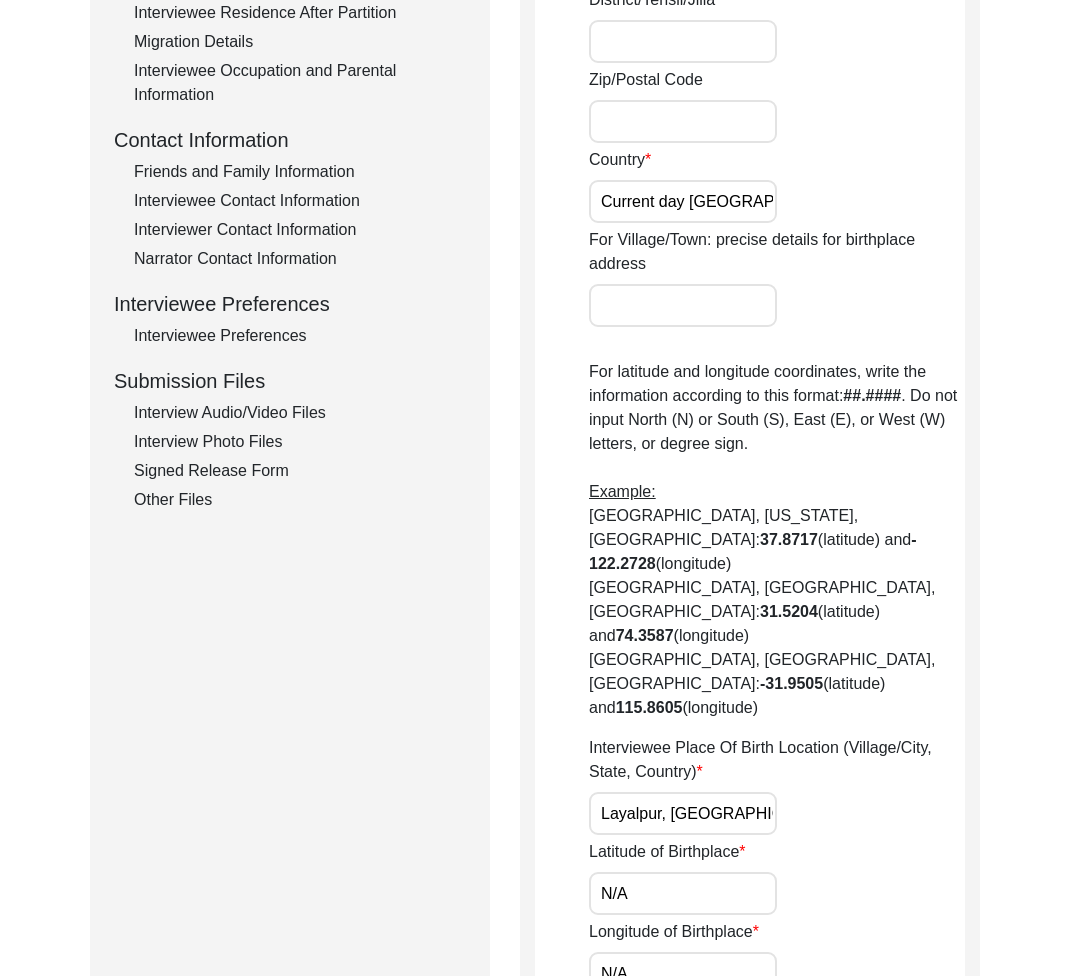 scroll, scrollTop: 494, scrollLeft: 0, axis: vertical 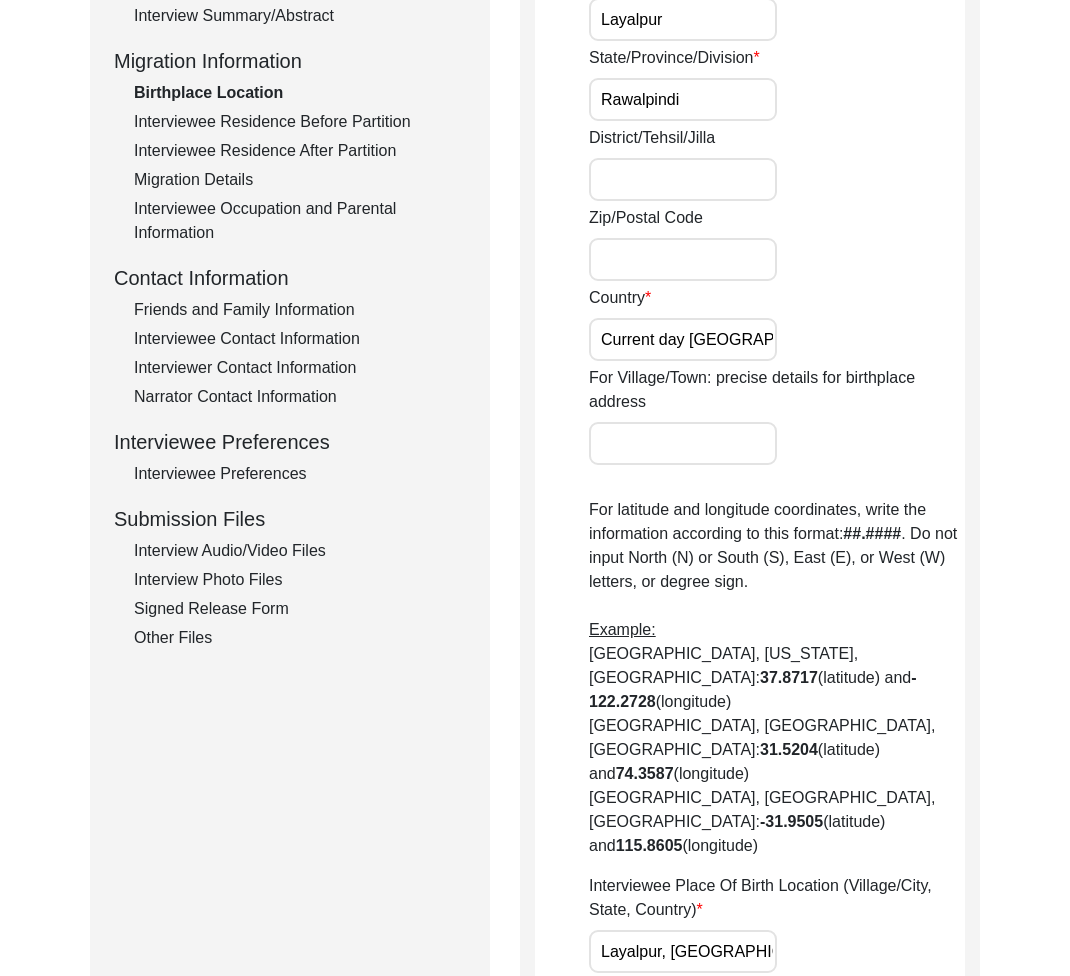 click on "Interviewee Residence Before Partition" 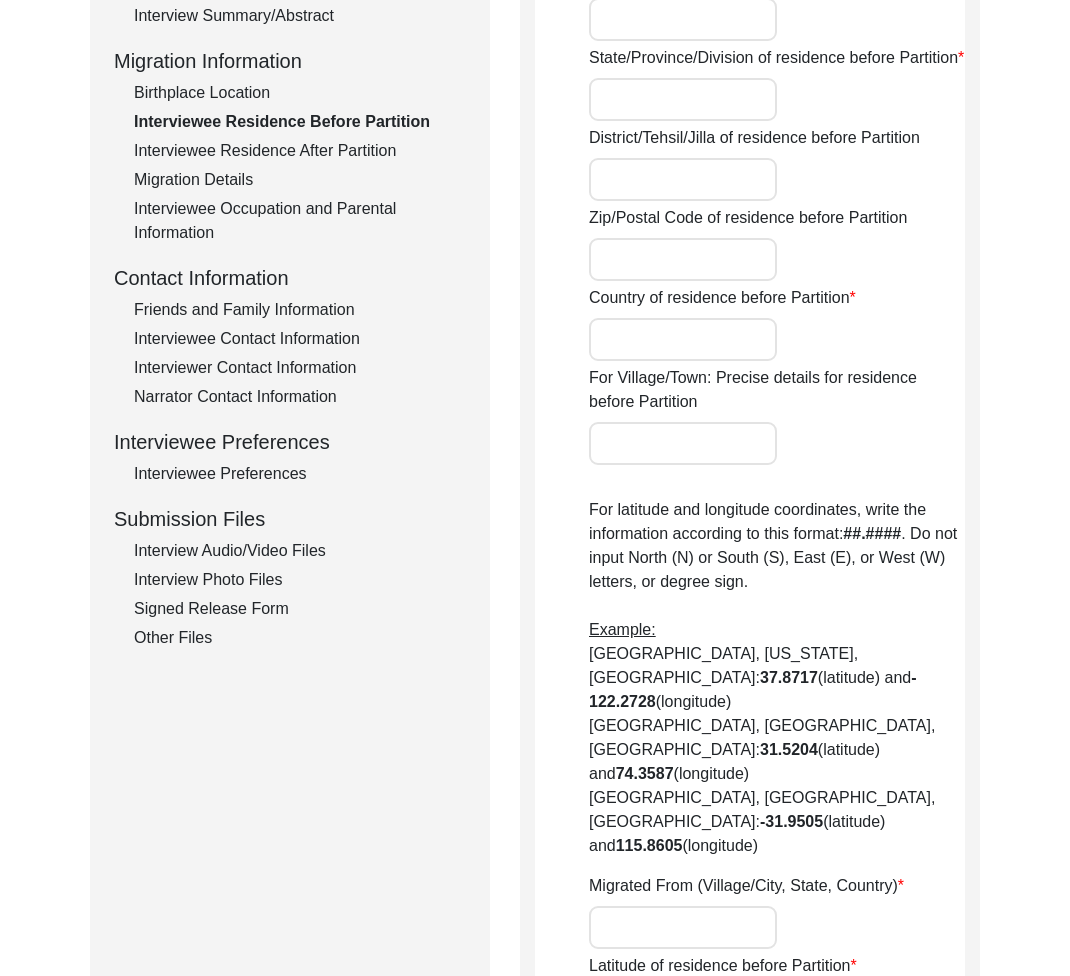 type on "Layalpur" 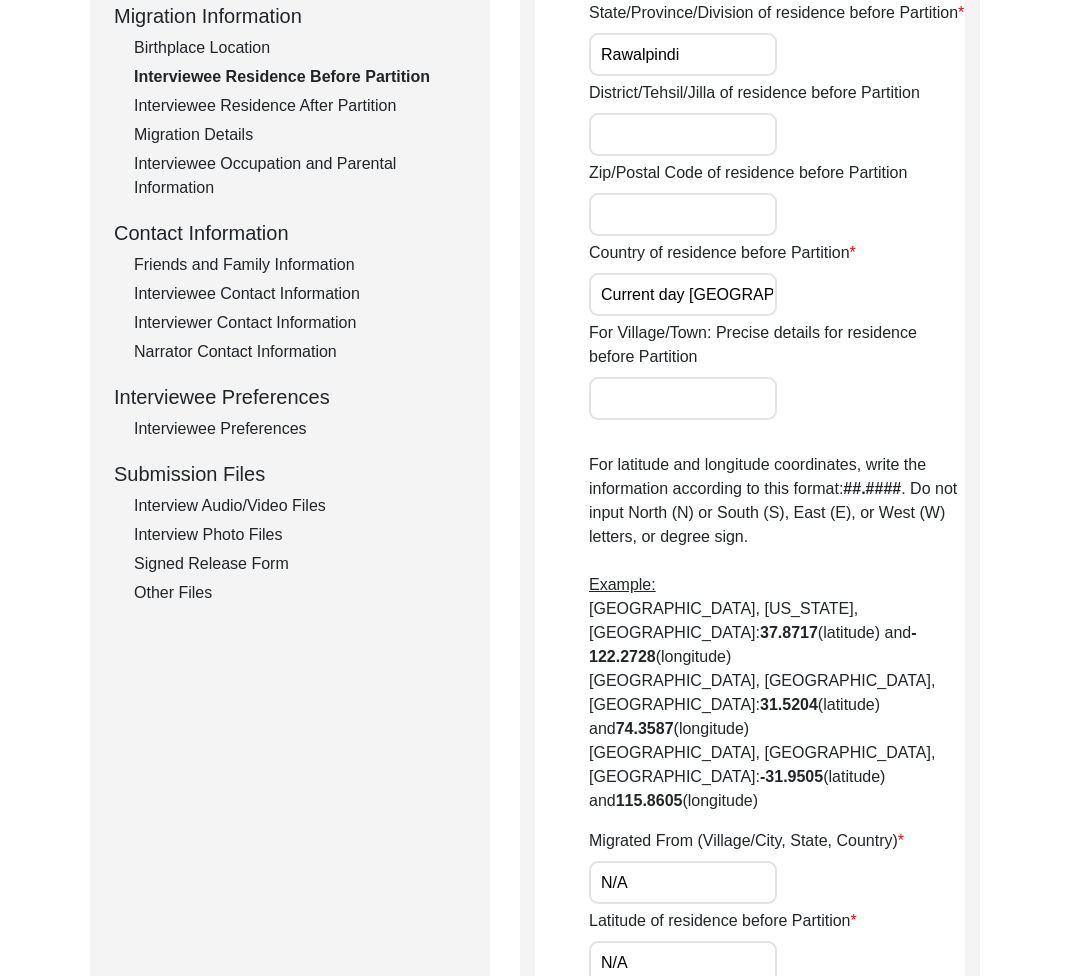 scroll, scrollTop: 213, scrollLeft: 0, axis: vertical 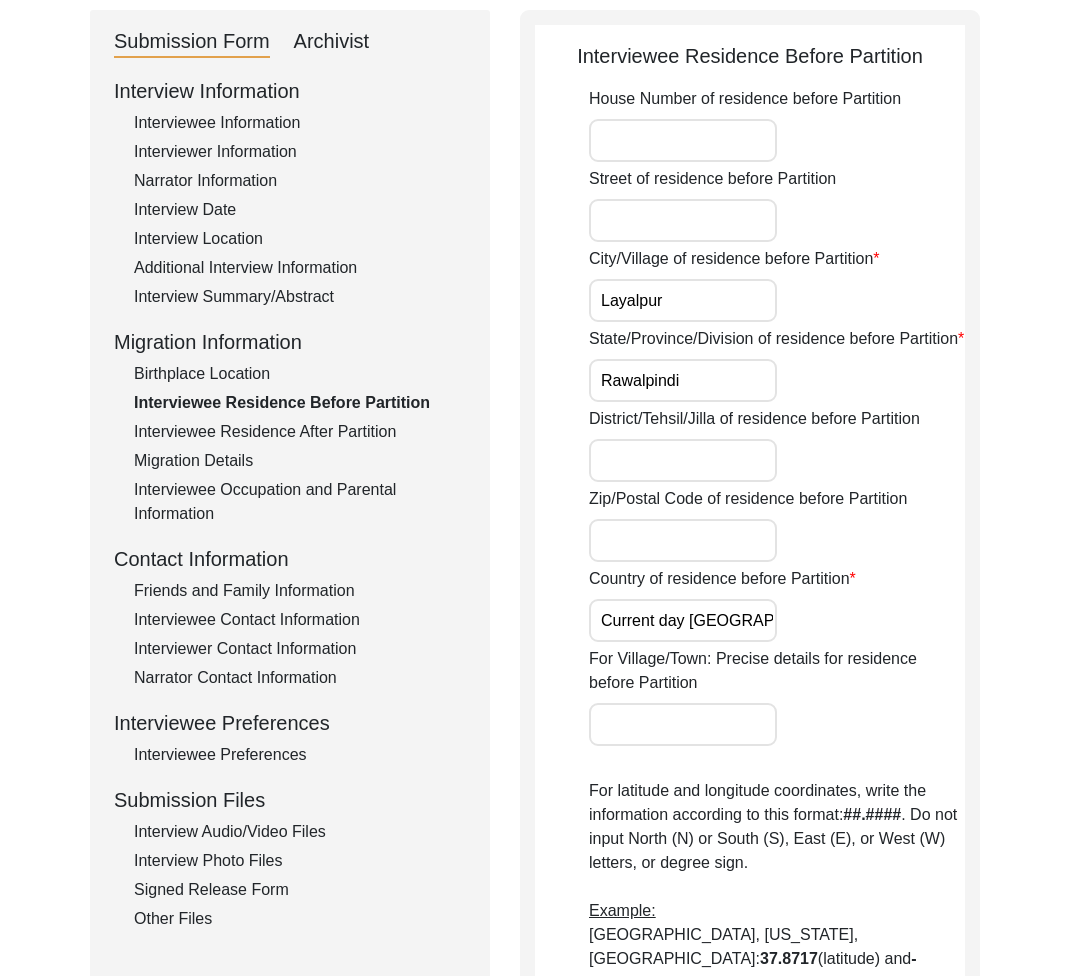click on "Interviewee Residence After Partition" 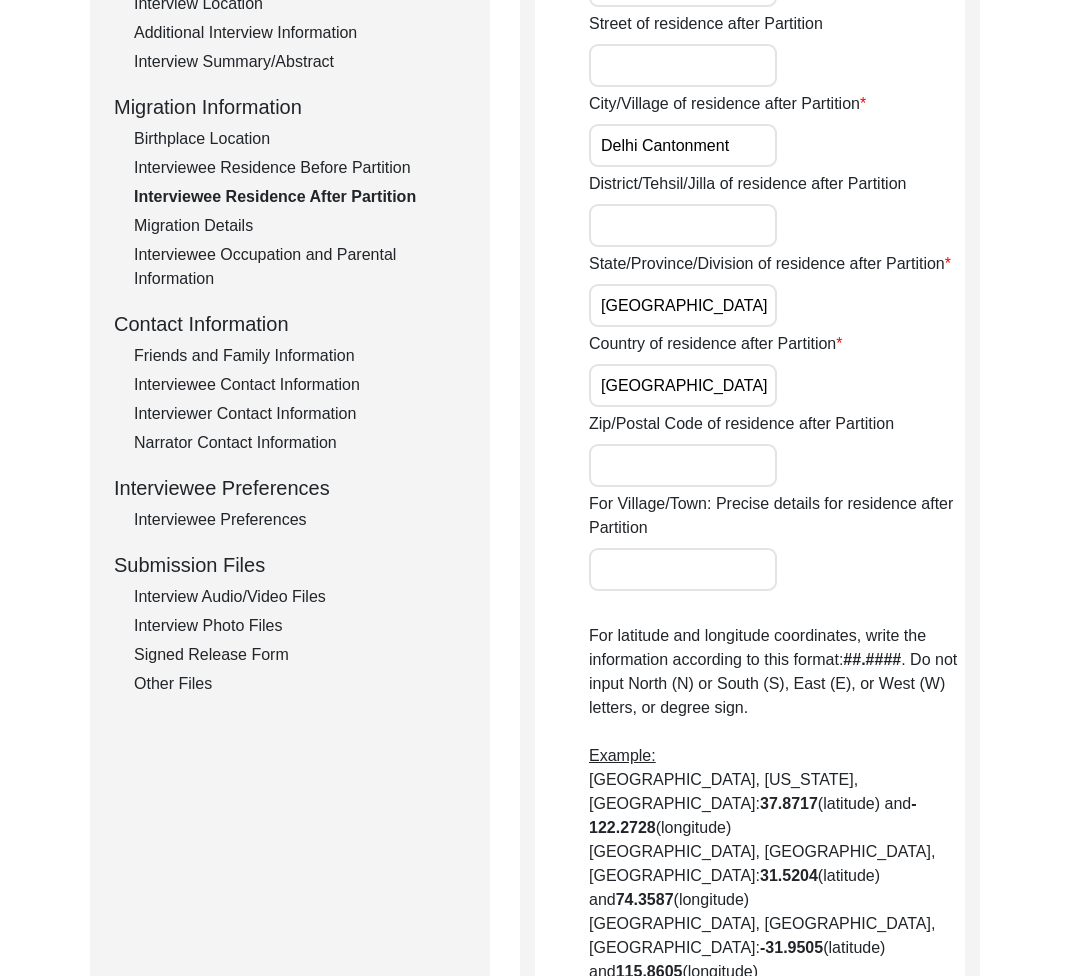 scroll, scrollTop: 419, scrollLeft: 0, axis: vertical 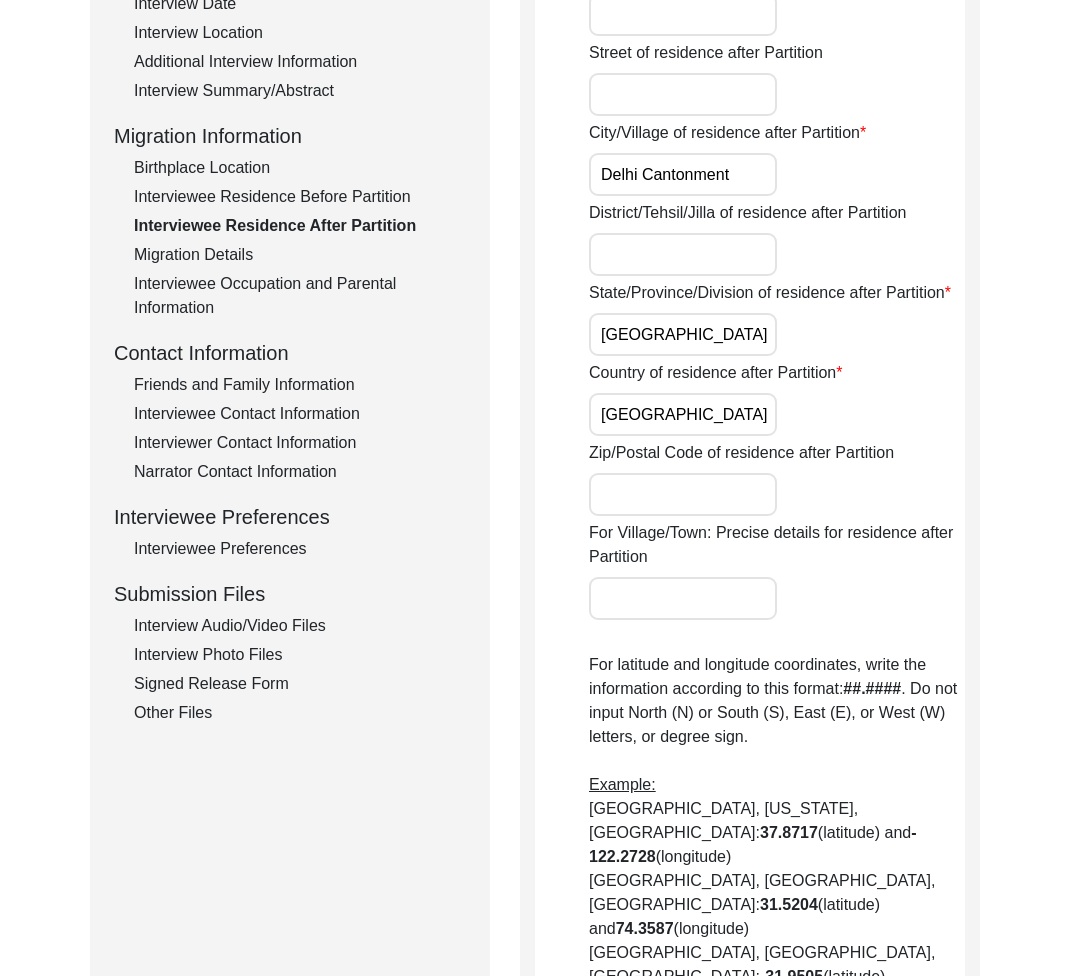 click on "Migration Details" 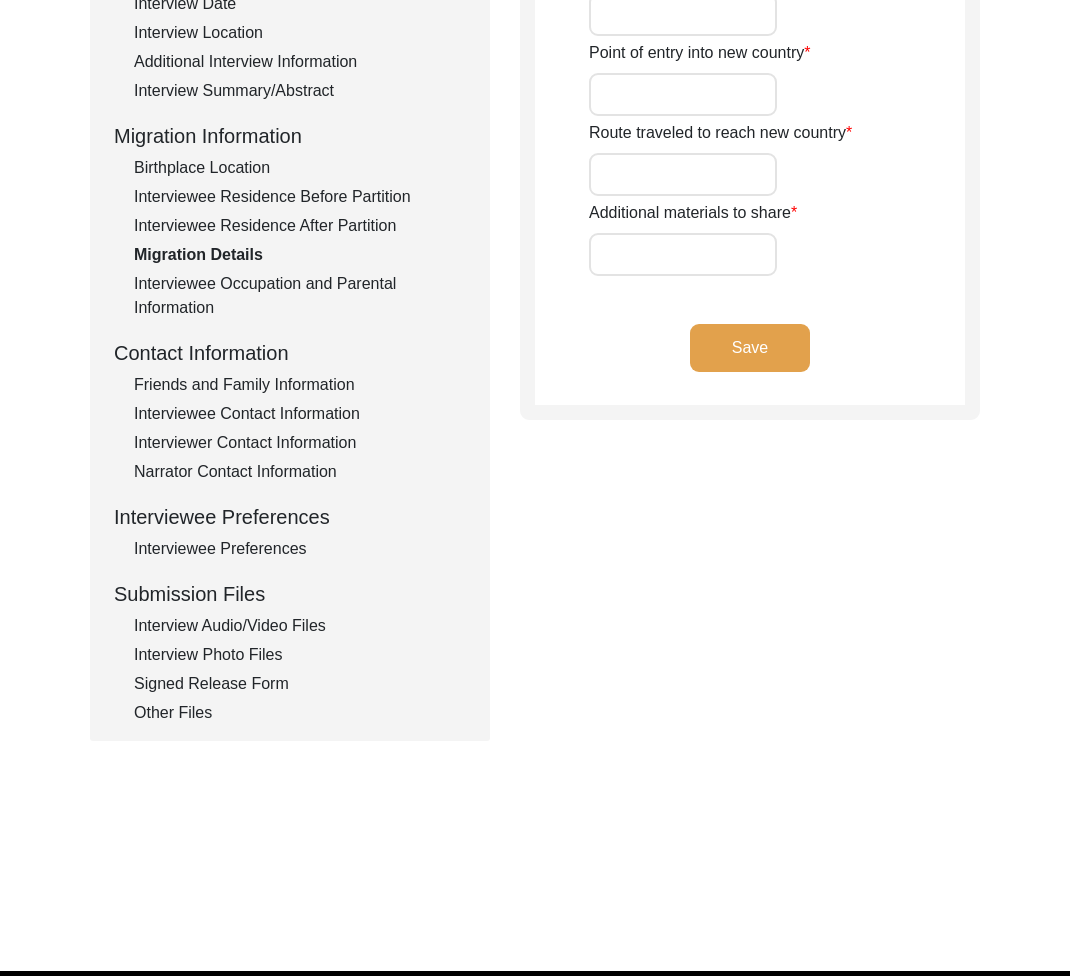 type on "All precious and essential items" 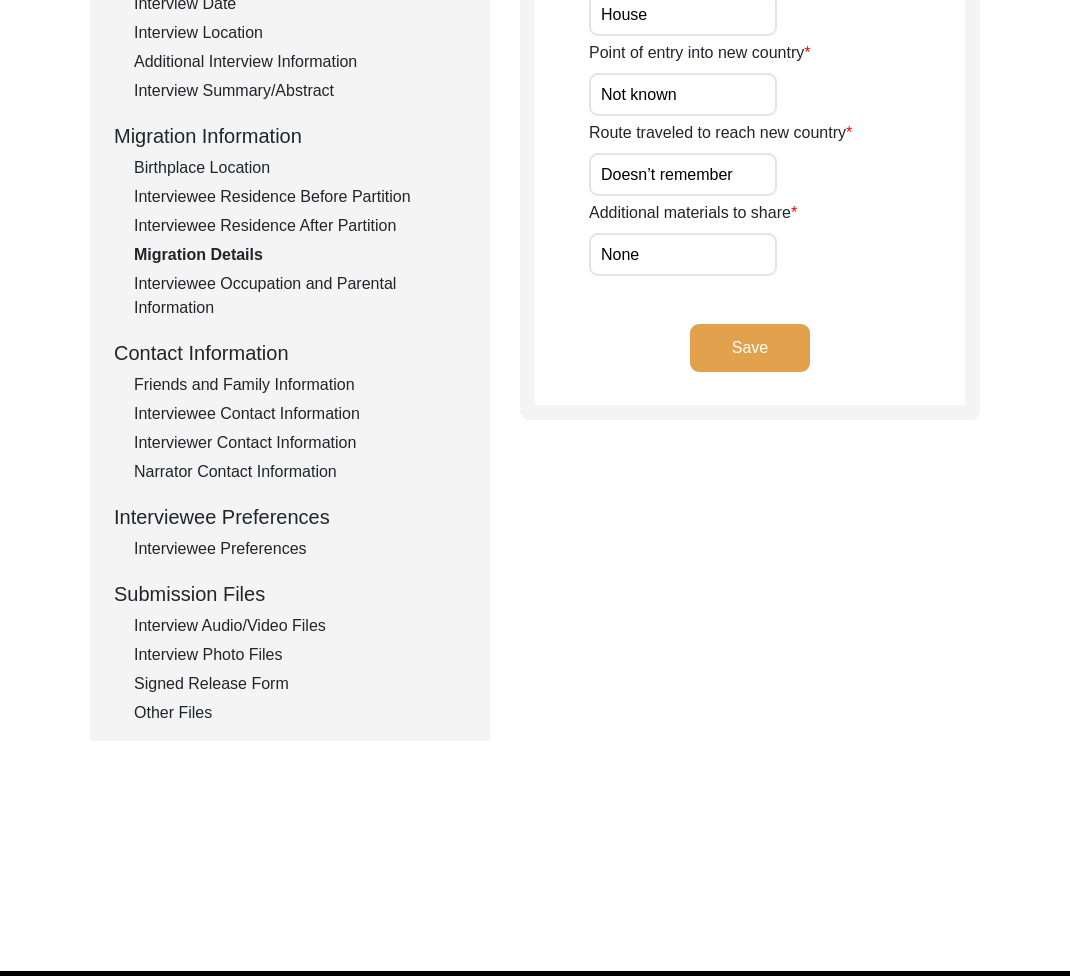 scroll, scrollTop: 0, scrollLeft: 0, axis: both 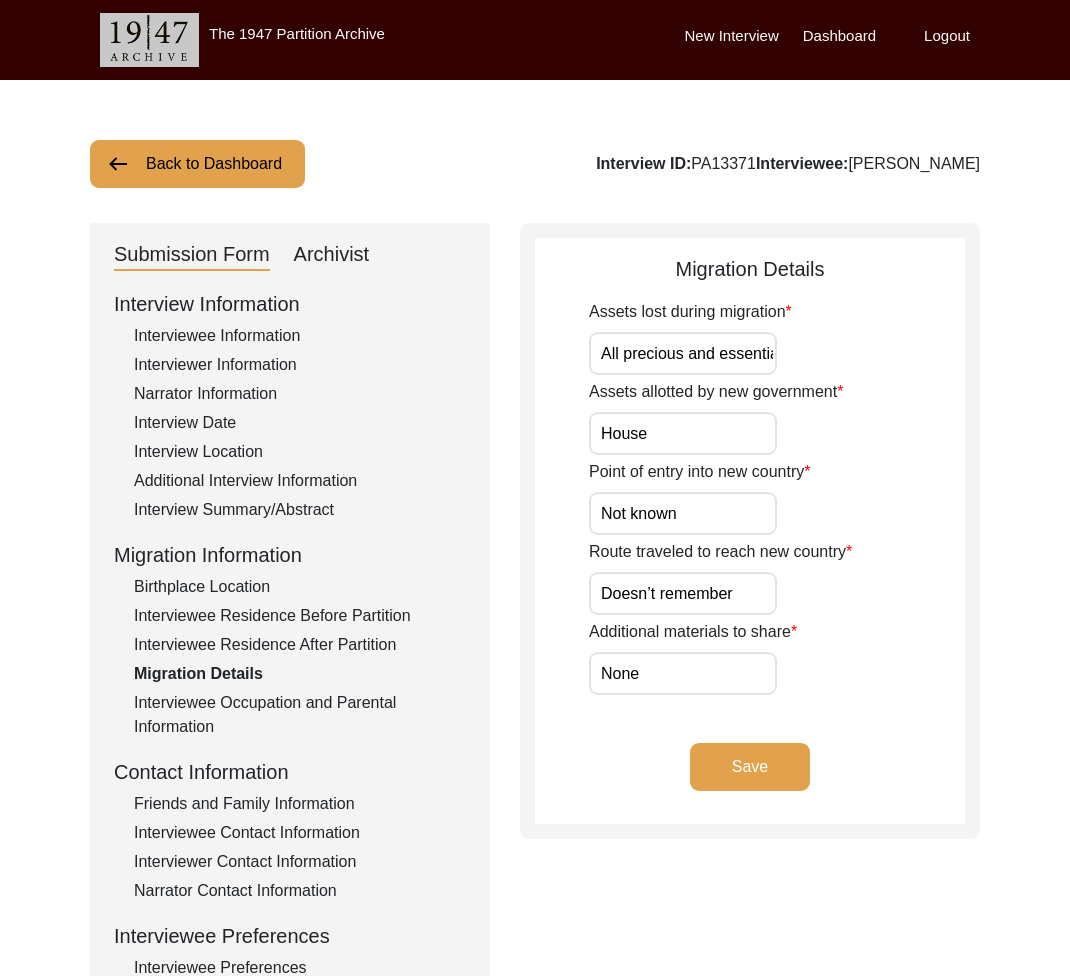 click on "Interviewee Occupation and Parental Information" 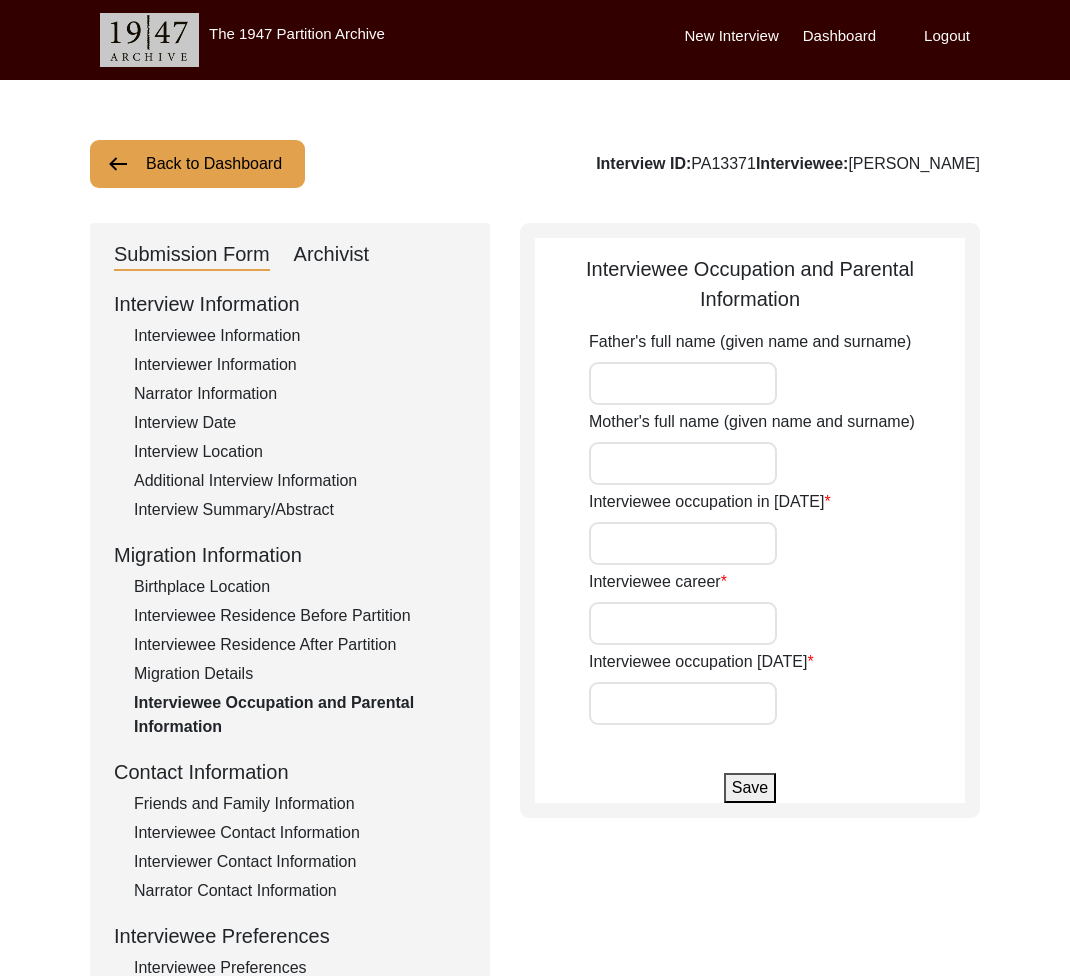 type on "None" 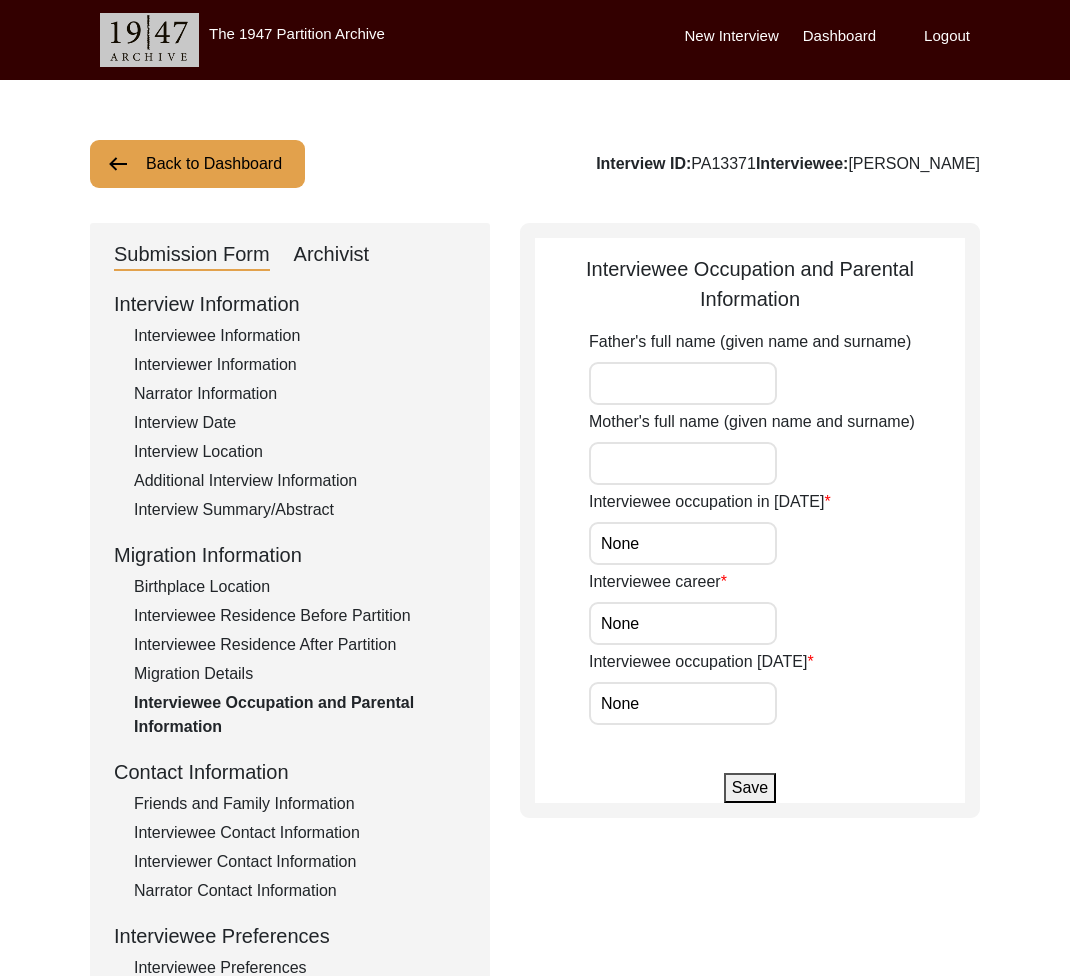 click on "Friends and Family Information" 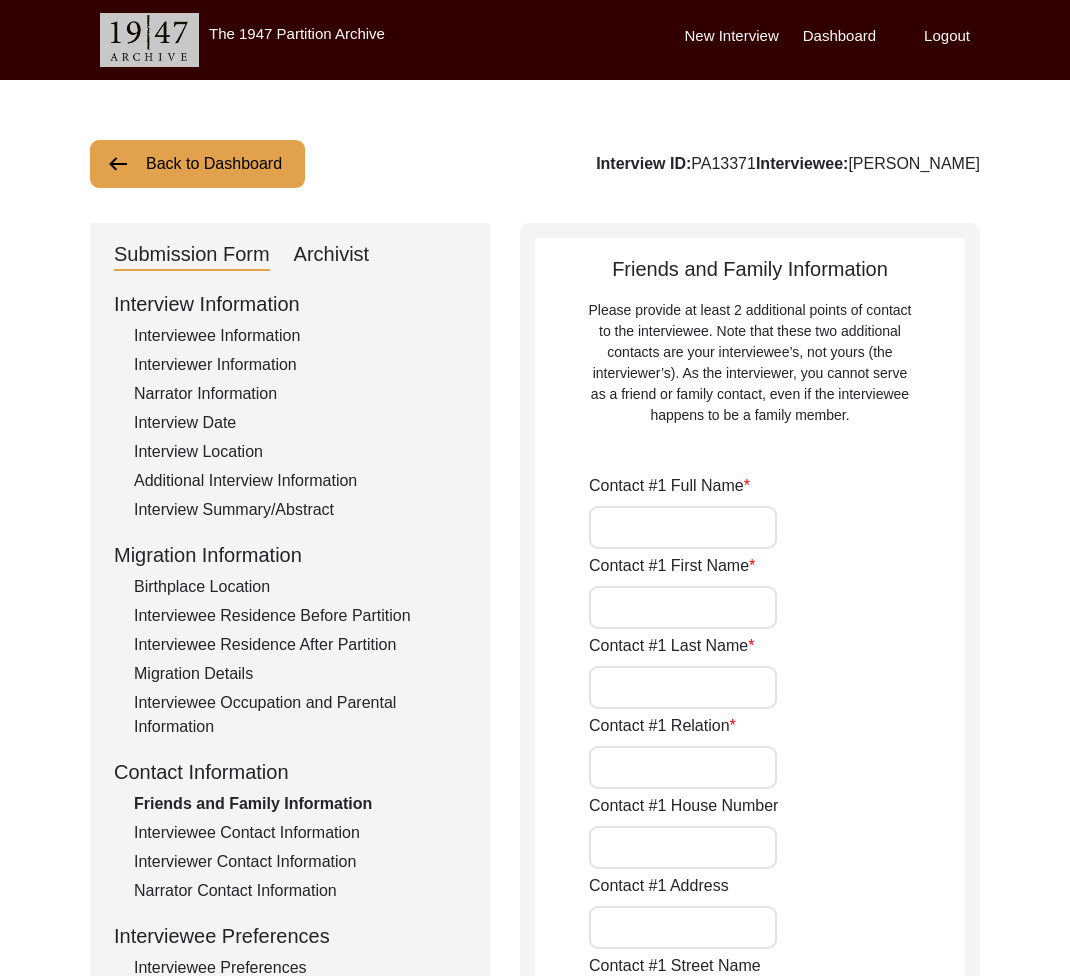 type on "Lakhinder Singh Puri" 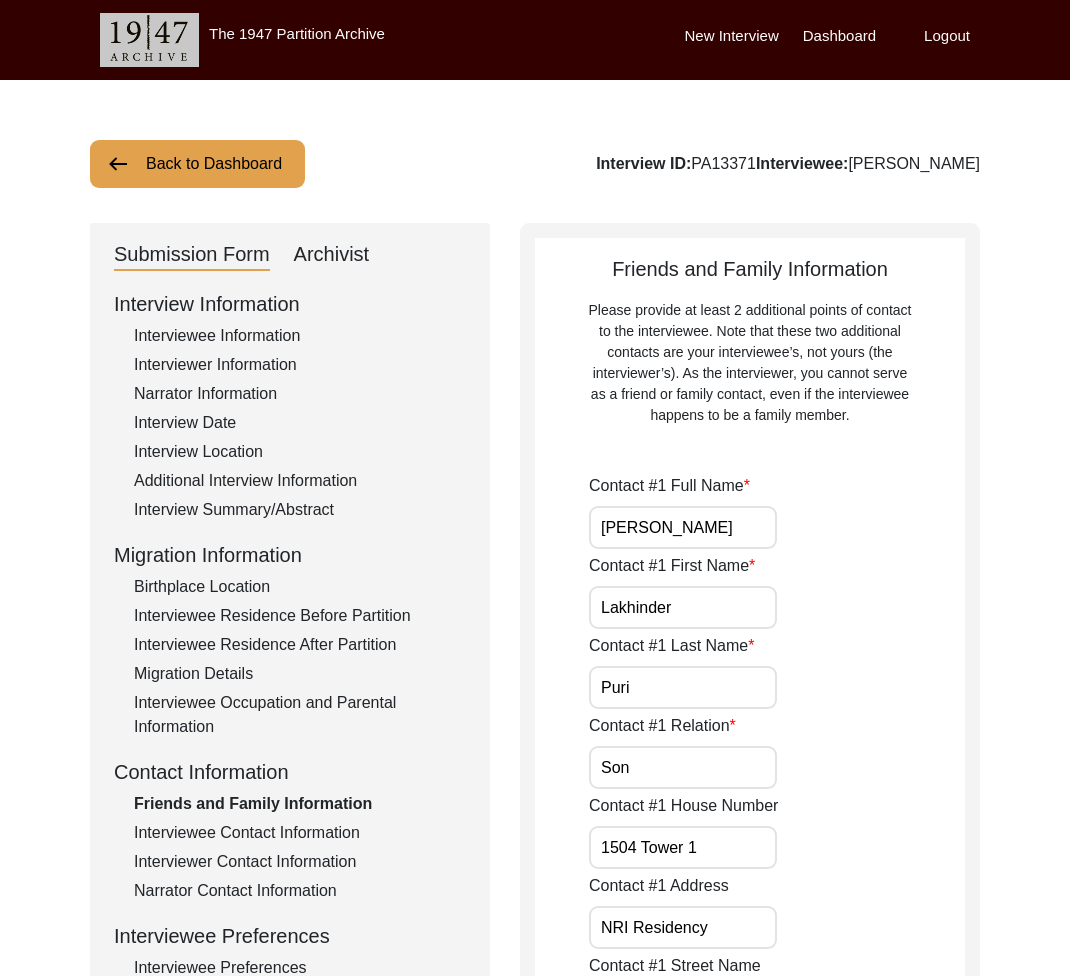 scroll, scrollTop: 44, scrollLeft: 0, axis: vertical 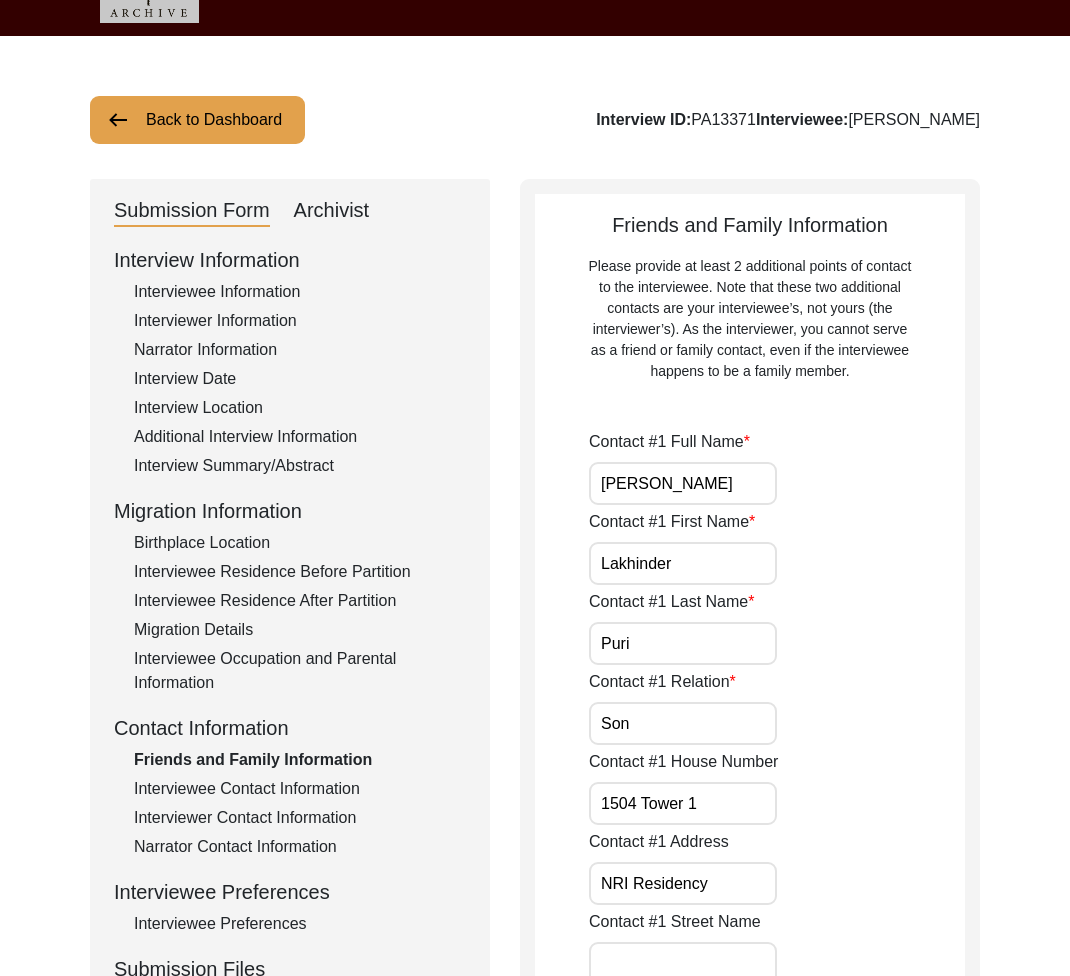 click on "Interviewee Contact Information" 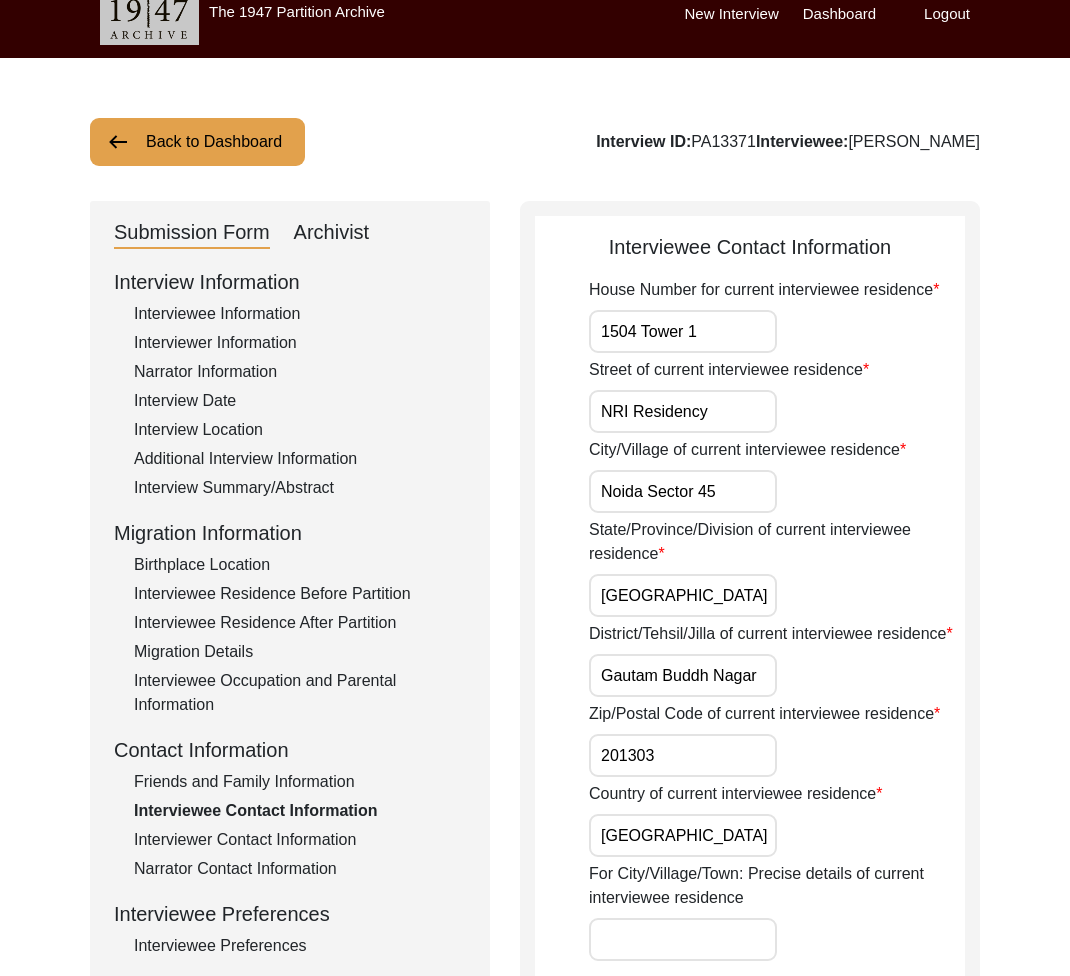 scroll, scrollTop: 25, scrollLeft: 0, axis: vertical 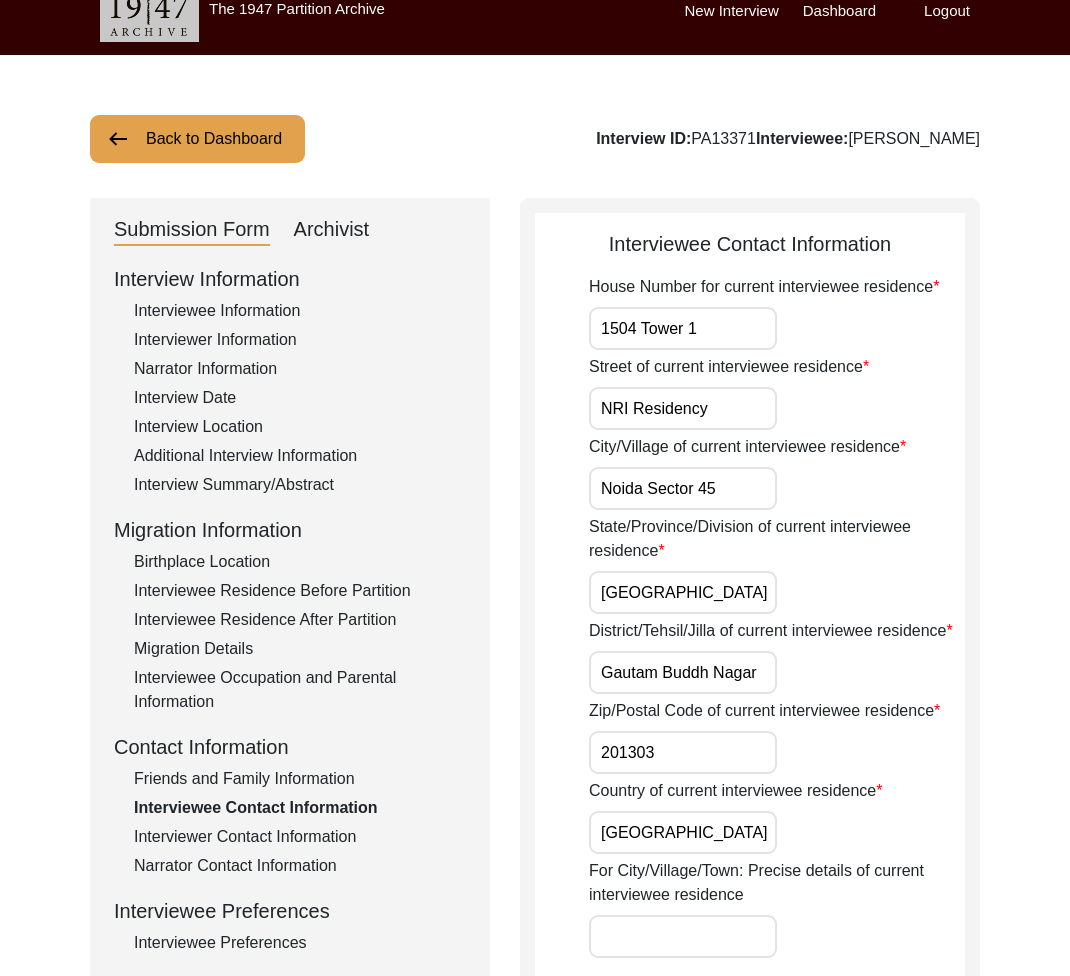 click on "Interviewer Contact Information" 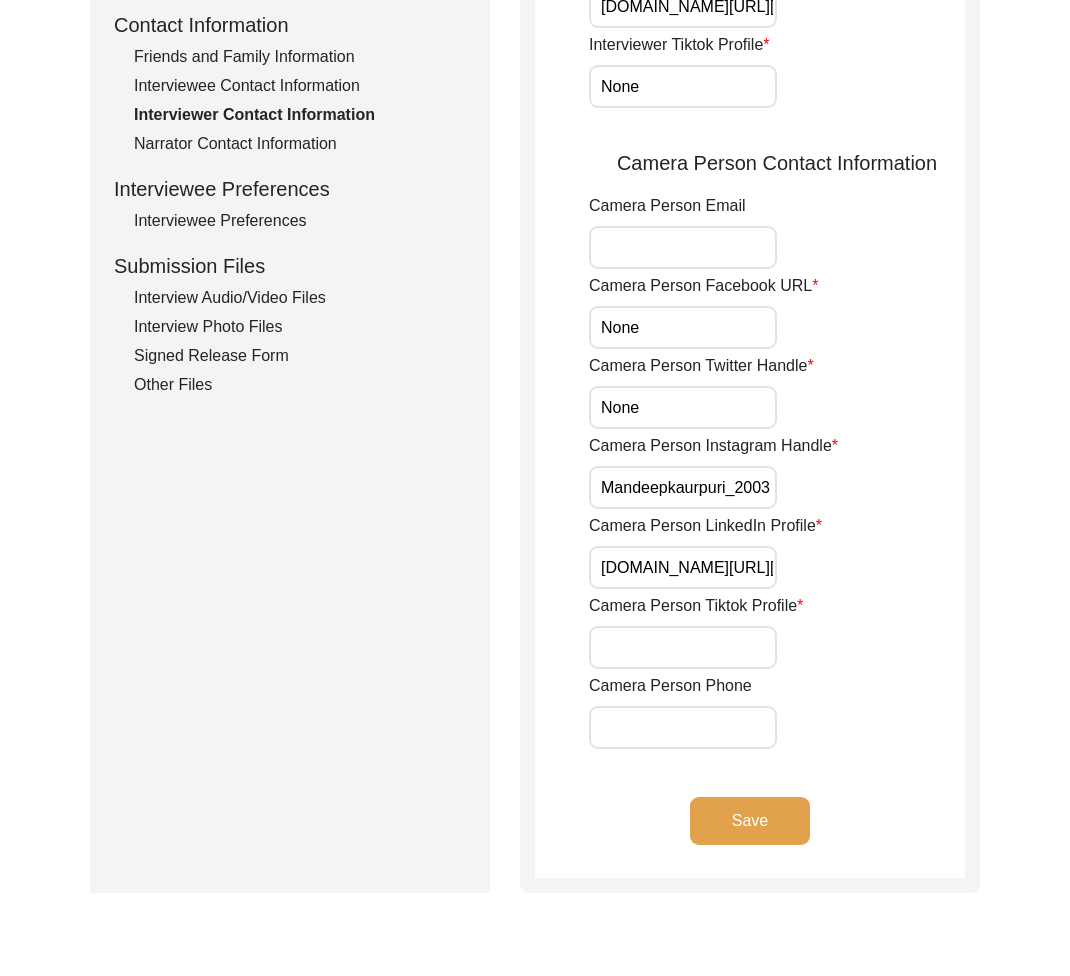 scroll, scrollTop: 759, scrollLeft: 0, axis: vertical 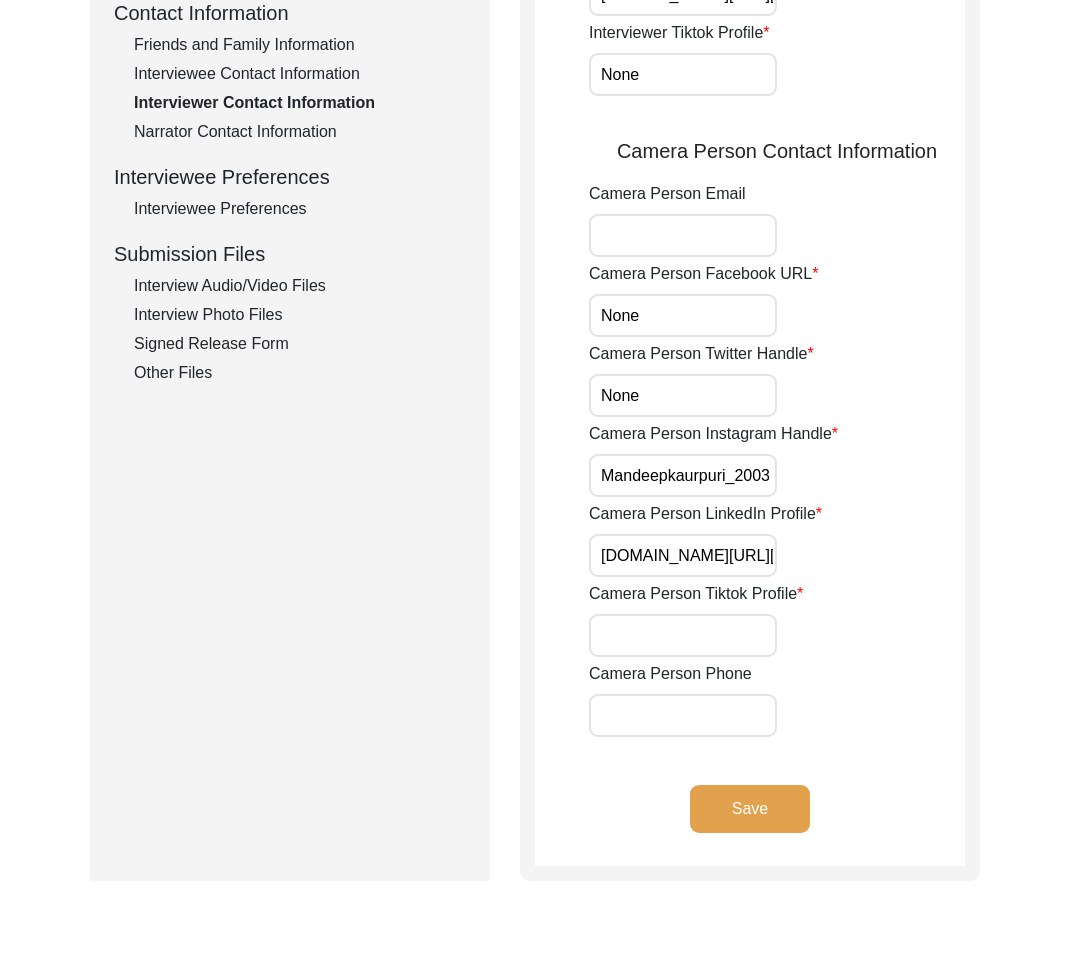 click on "Narrator Contact Information" 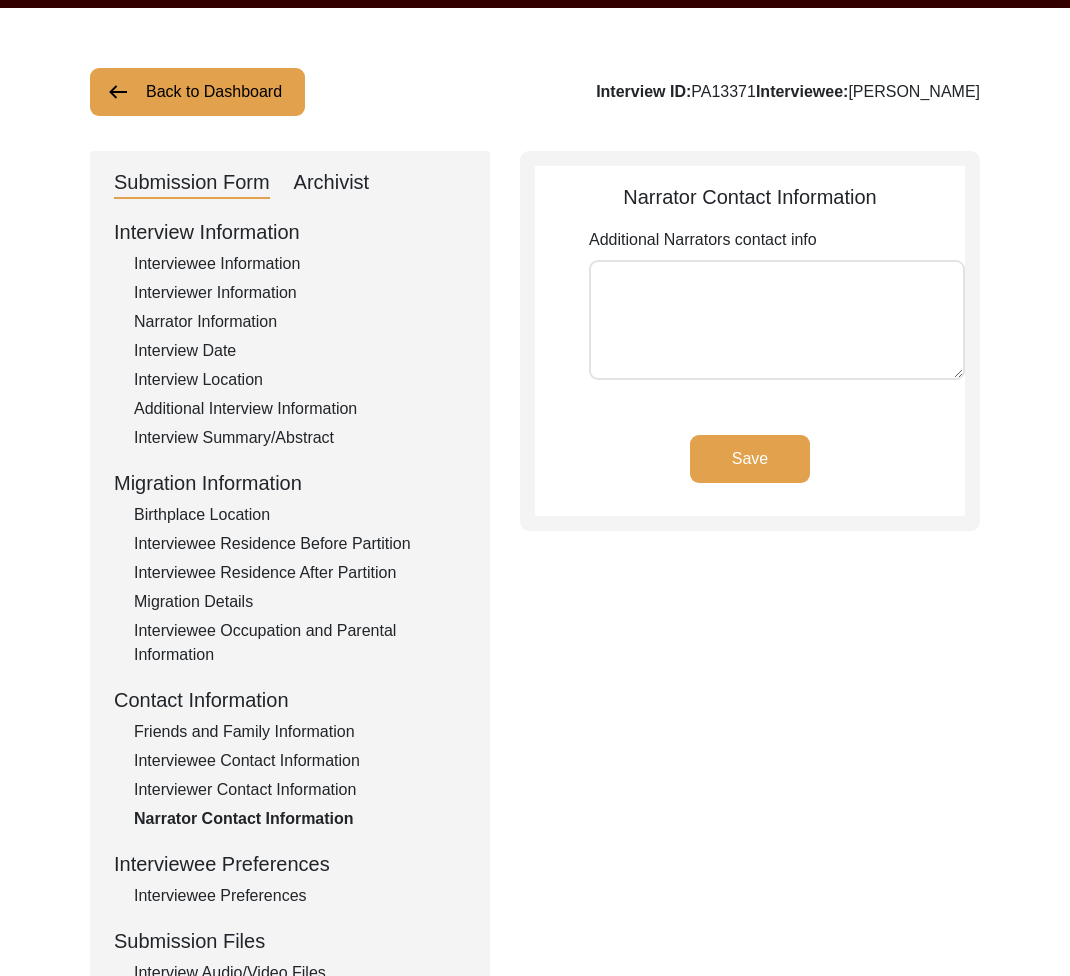 scroll, scrollTop: 0, scrollLeft: 0, axis: both 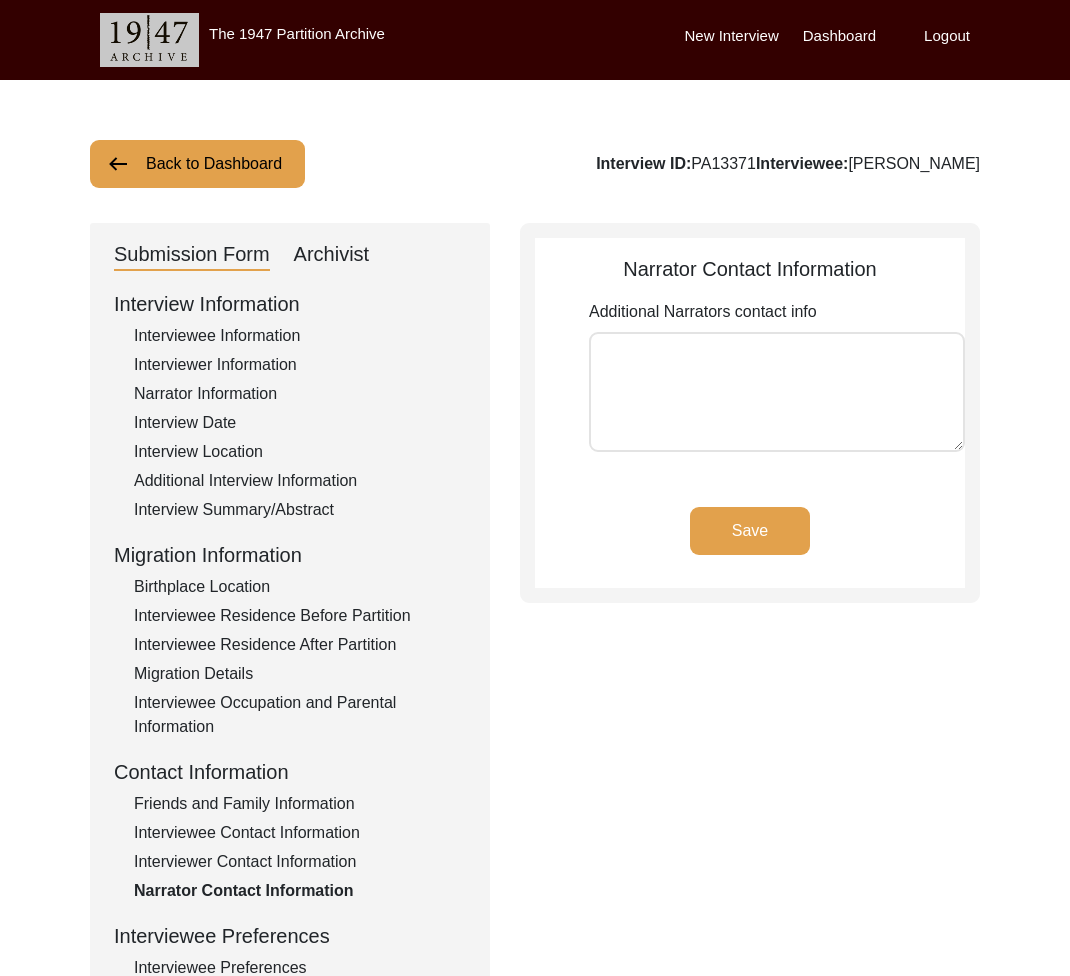click on "Interview Information   Interviewee Information   Interviewer Information   Narrator Information   Interview Date   Interview Location   Additional Interview Information   Interview Summary/Abstract   Migration Information   Birthplace Location   Interviewee Residence Before Partition   Interviewee Residence After Partition   Migration Details   Interviewee Occupation and Parental Information   Contact Information   Friends and Family Information   Interviewee Contact Information   Interviewer Contact Information   Narrator Contact Information   Interviewee Preferences   Interviewee Preferences   Submission Files   Interview Audio/Video Files   Interview Photo Files   Signed Release Form   Other Files" 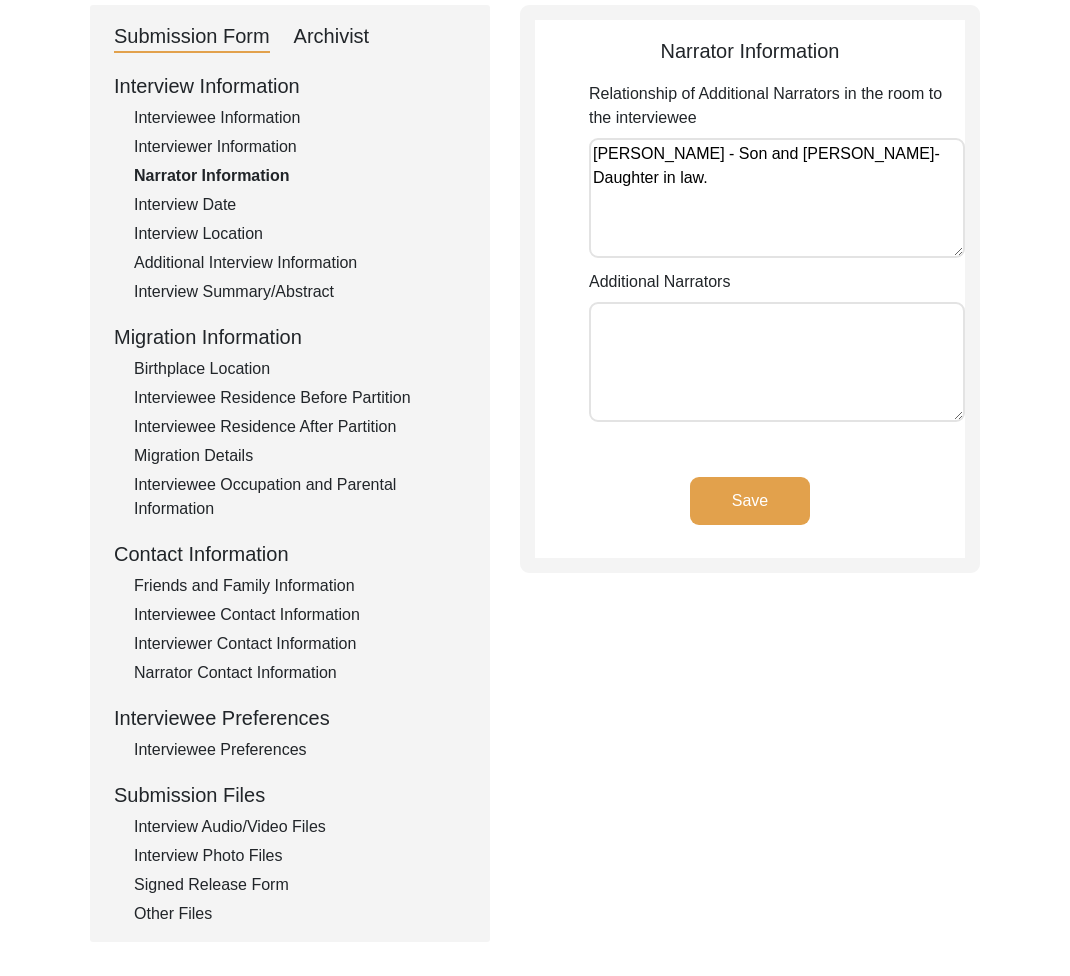 scroll, scrollTop: 434, scrollLeft: 0, axis: vertical 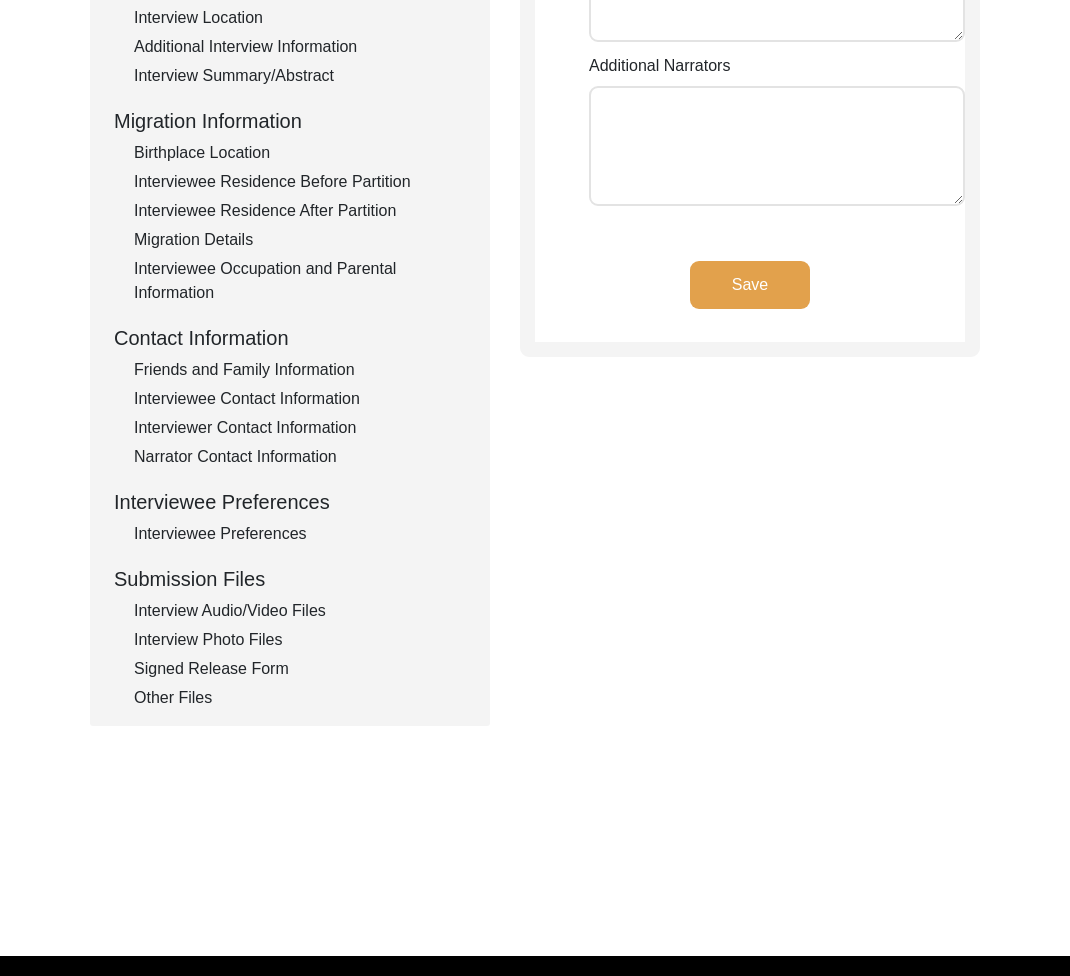 click on "Interviewee Contact Information" 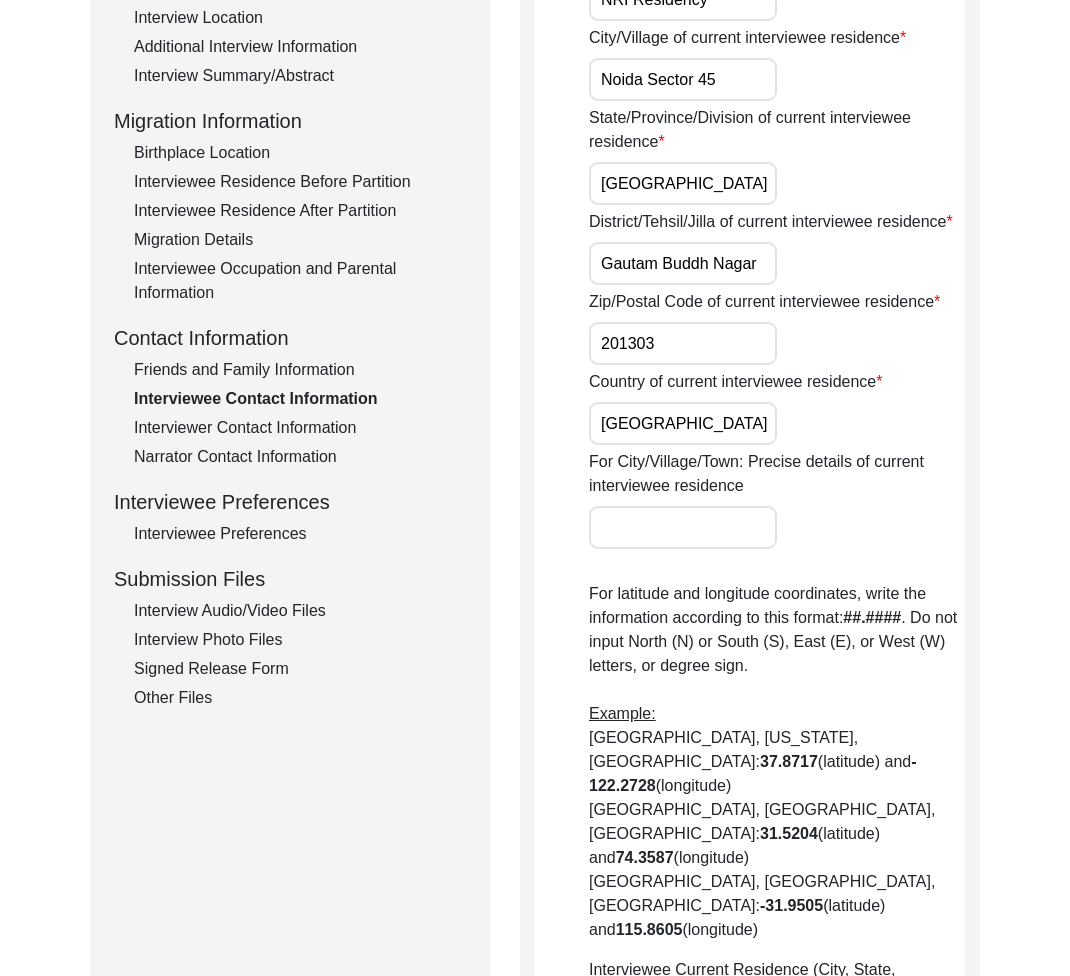 click on "Friends and Family Information" 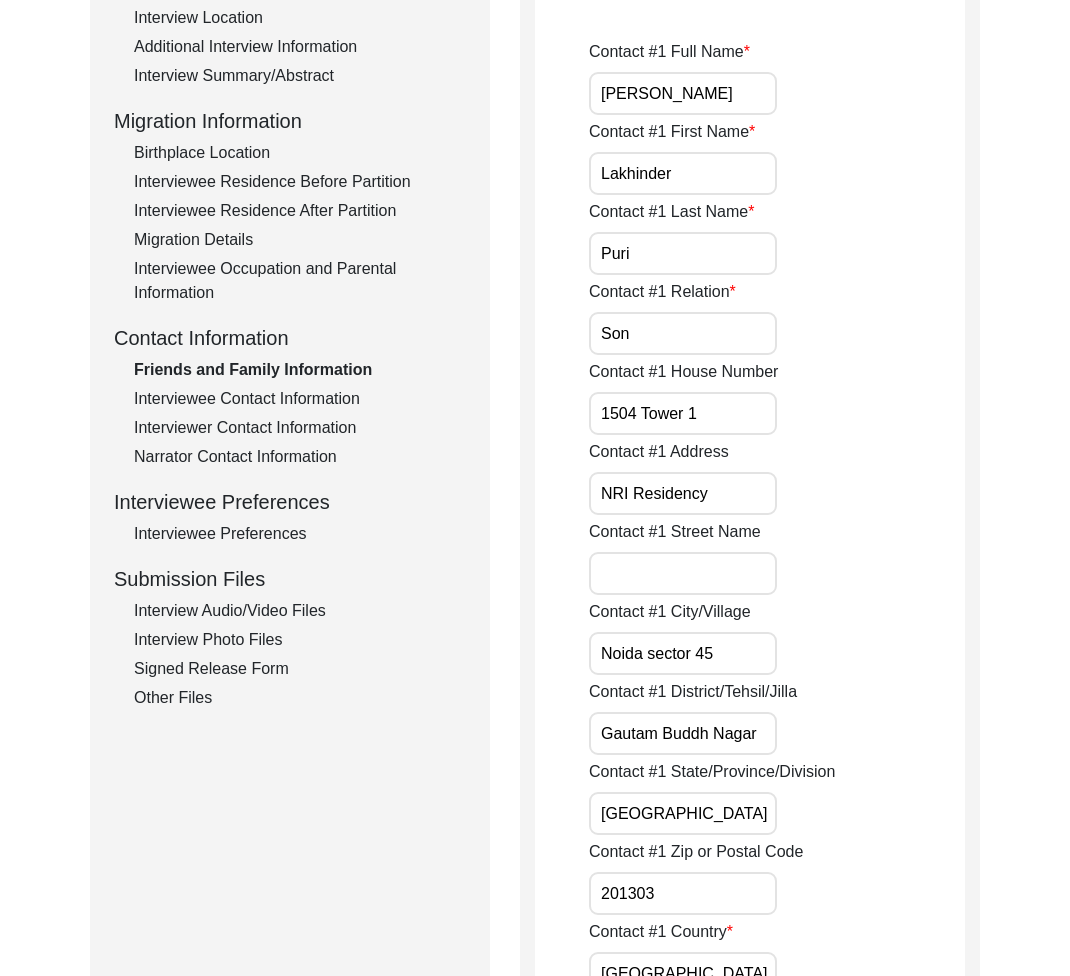 click on "Submission Files" 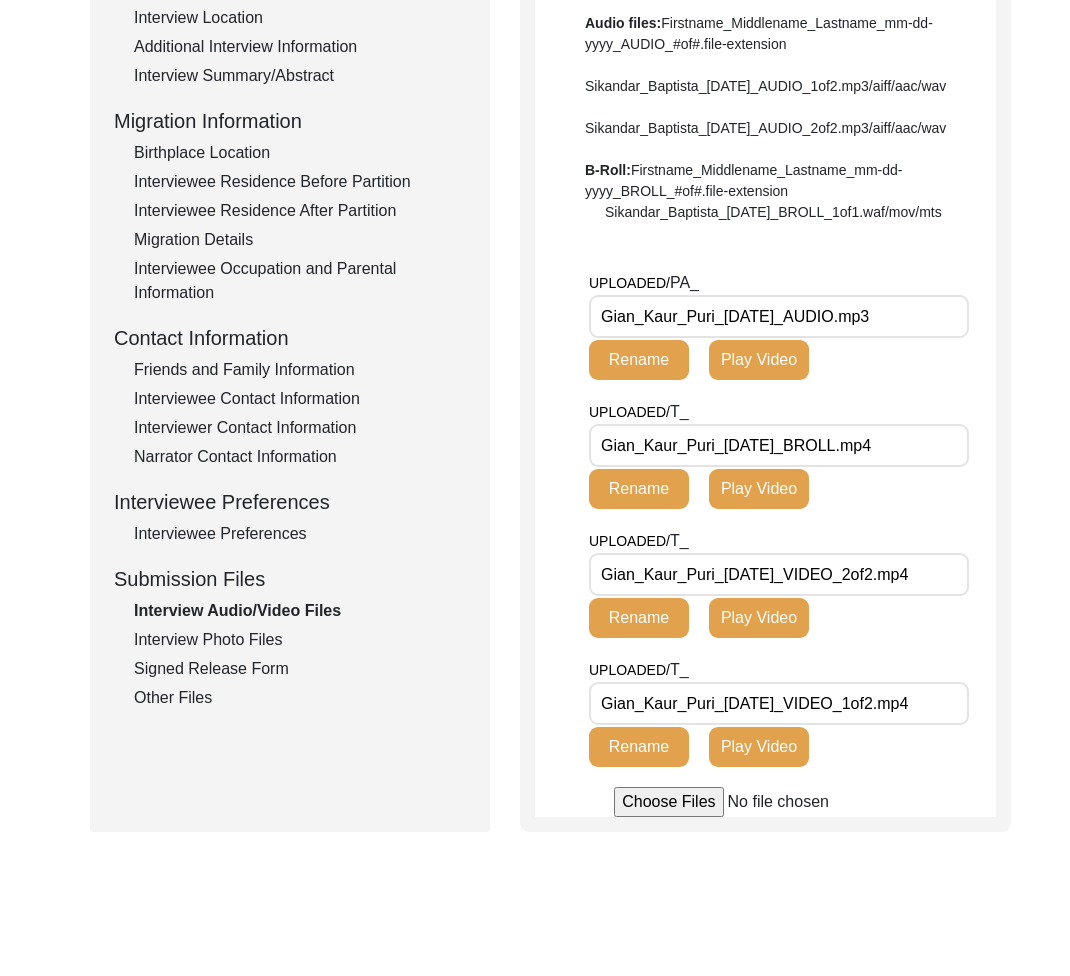 click on "Interviewee Preferences" 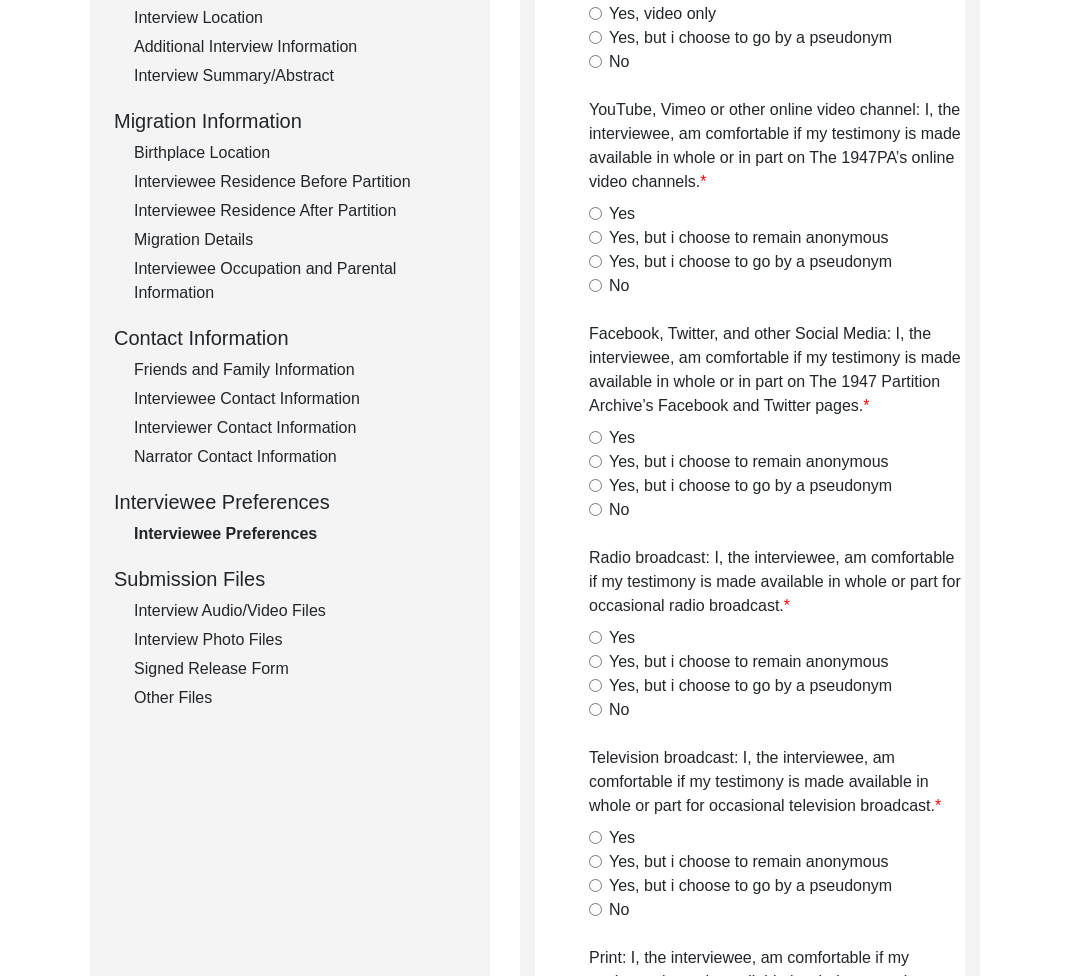 radio on "true" 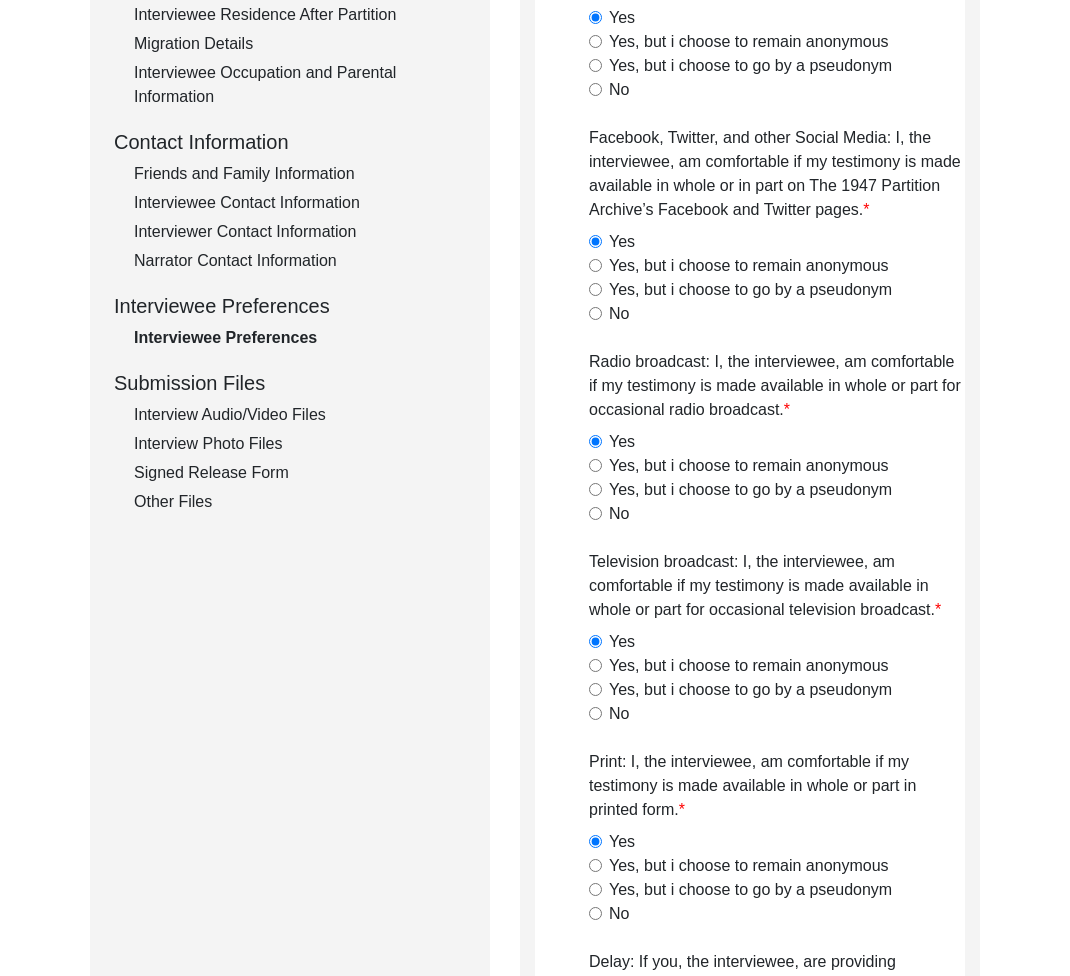 scroll, scrollTop: 0, scrollLeft: 0, axis: both 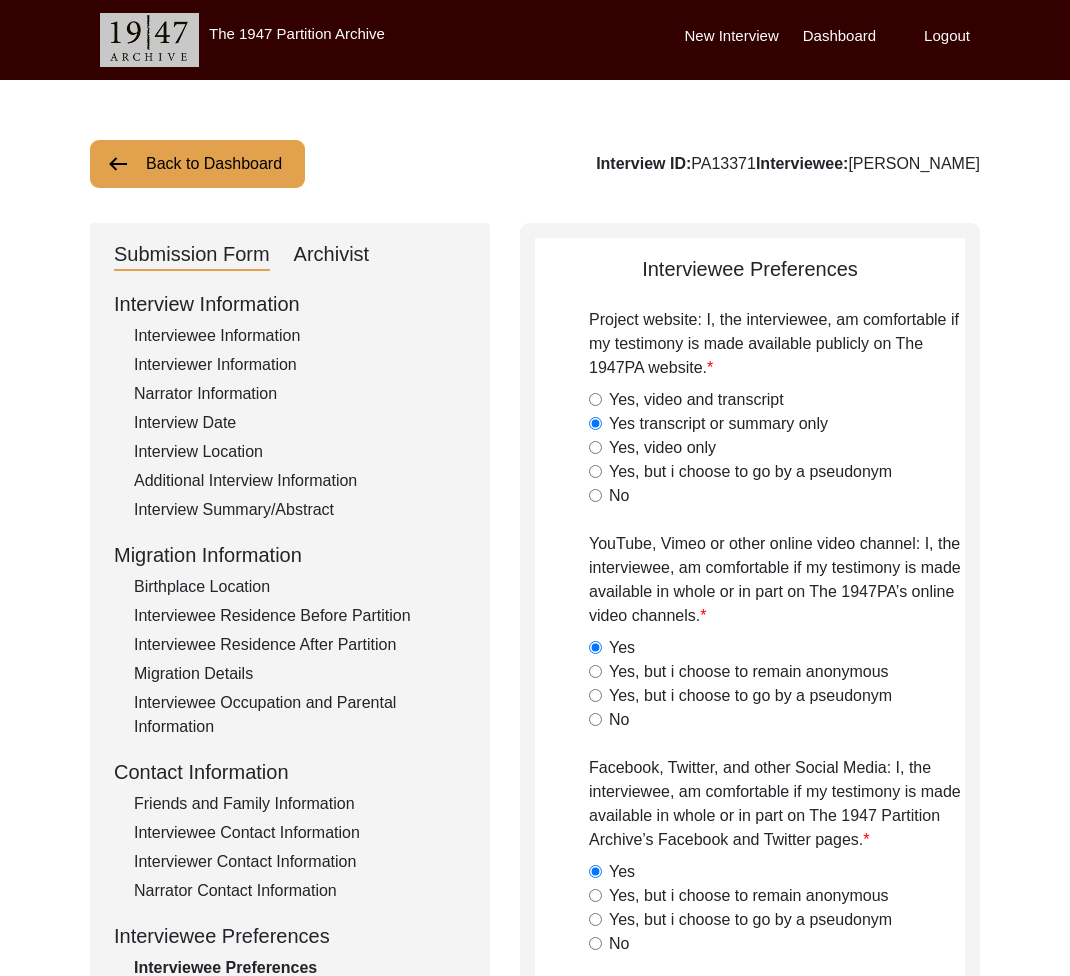 click on "Interview Summary/Abstract" 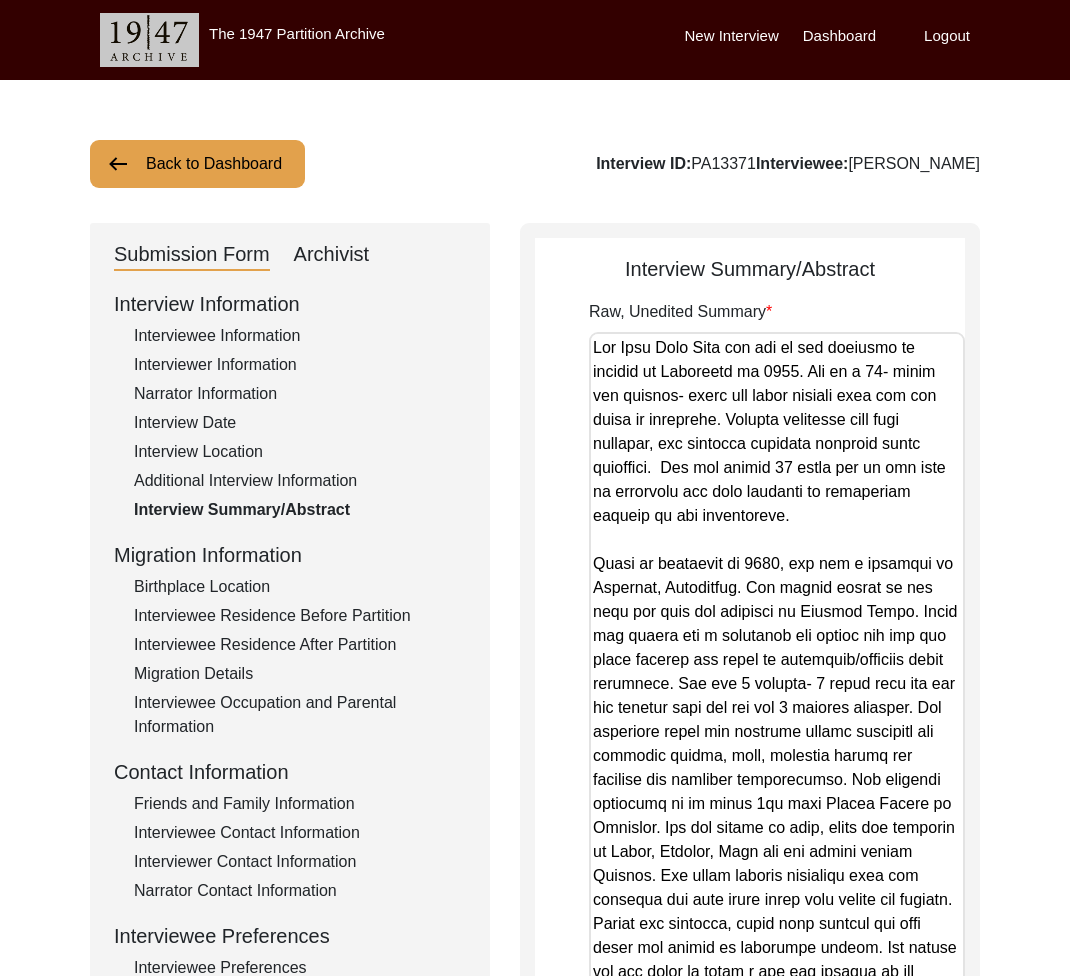 drag, startPoint x: 959, startPoint y: 443, endPoint x: 880, endPoint y: 1082, distance: 643.86487 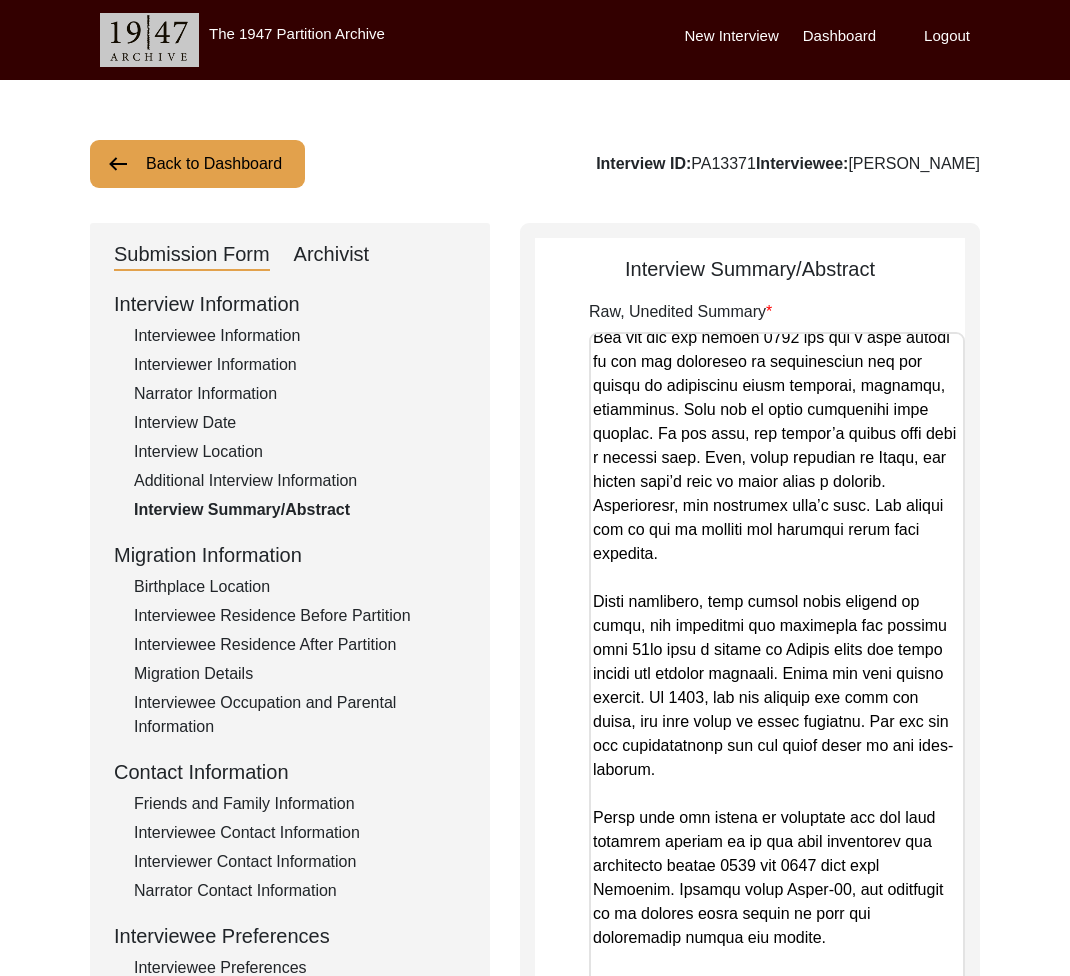 scroll, scrollTop: 1721, scrollLeft: 0, axis: vertical 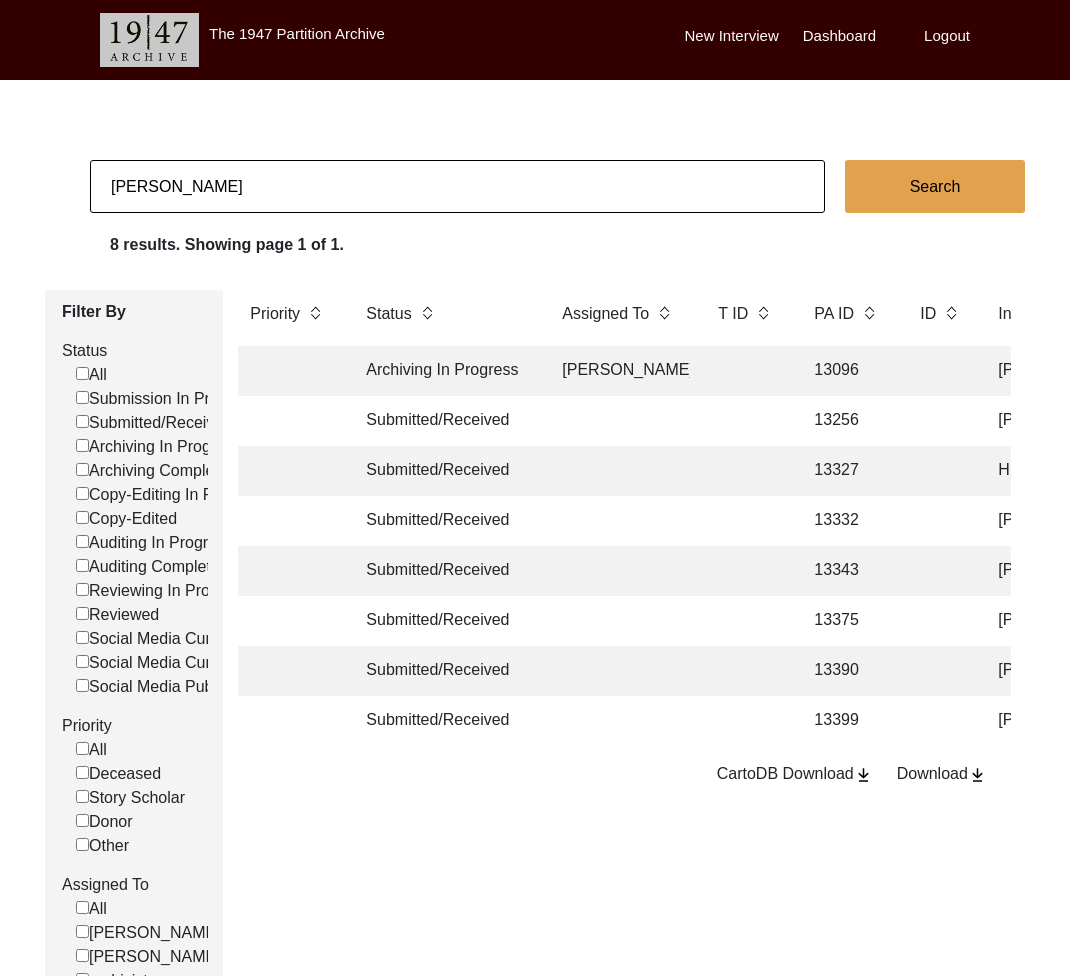 click on "Ananya Sakargayen" 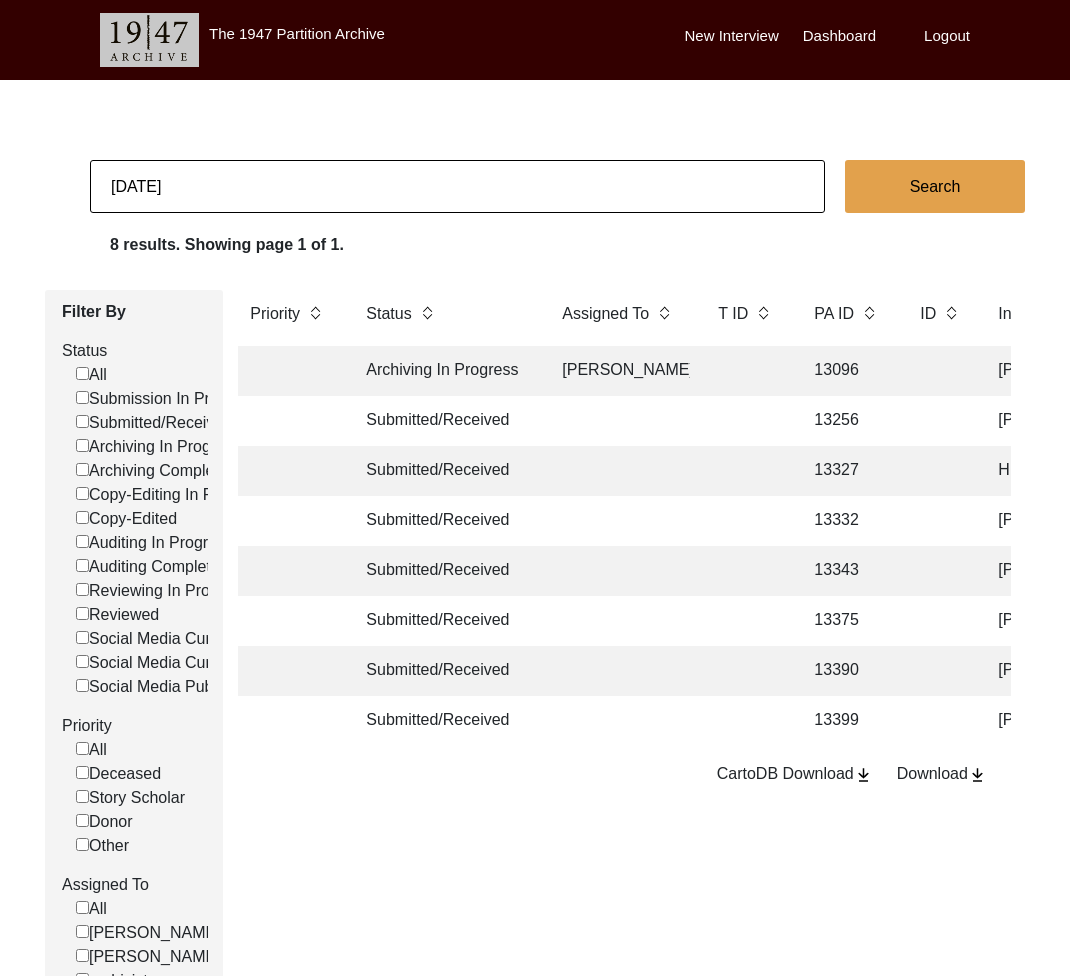 type on "7/4/2025" 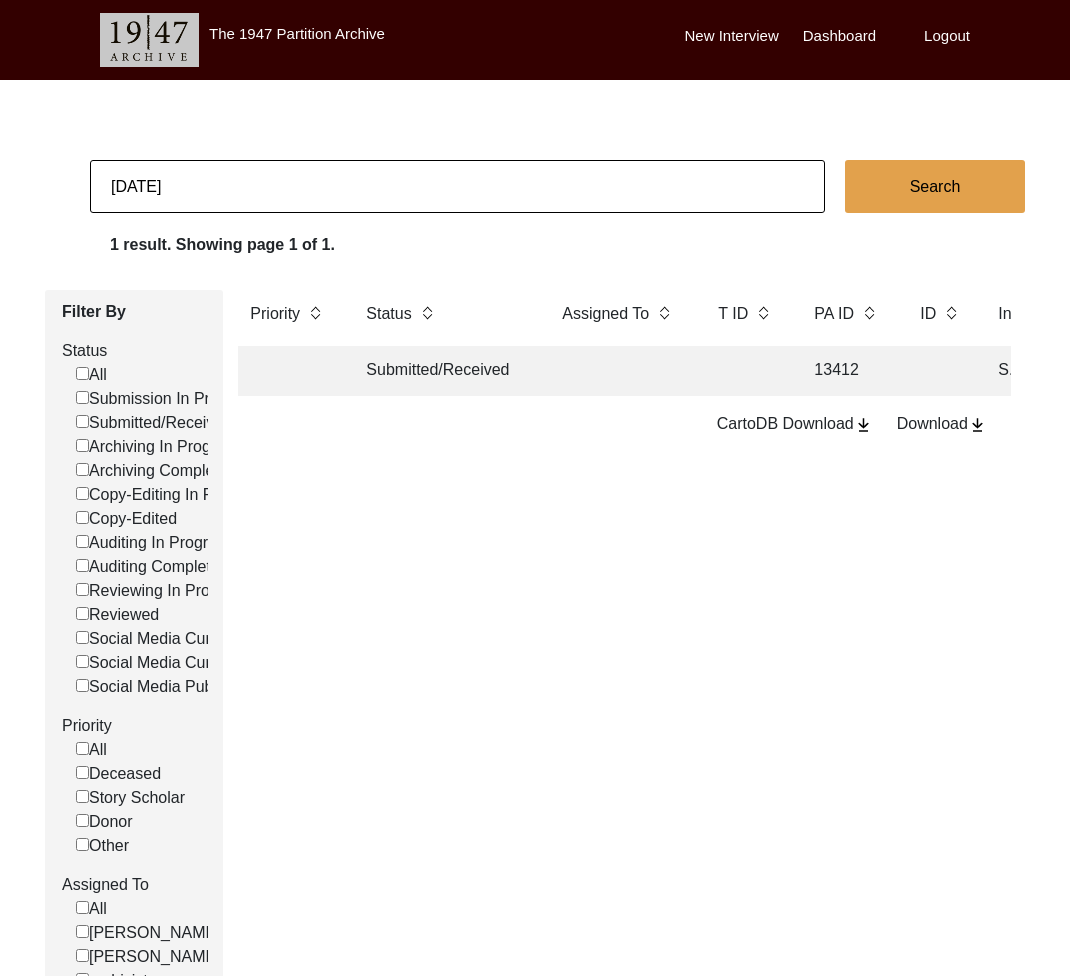 click on "Submitted/Received" 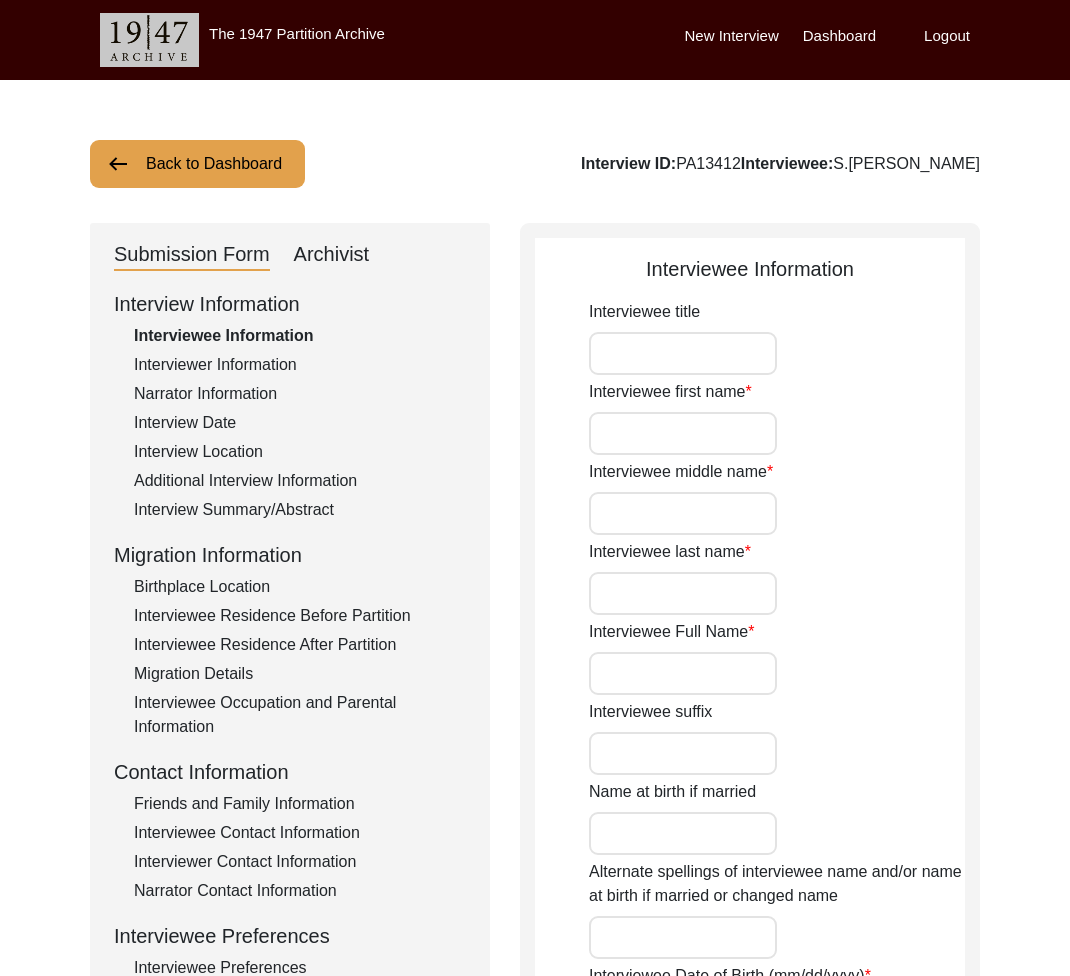 type on "Sardar" 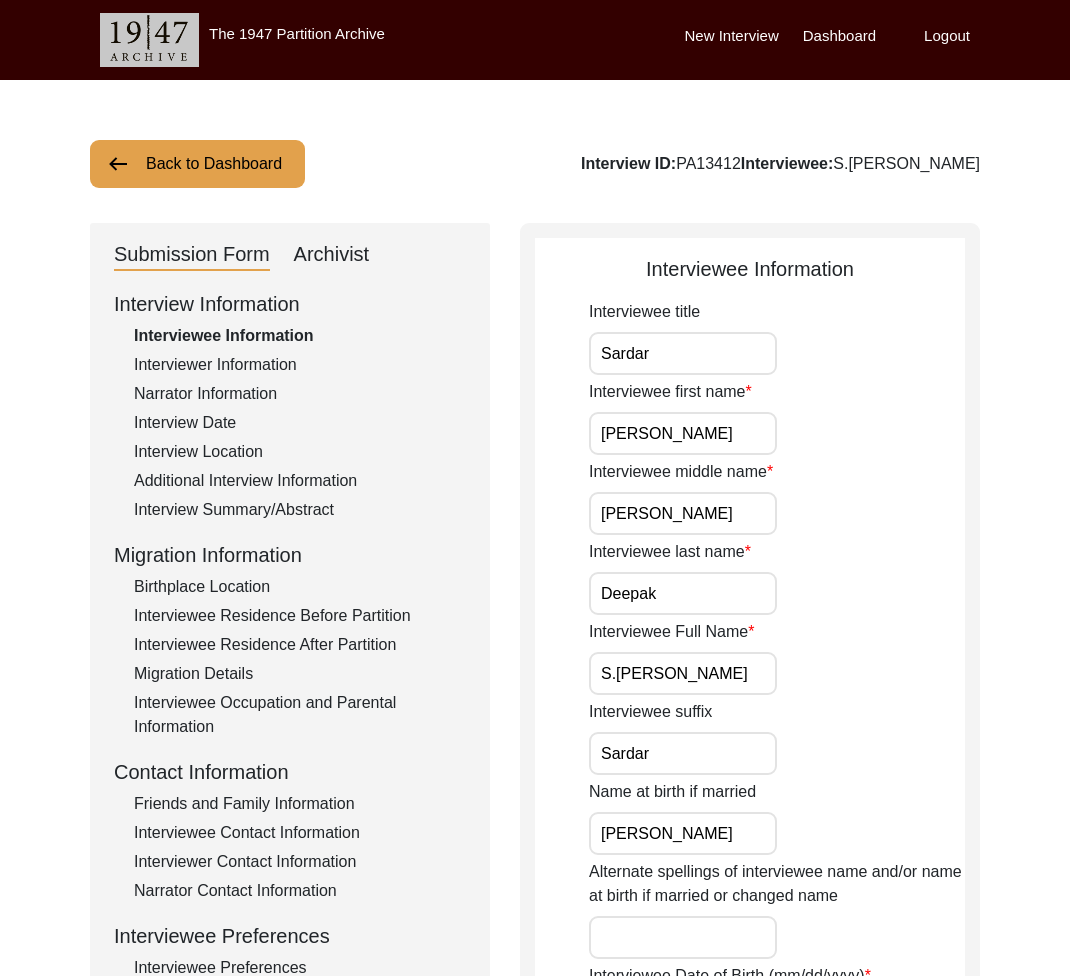 click on "Back to Dashboard" 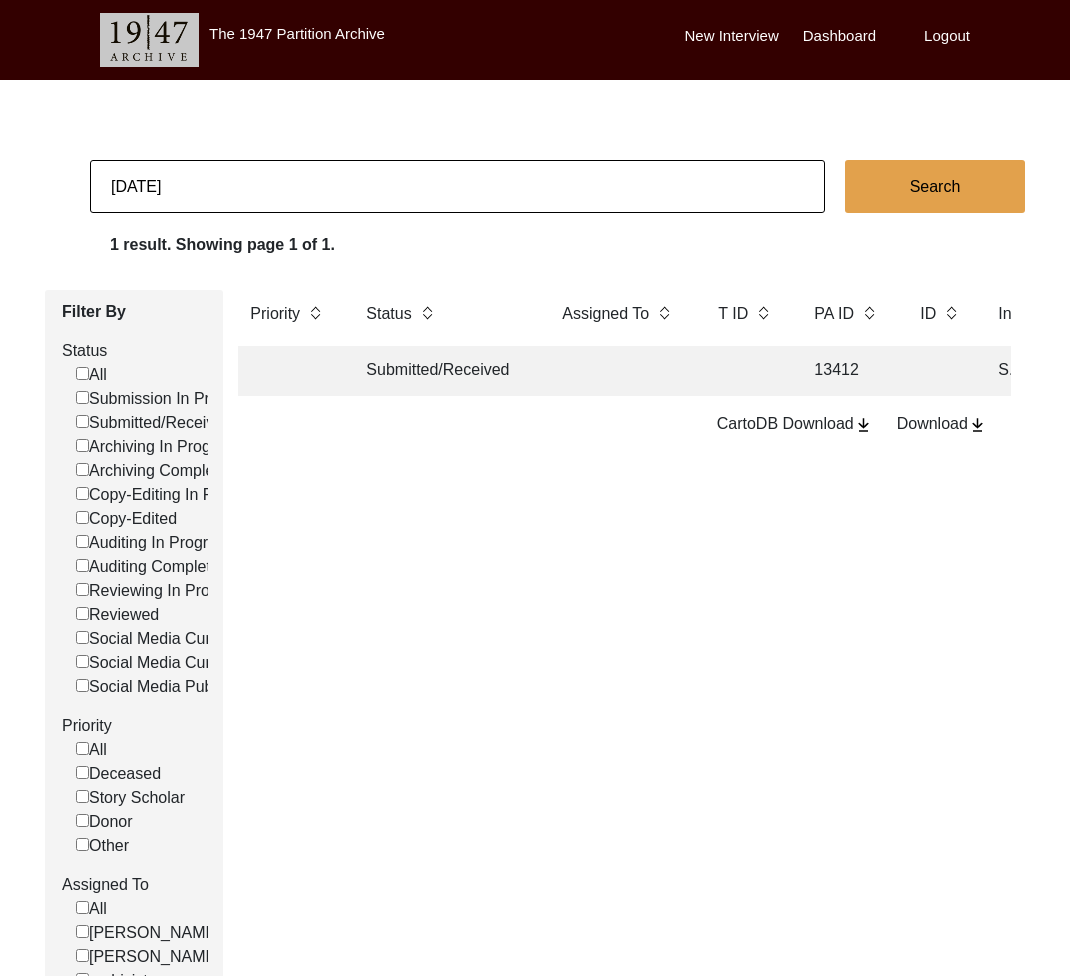 click on "7/4/2025" 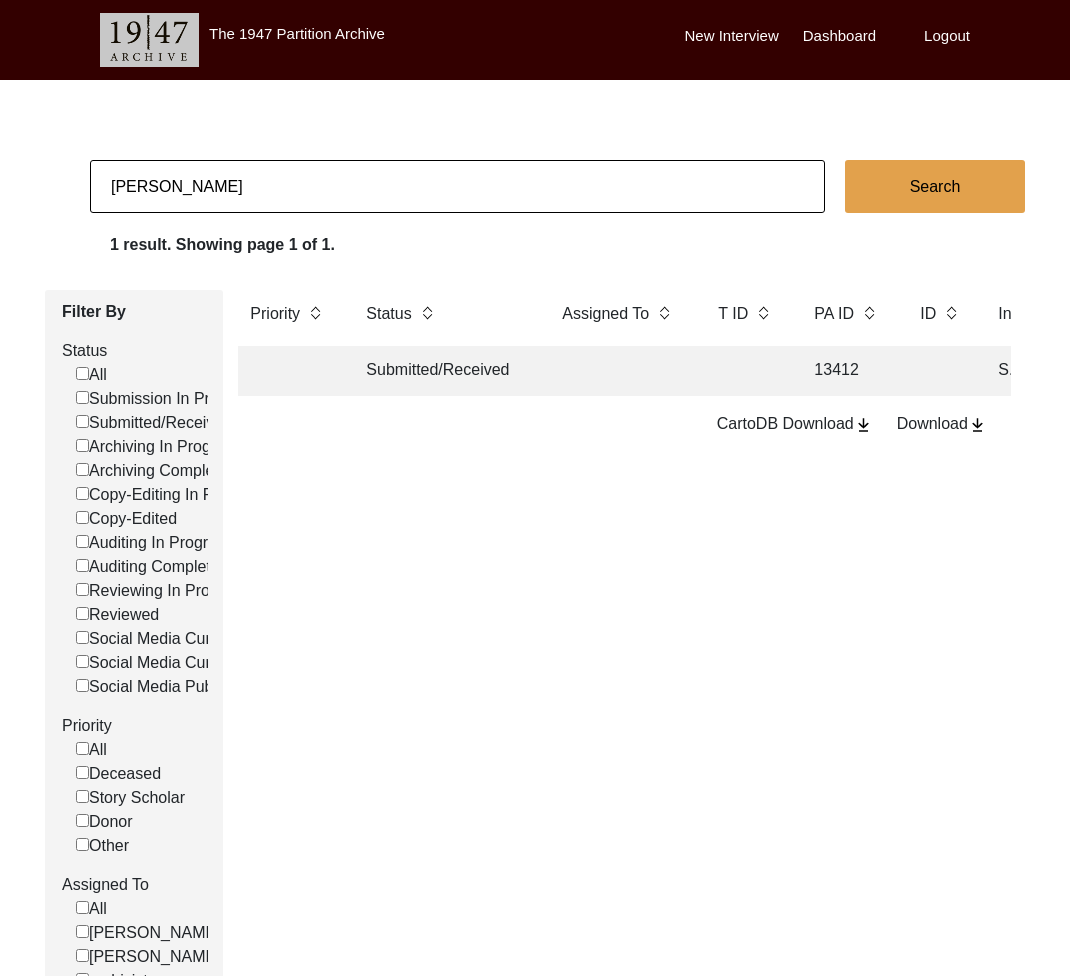 type on "Muhammad Shafee" 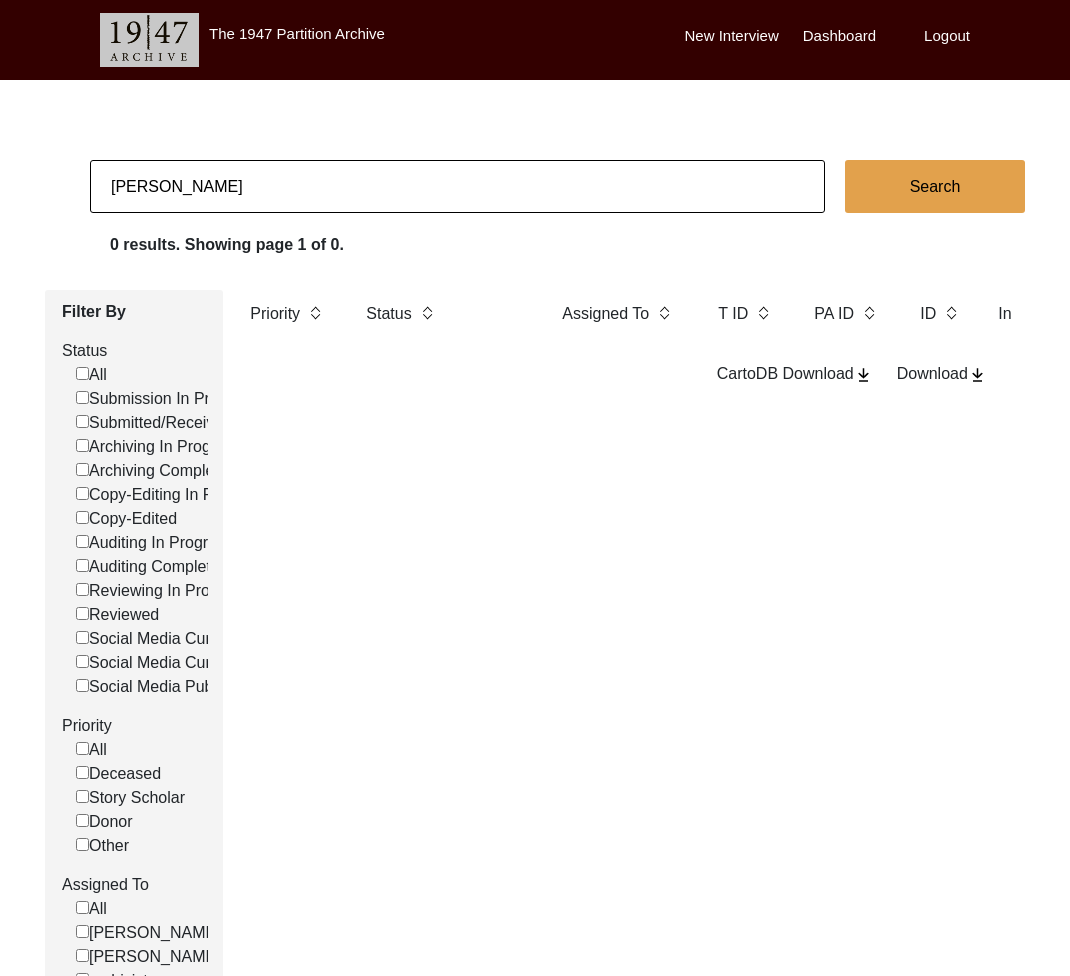 click on "Muhammad Shafee" 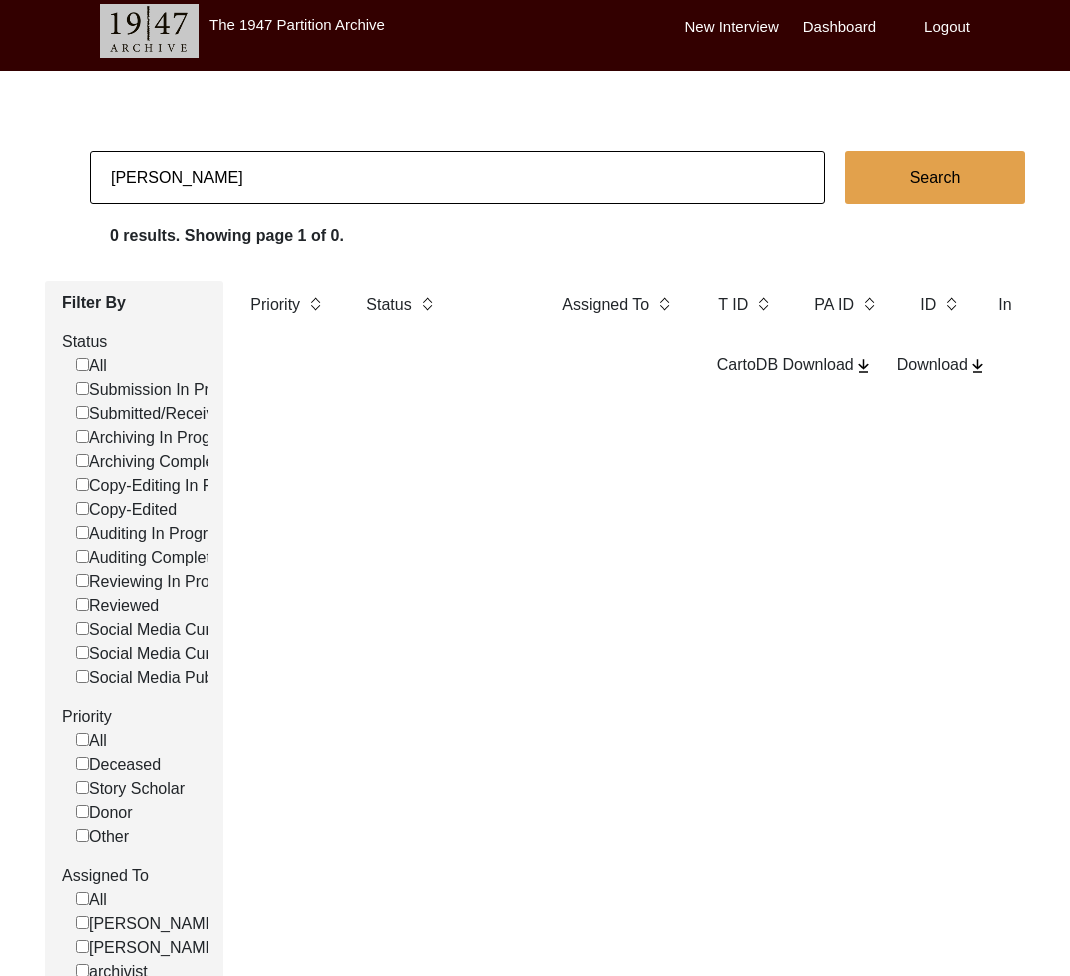 click on "Muhammad Shafee" 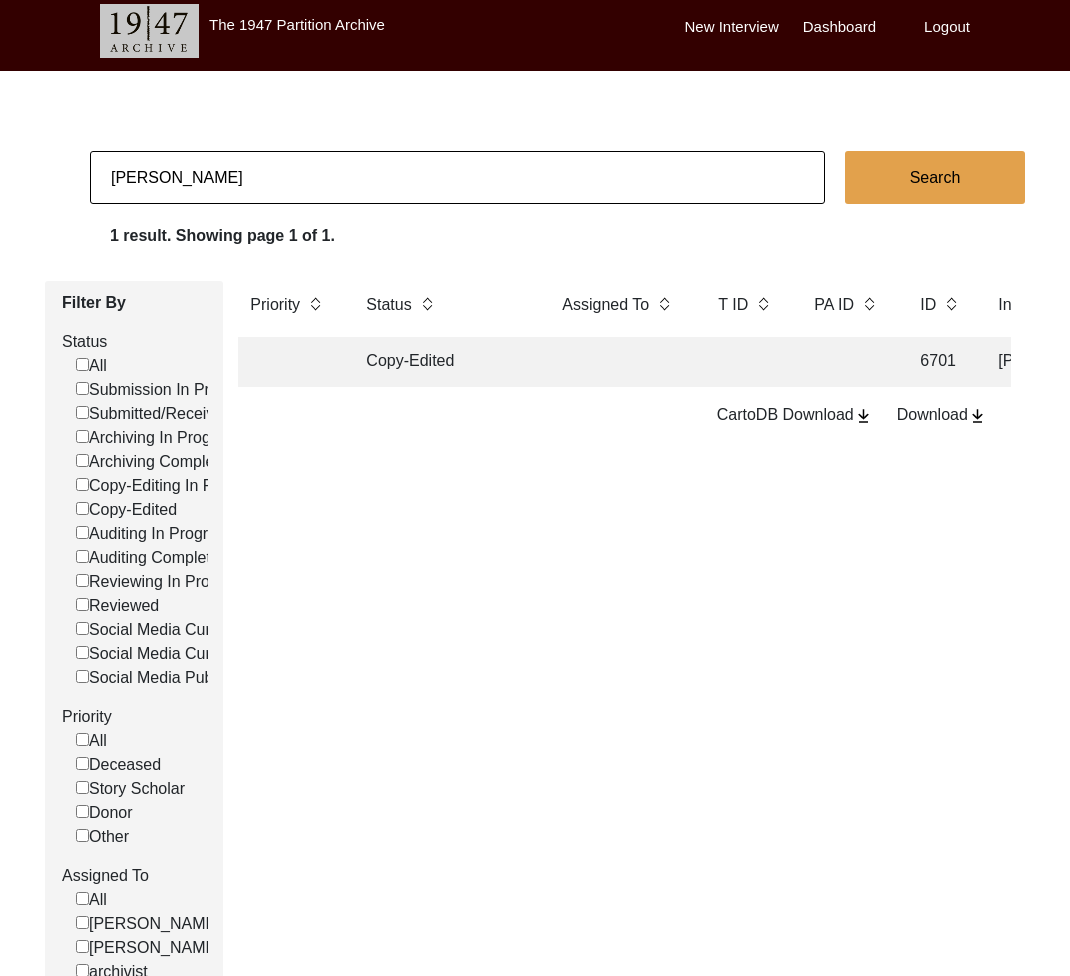 click on "Copy-Edited" 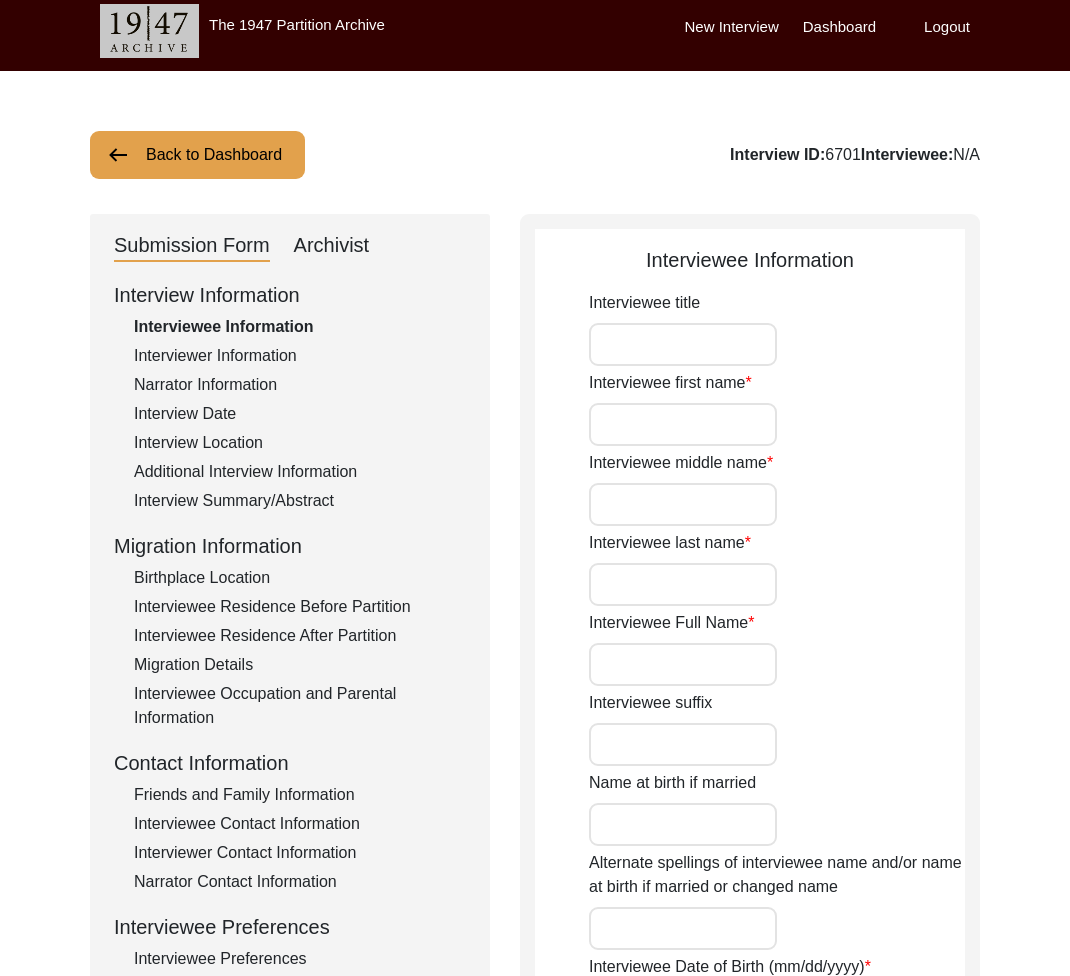 type on "Rajinder Sawhney" 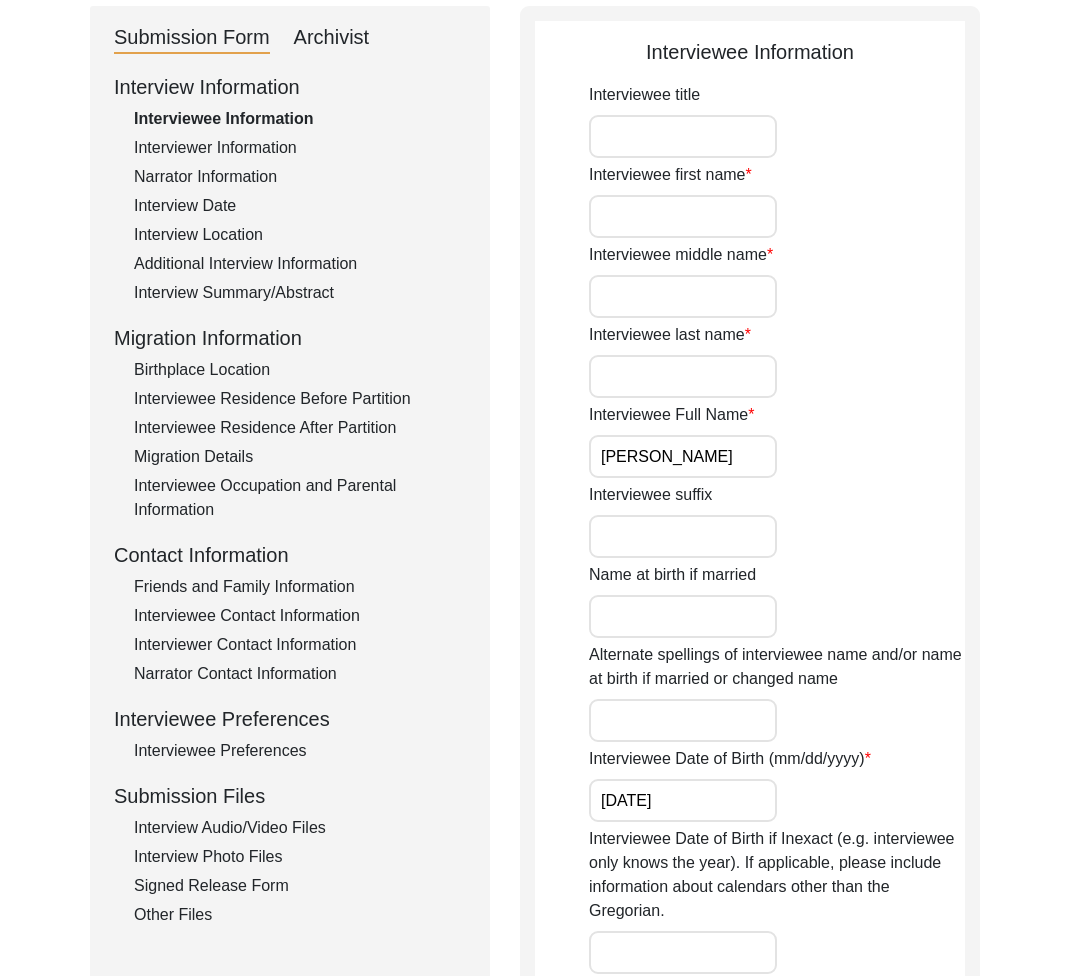 scroll, scrollTop: 397, scrollLeft: 0, axis: vertical 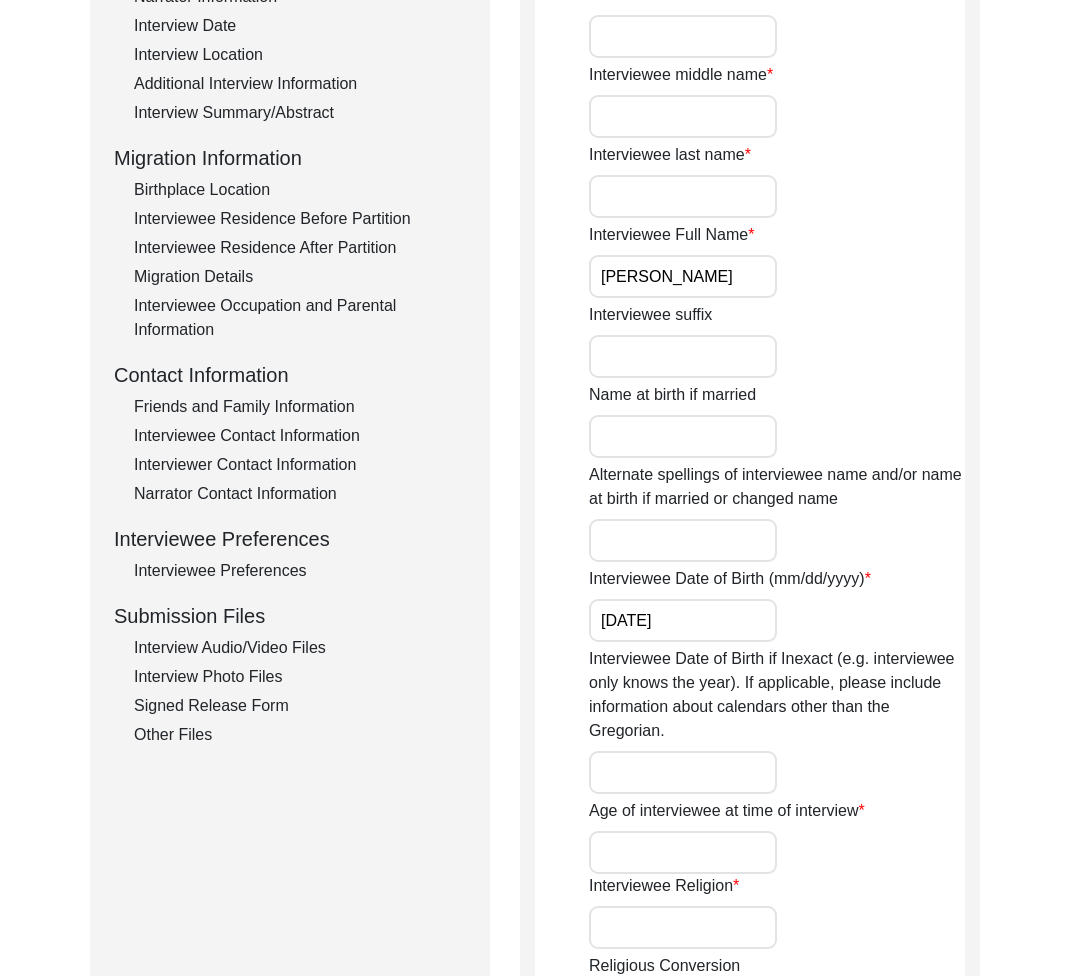 click on "Other Files" 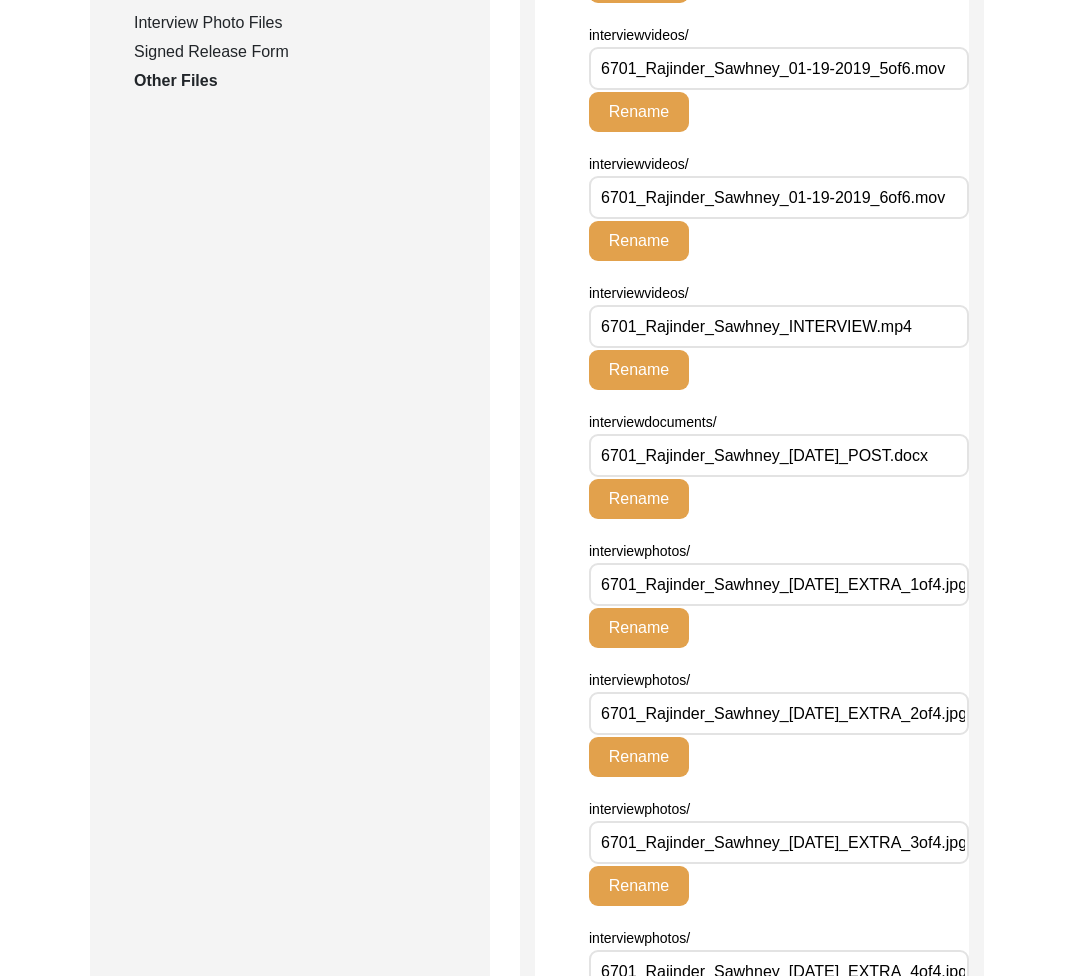 scroll, scrollTop: 1083, scrollLeft: 0, axis: vertical 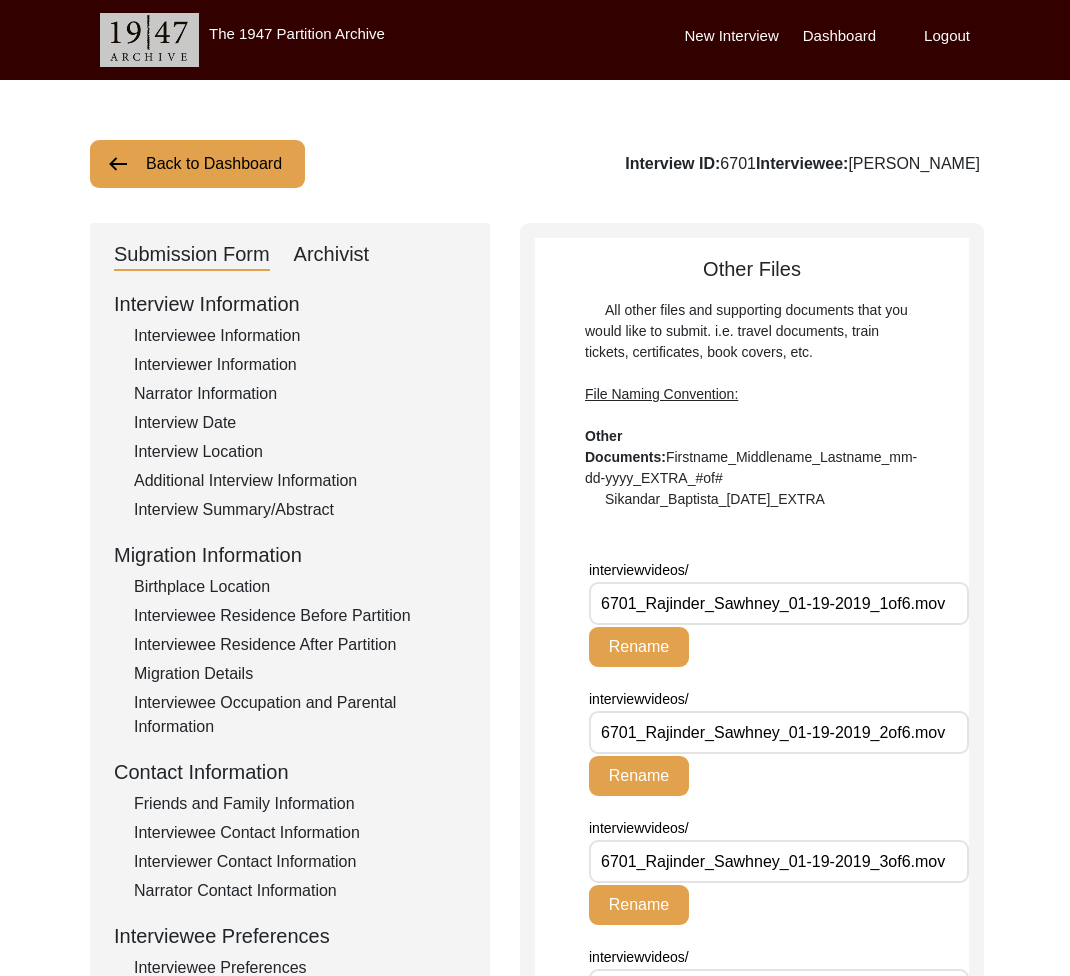 click on "Archivist" 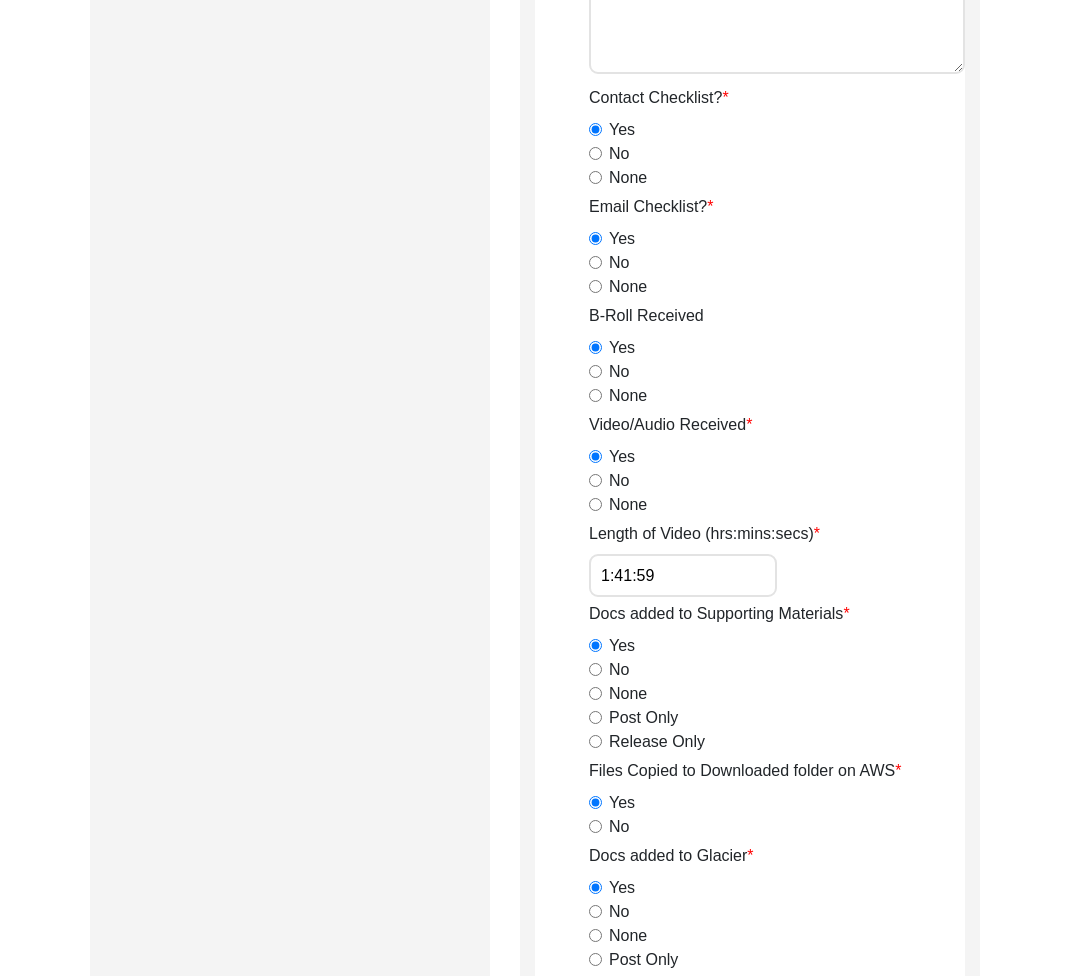 scroll, scrollTop: 0, scrollLeft: 0, axis: both 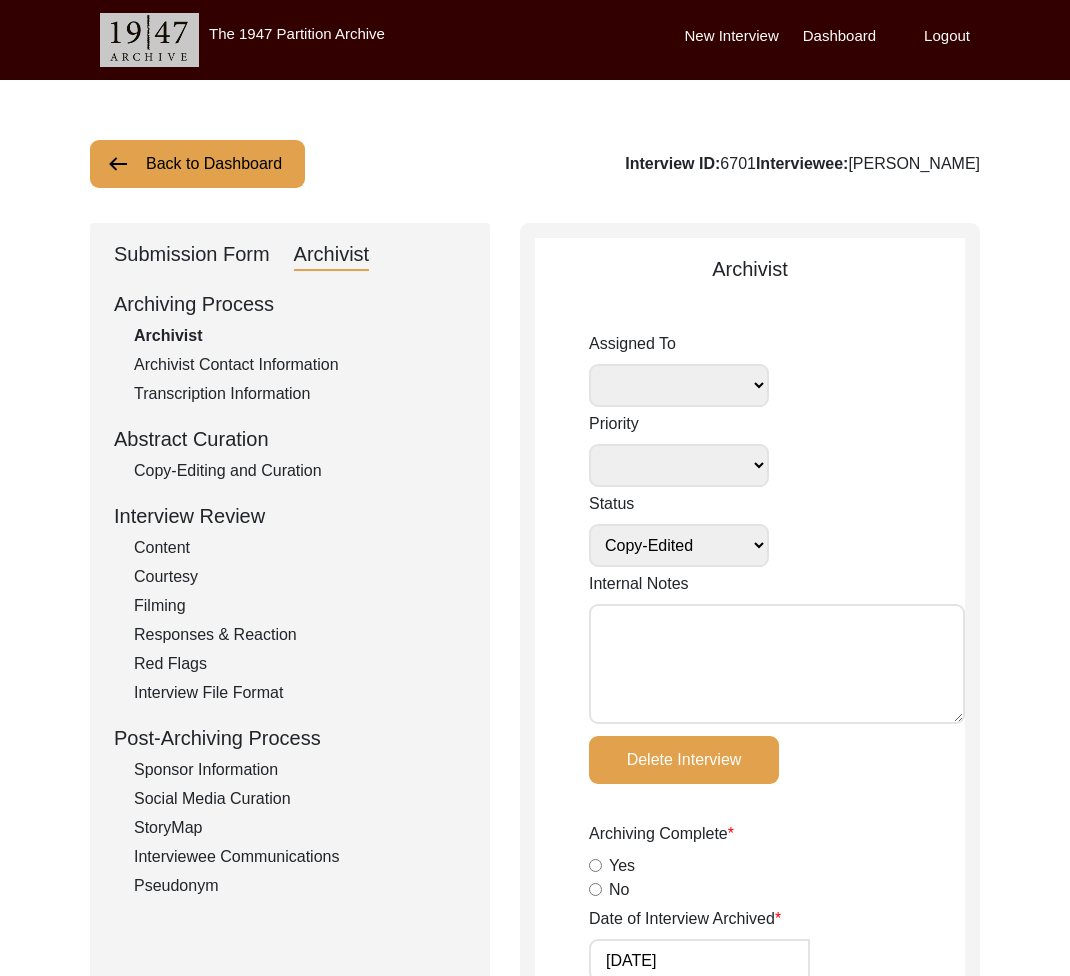 click on "Interview ID:  6701  Interviewee:  Rajinder Sawhney" 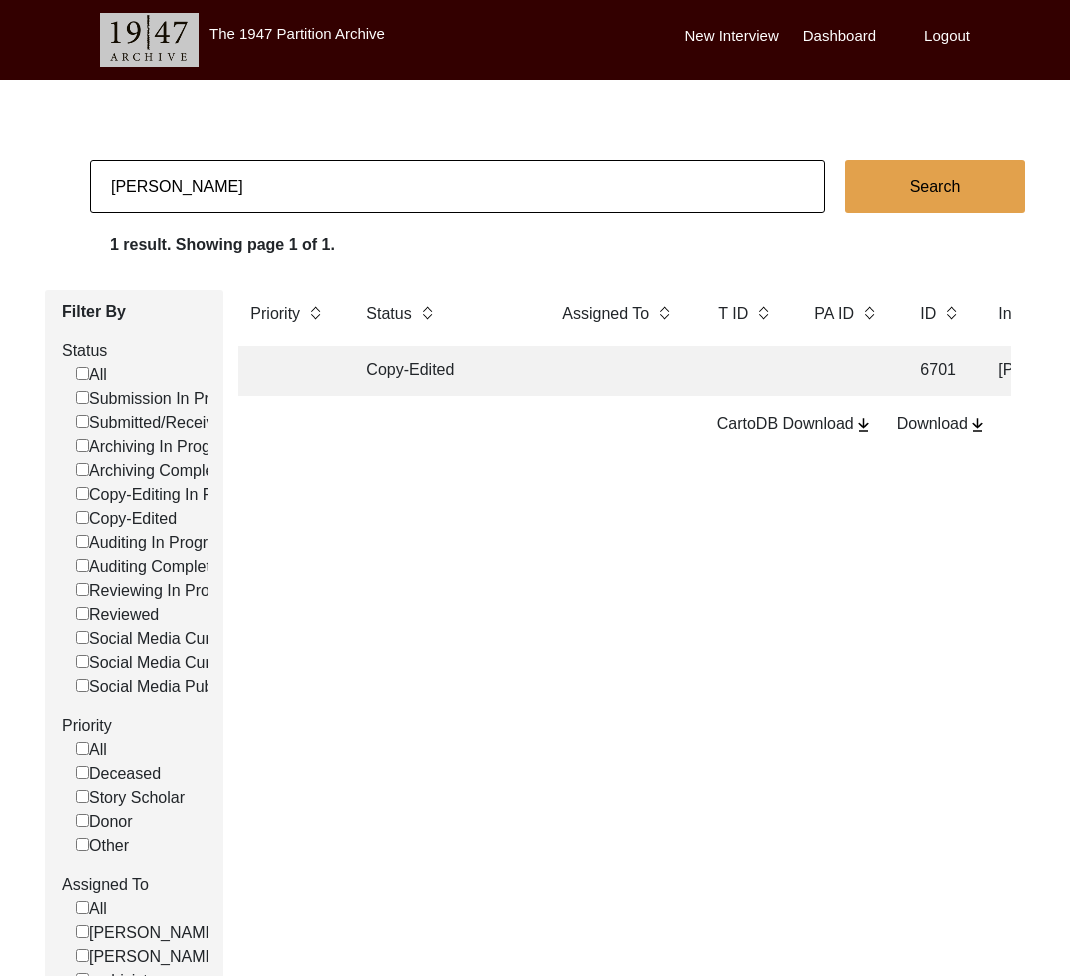 click on "Rajinder Sawhney" 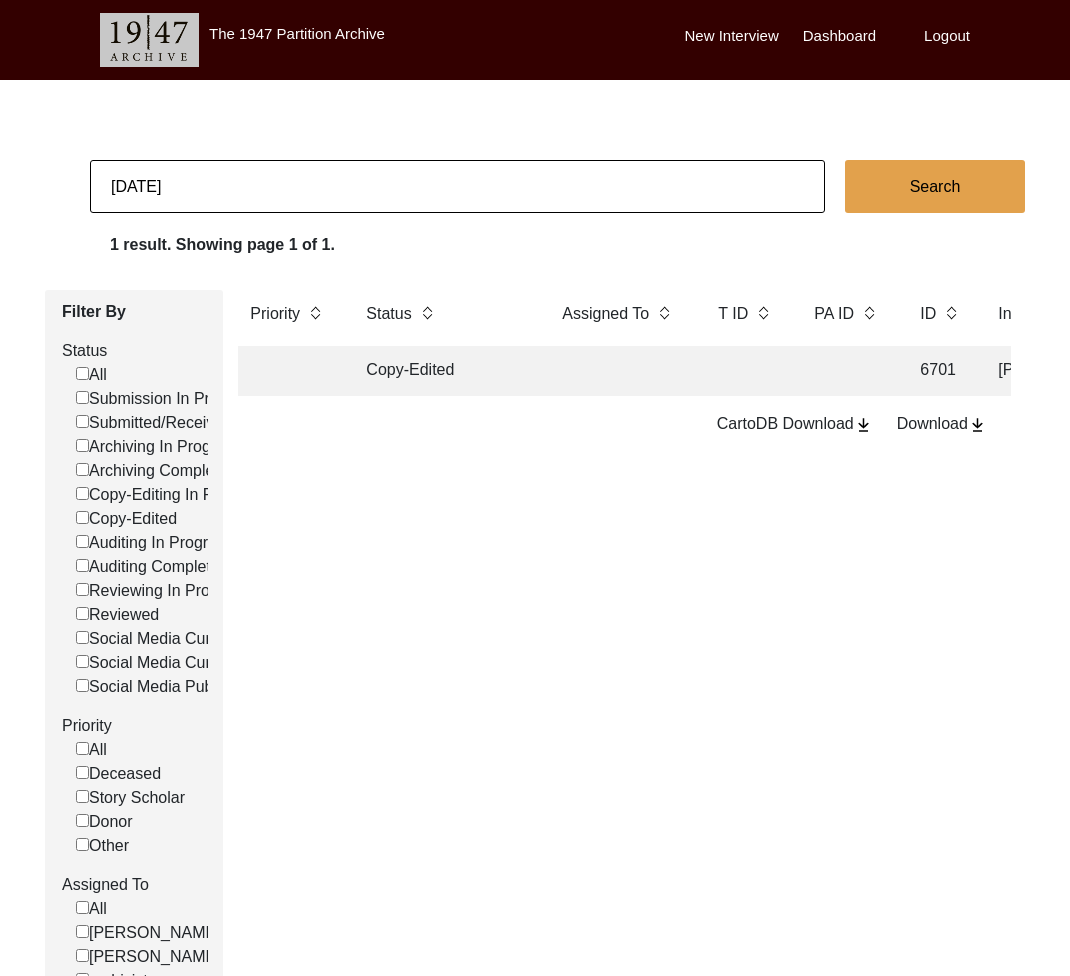 type on "[DATE]" 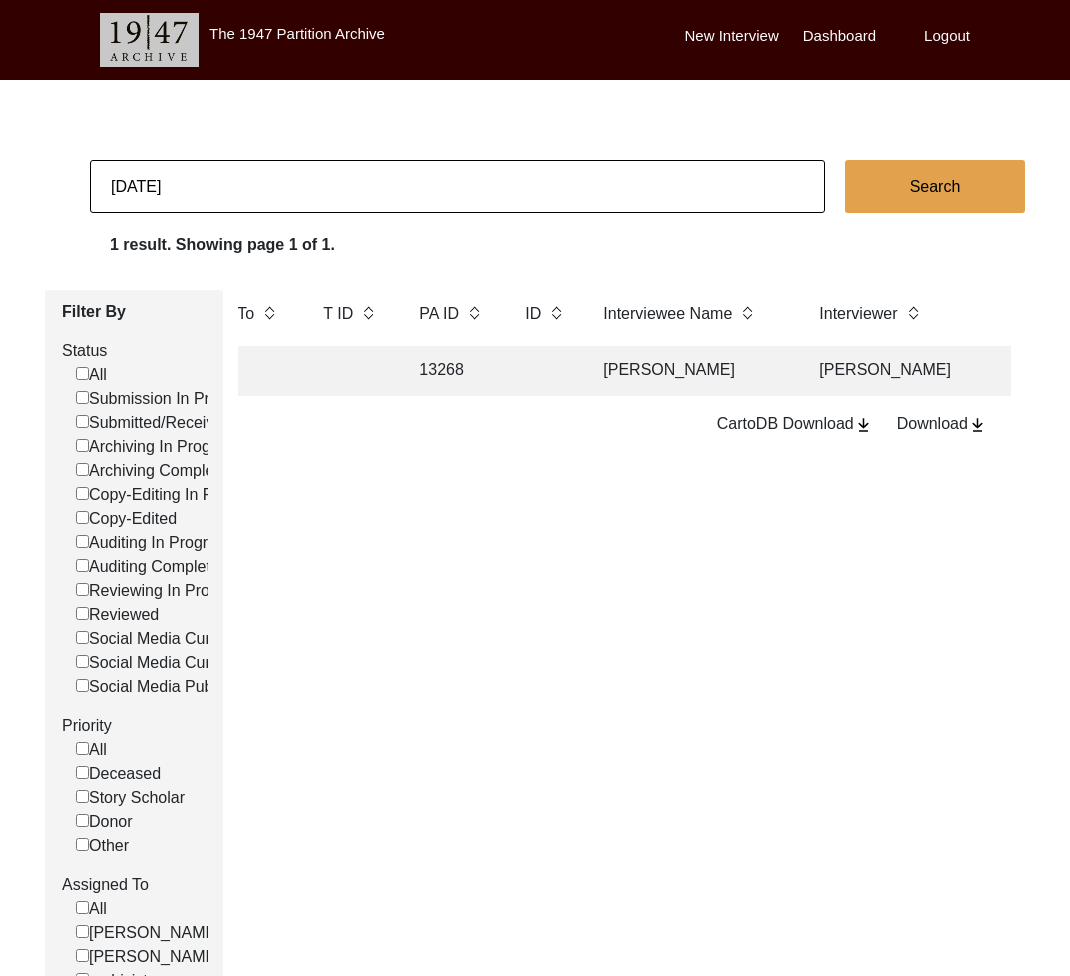 scroll, scrollTop: 0, scrollLeft: 493, axis: horizontal 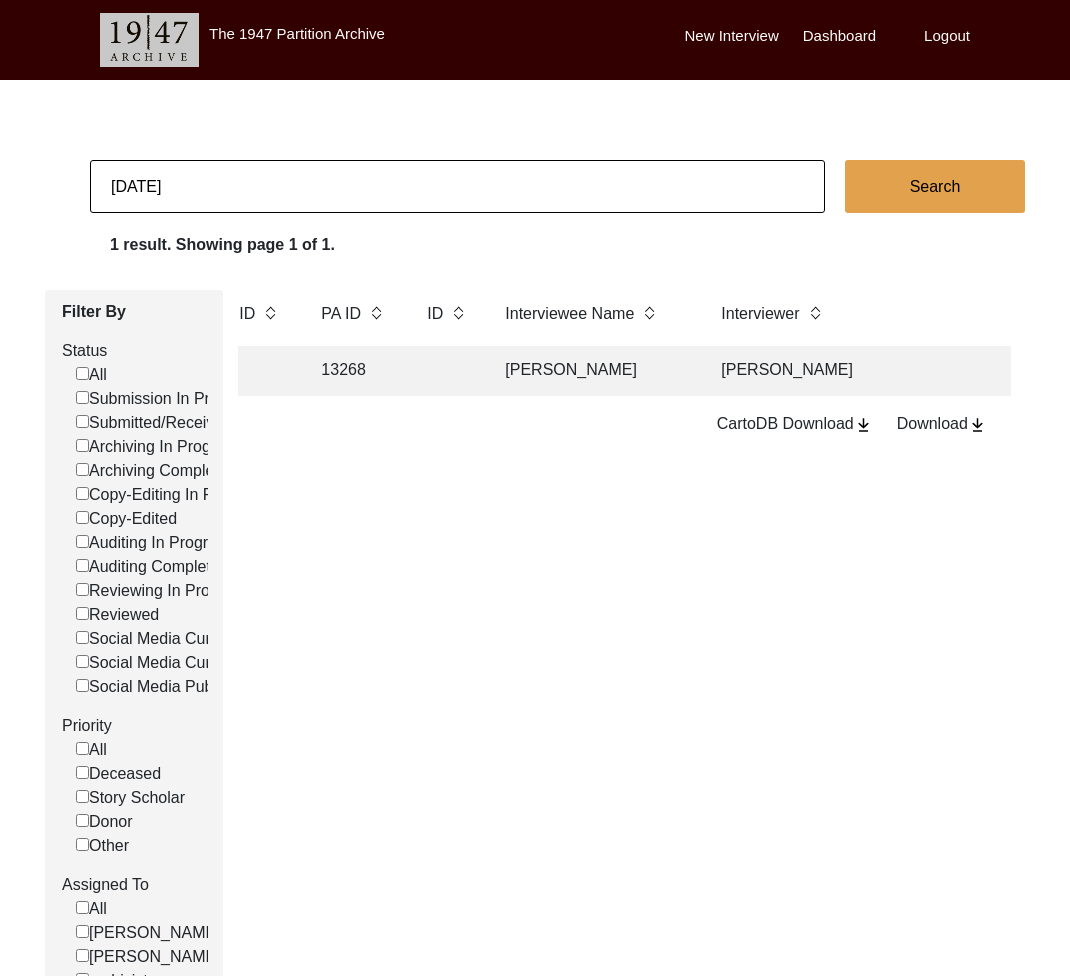 click on "[DATE]" 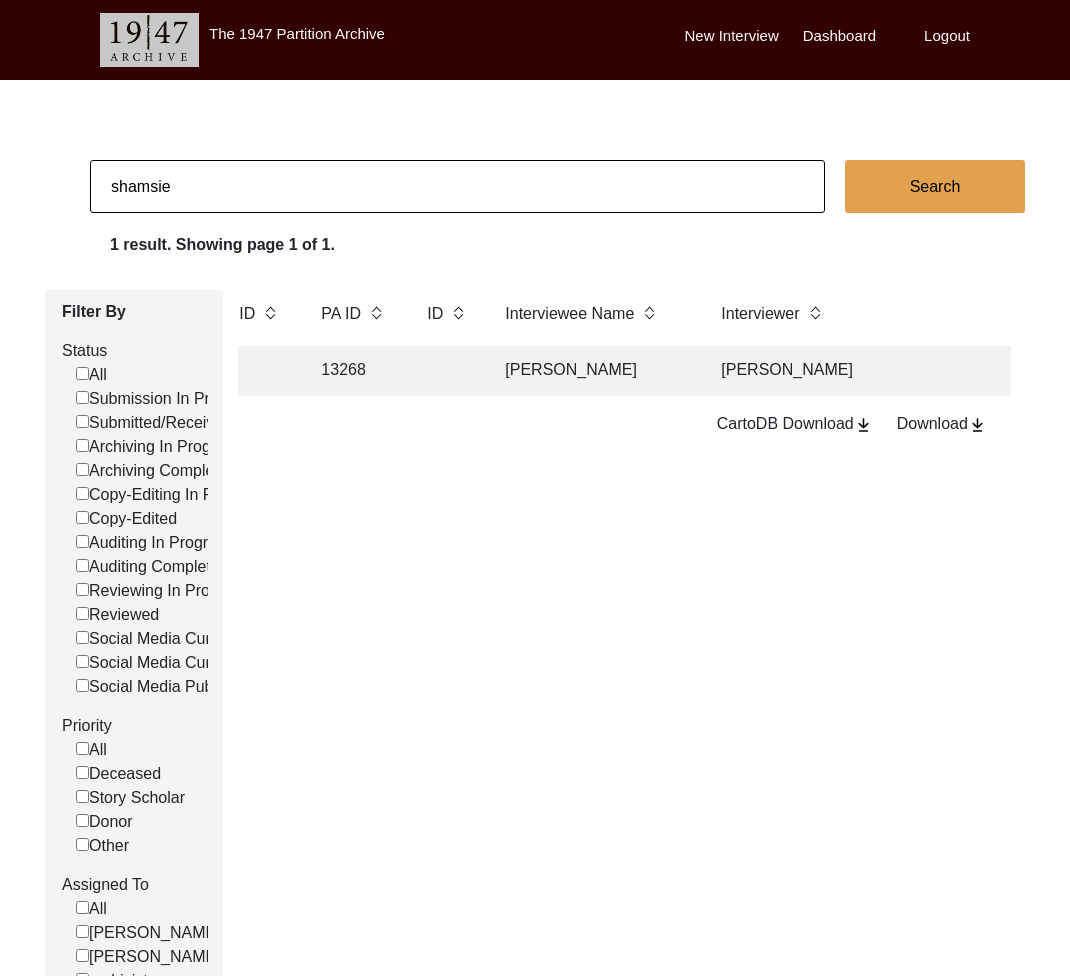 type on "shamsie" 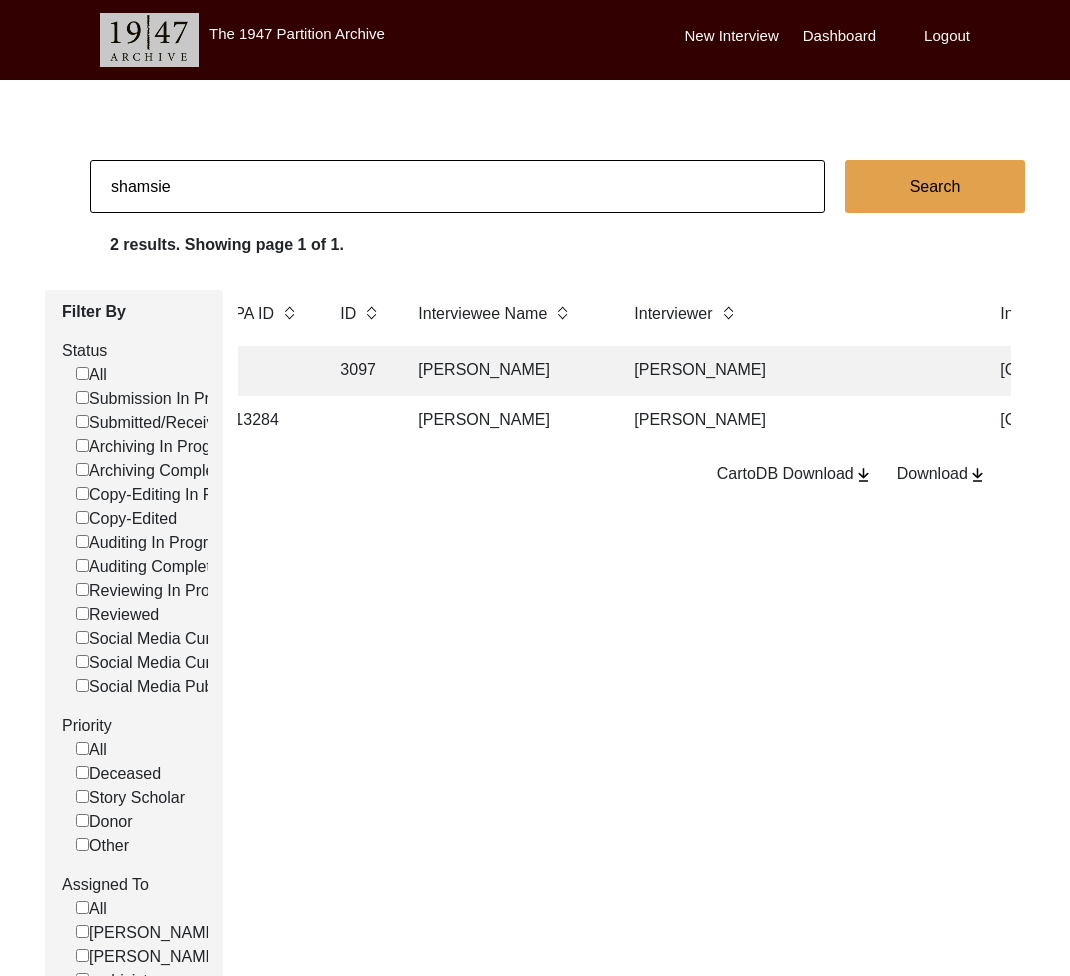 scroll, scrollTop: 0, scrollLeft: 443, axis: horizontal 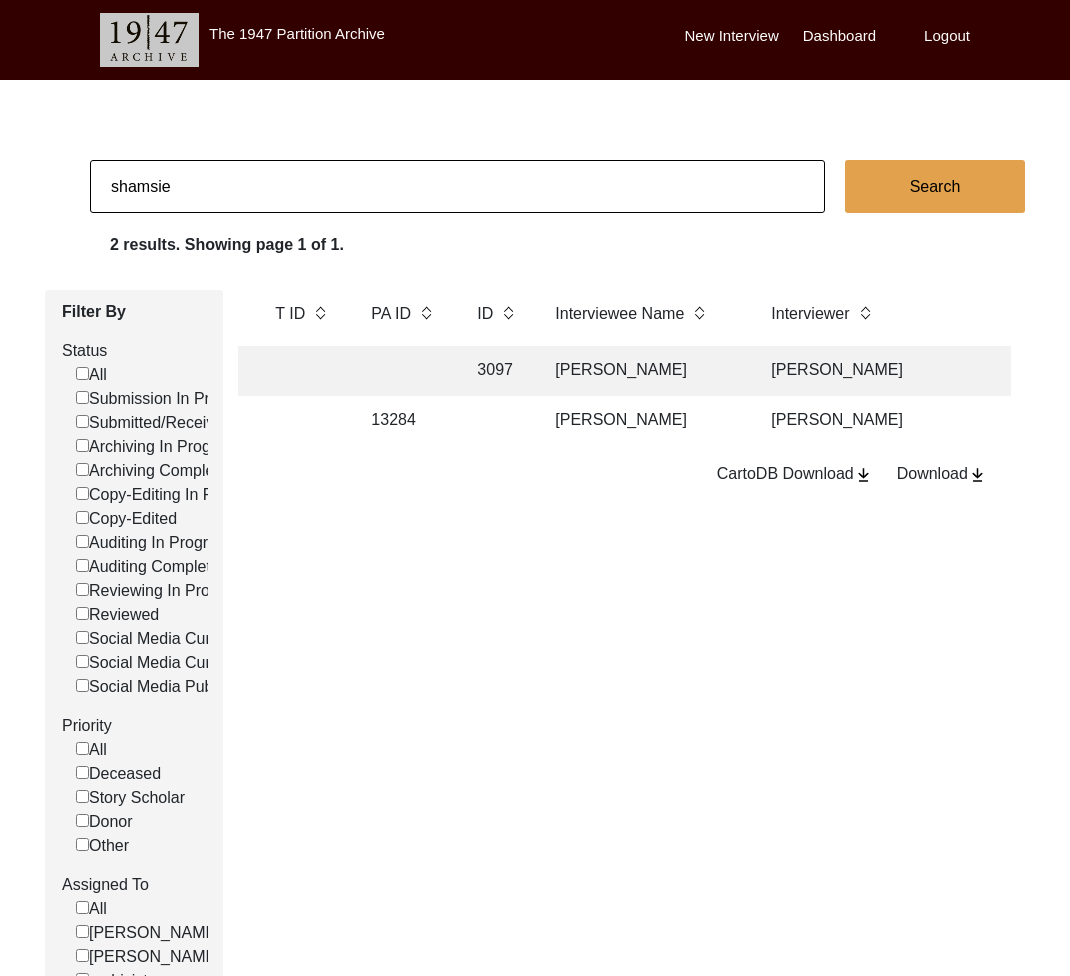 click on "[PERSON_NAME]" 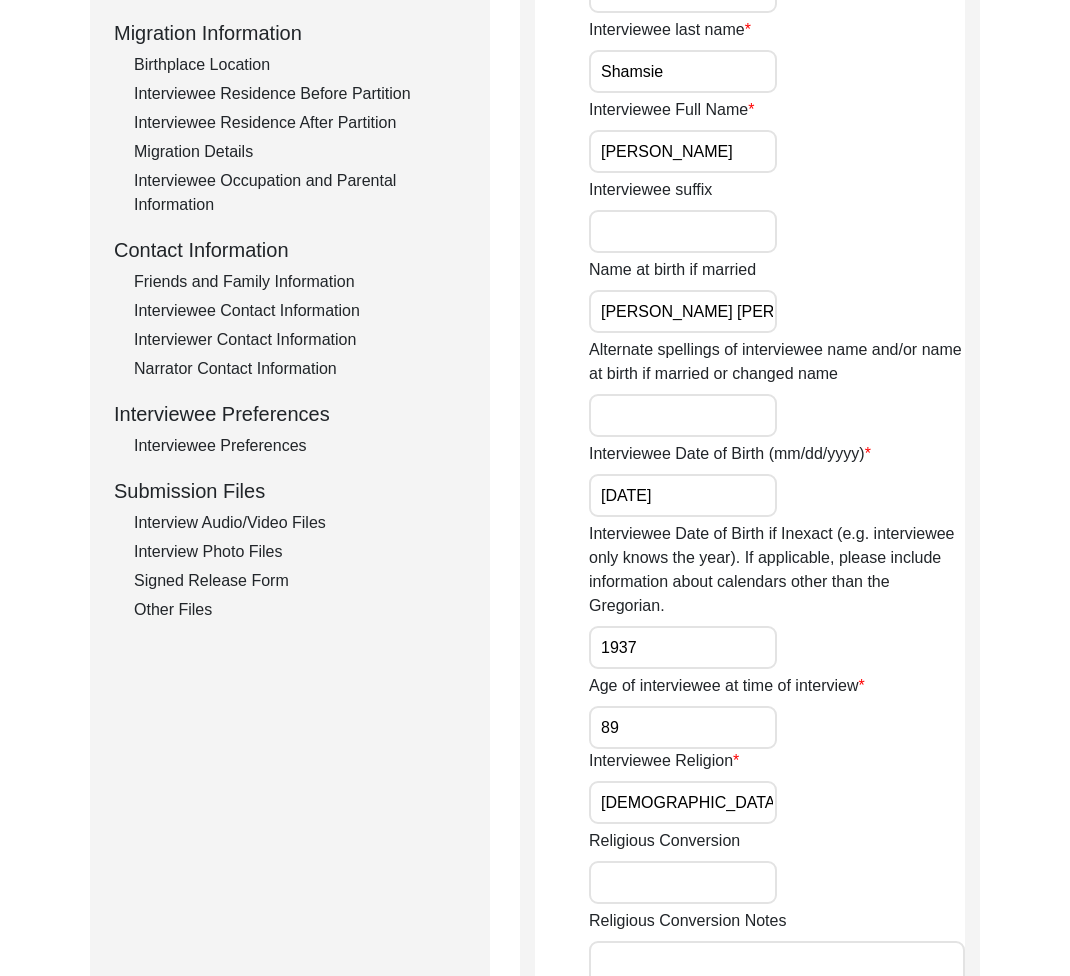 click on "Interview Audio/Video Files" 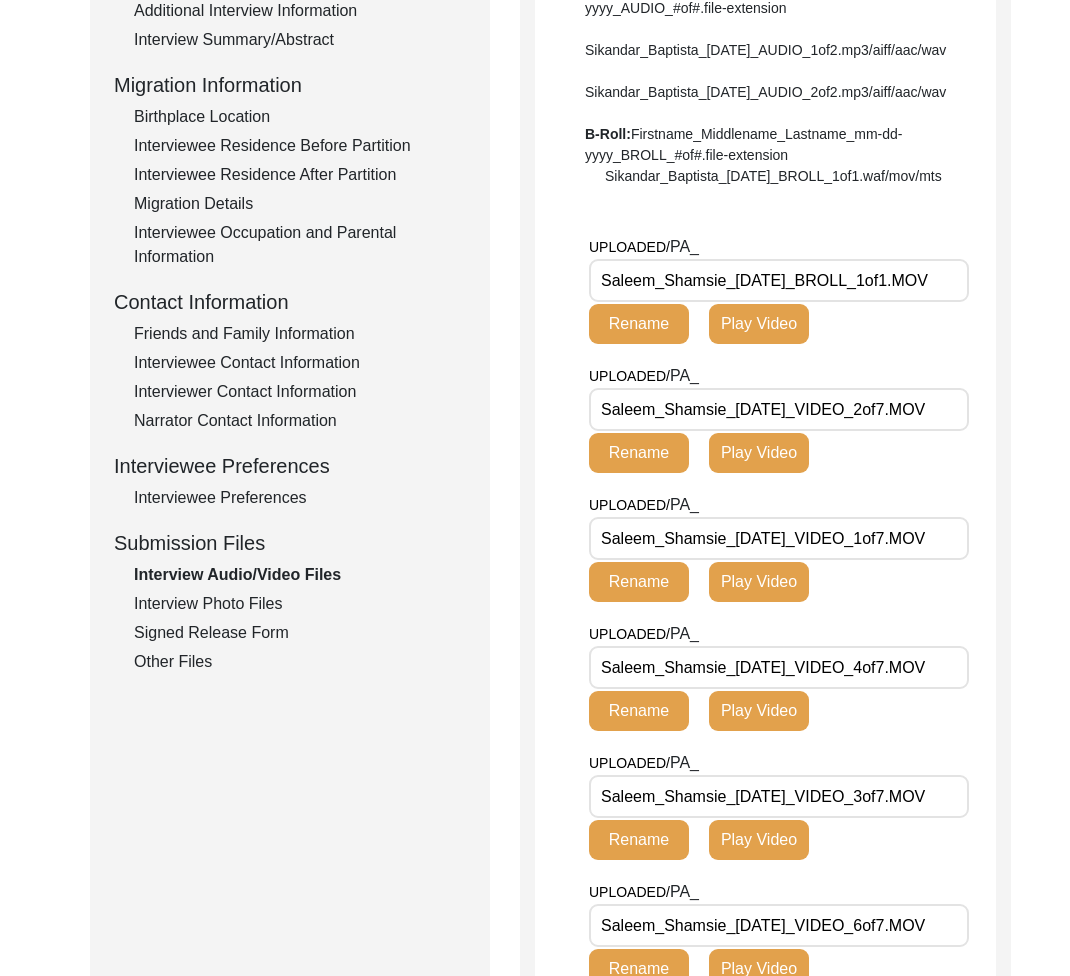 scroll, scrollTop: 522, scrollLeft: 0, axis: vertical 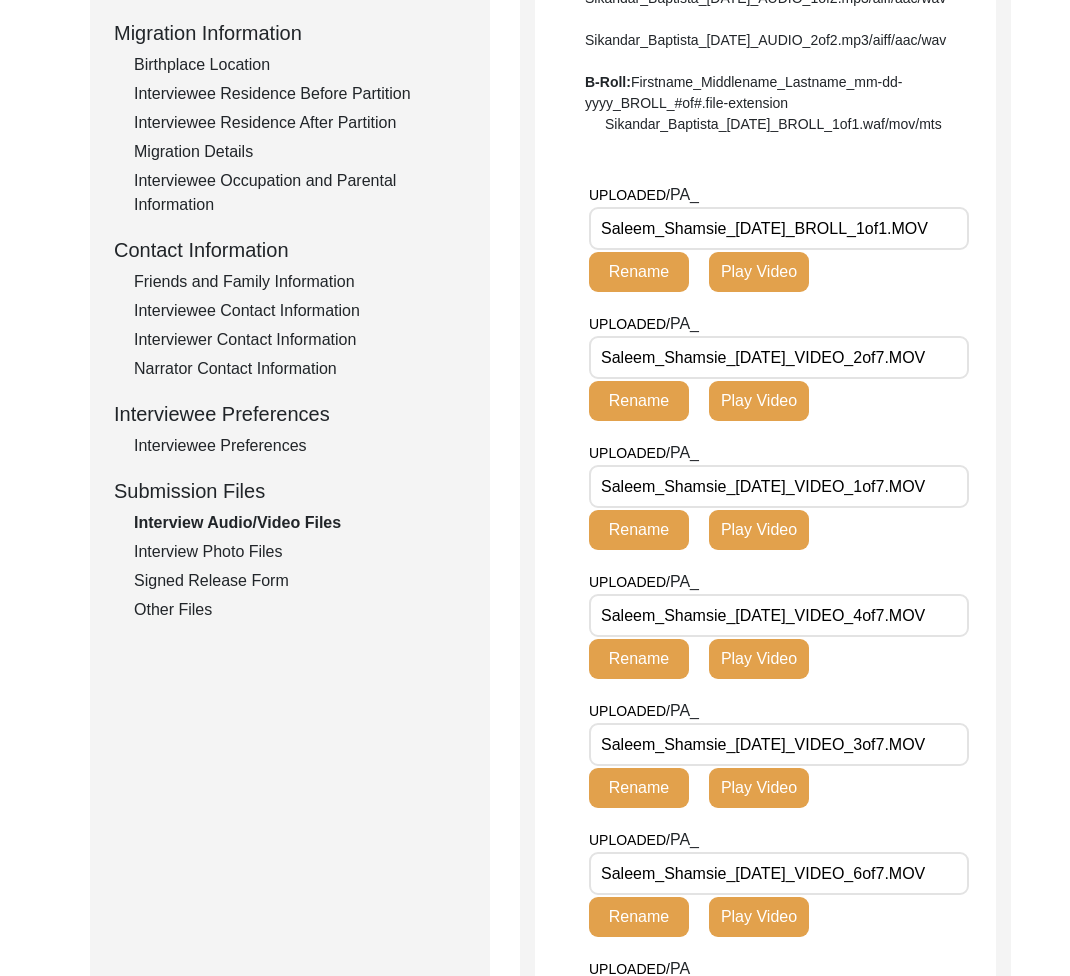 click on "Other Files" 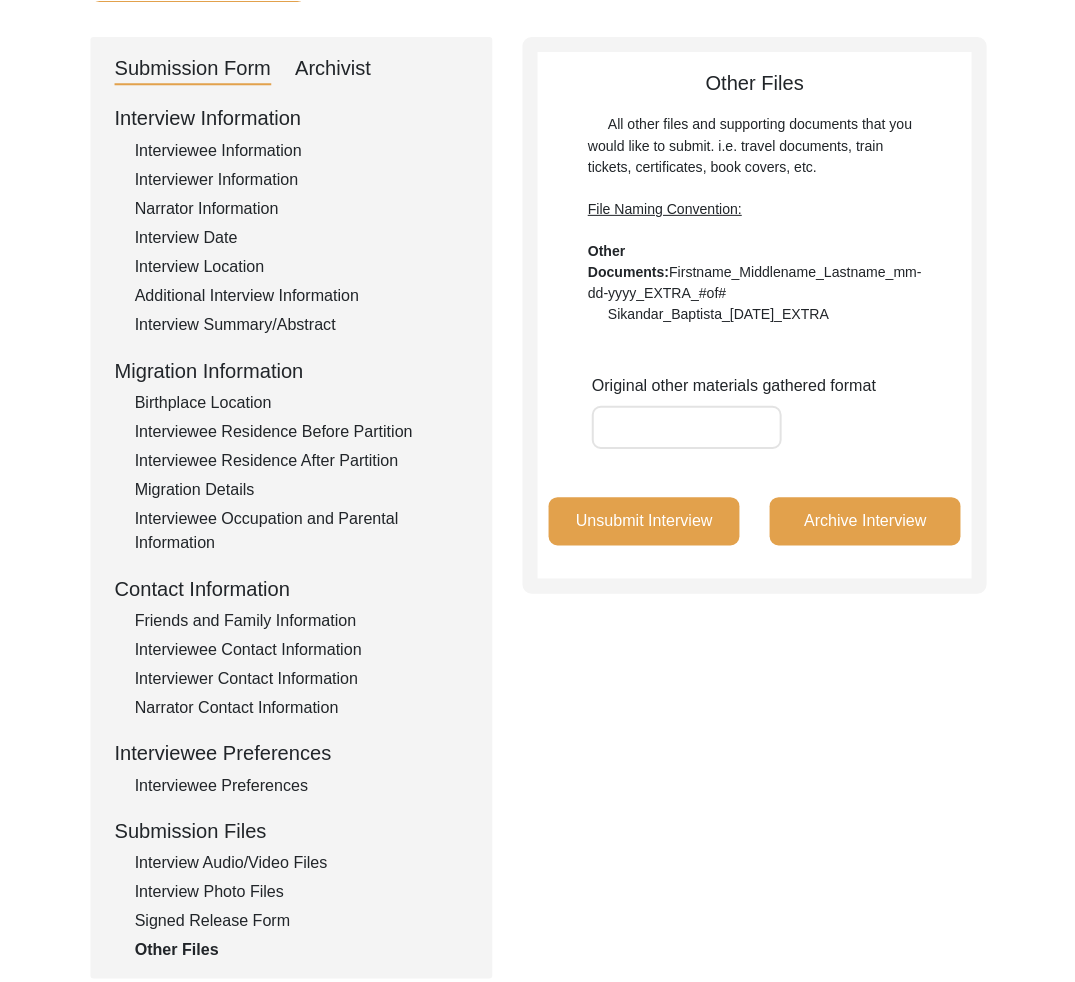 scroll, scrollTop: 7, scrollLeft: 0, axis: vertical 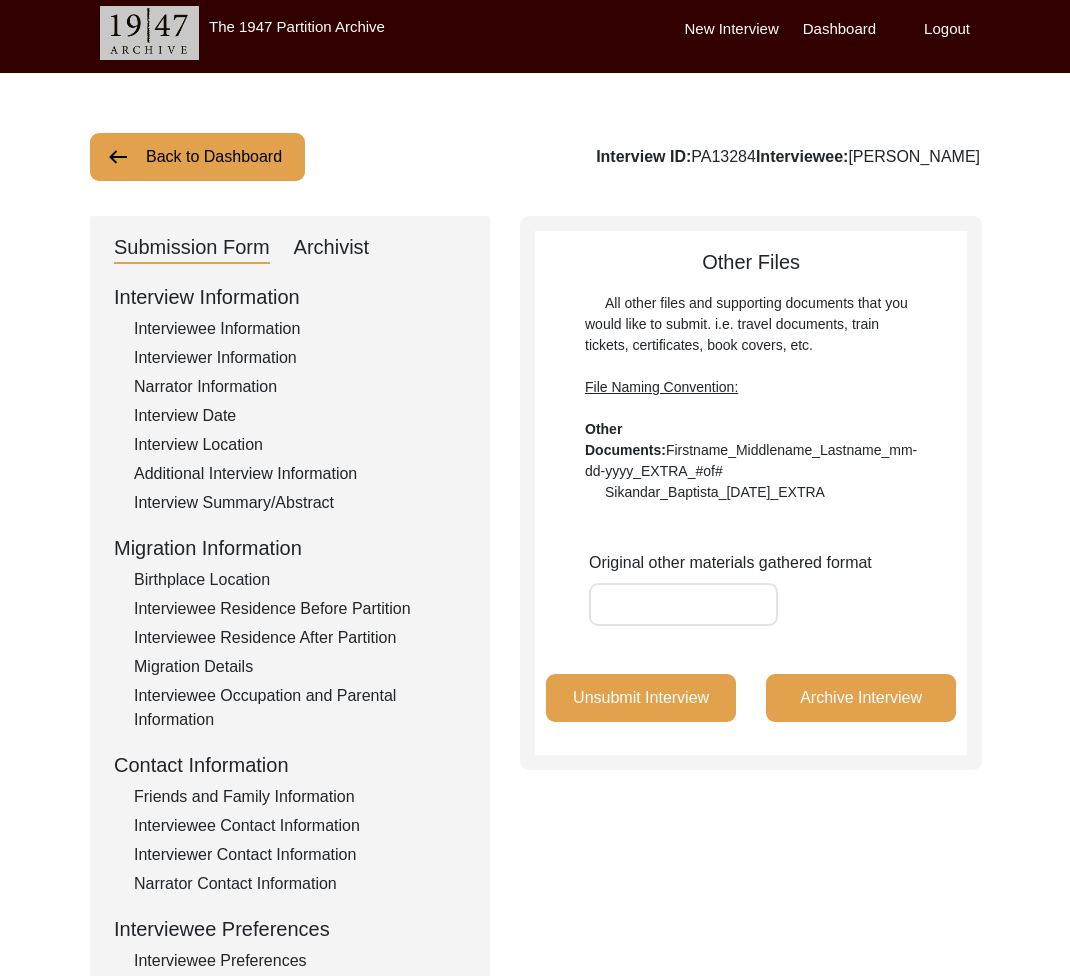 click on "Unsubmit Interview" 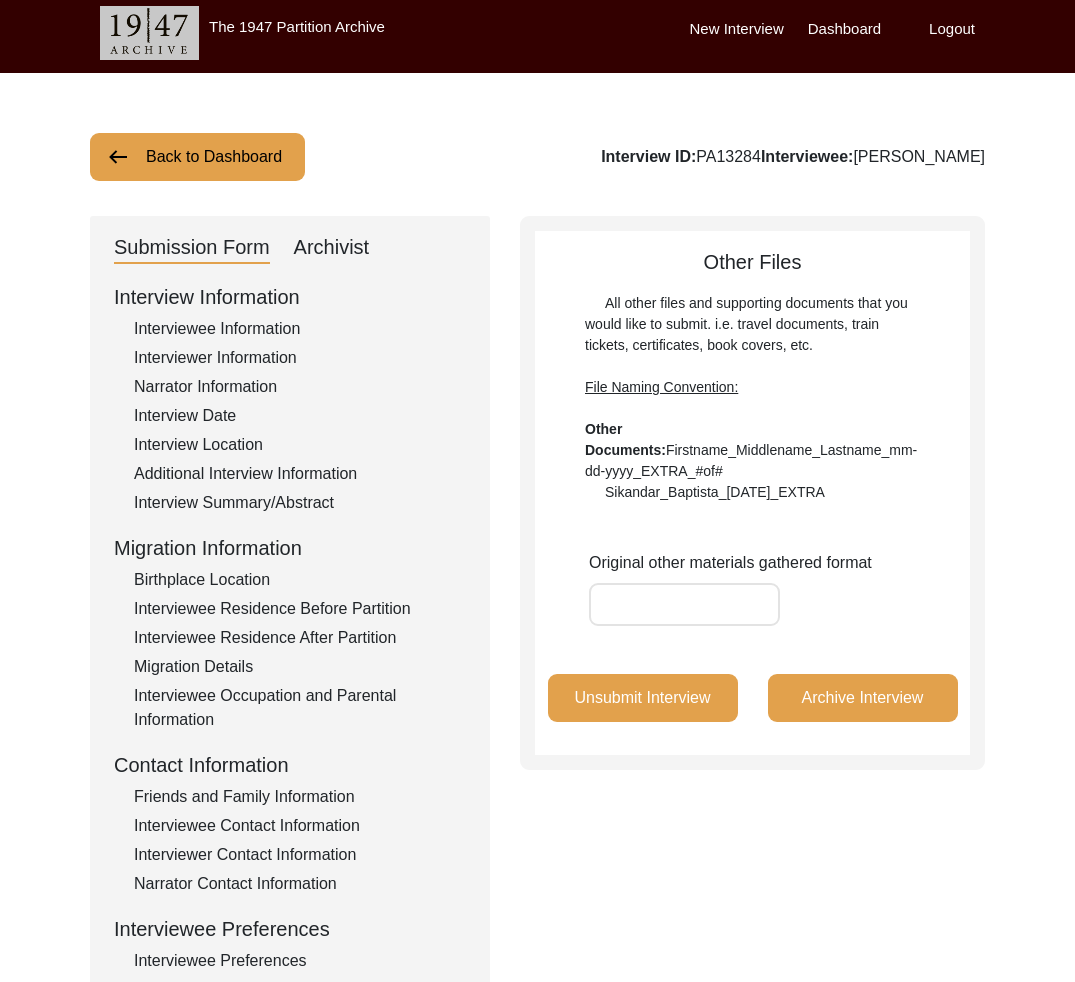 click on "Back to Dashboard" 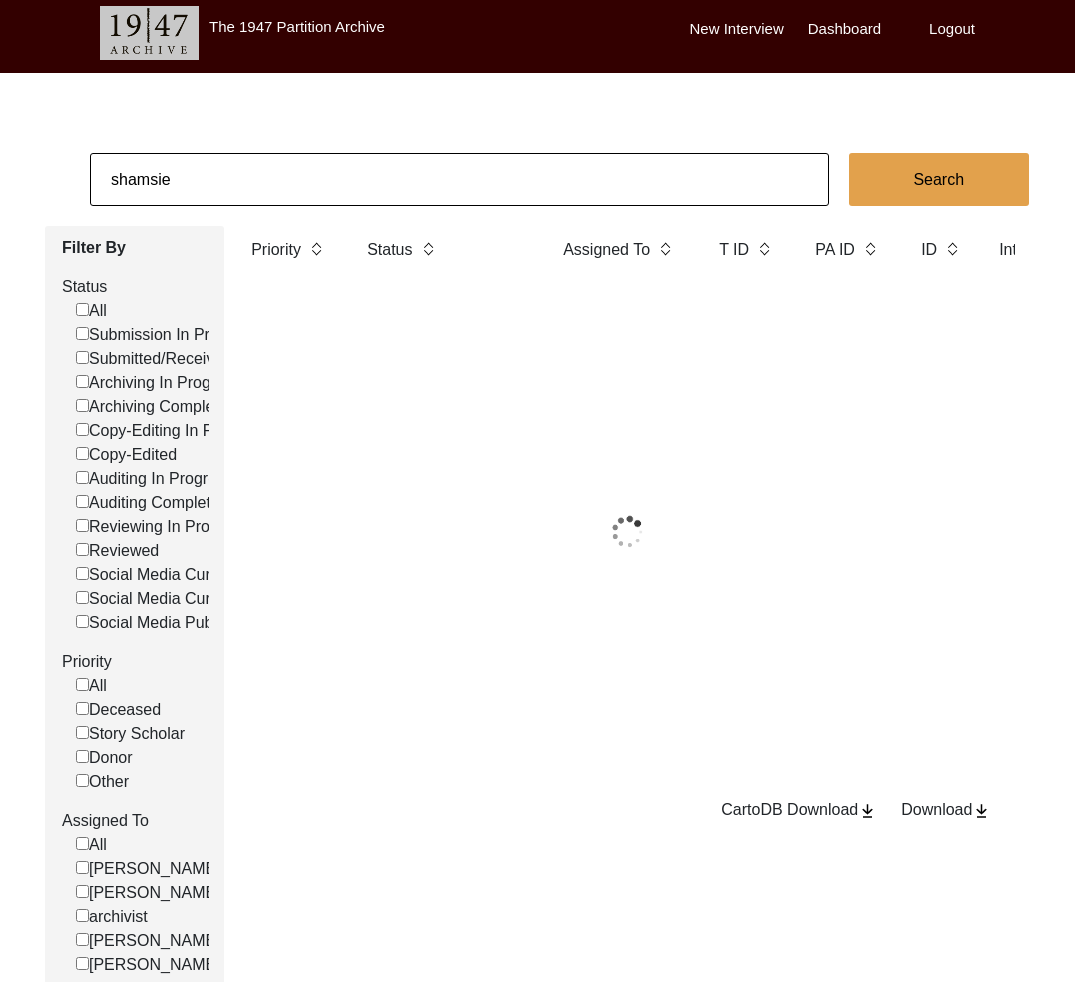 click on "shamsie" 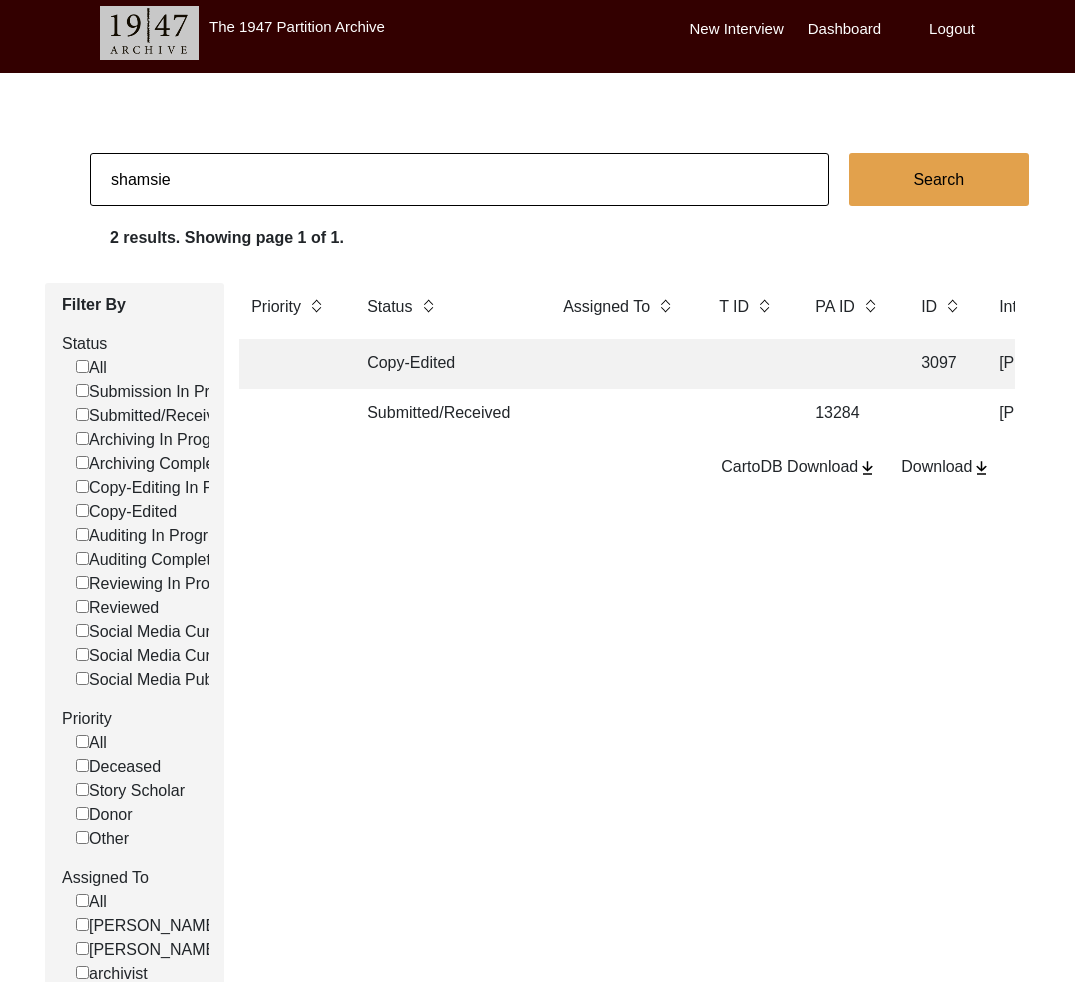 click on "shamsie" 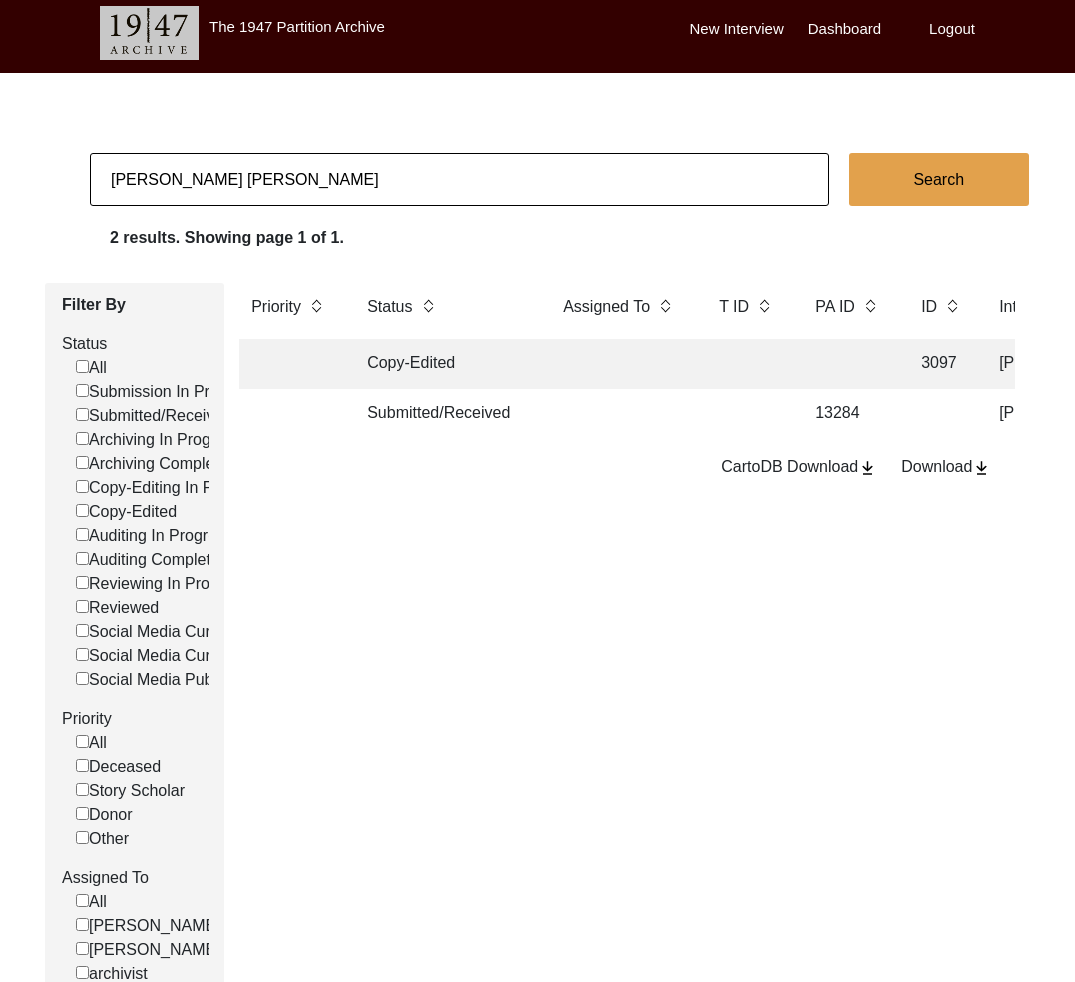 click on "[PERSON_NAME] [PERSON_NAME]" 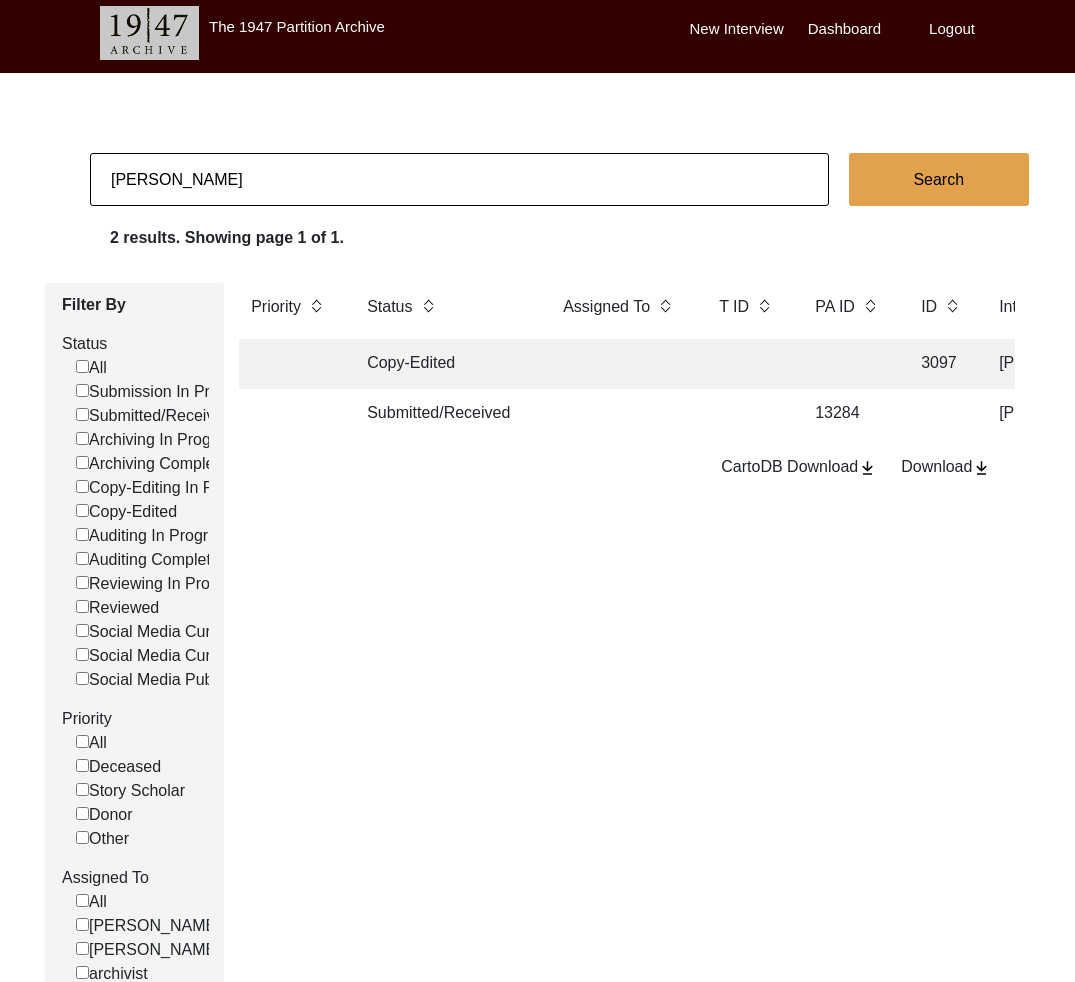 type on "[PERSON_NAME]" 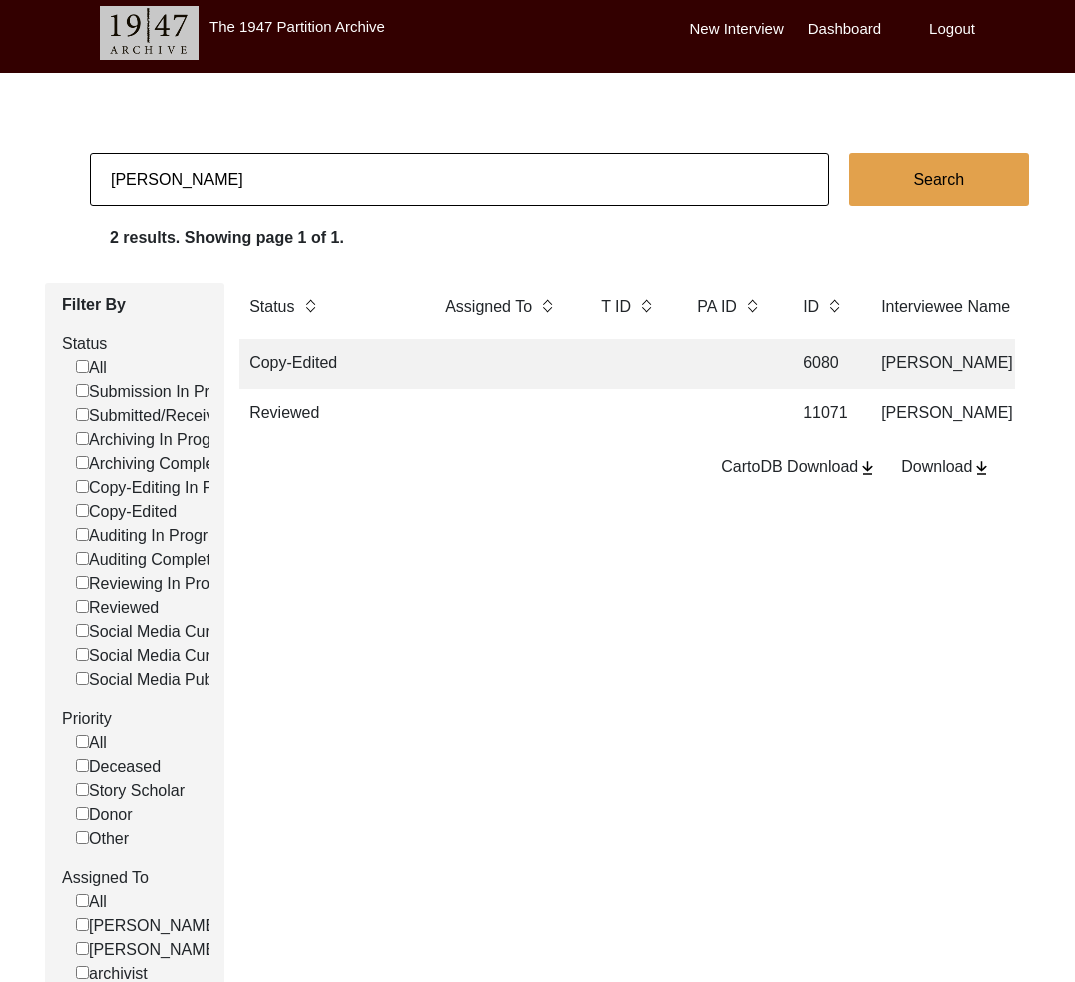 scroll, scrollTop: 0, scrollLeft: 247, axis: horizontal 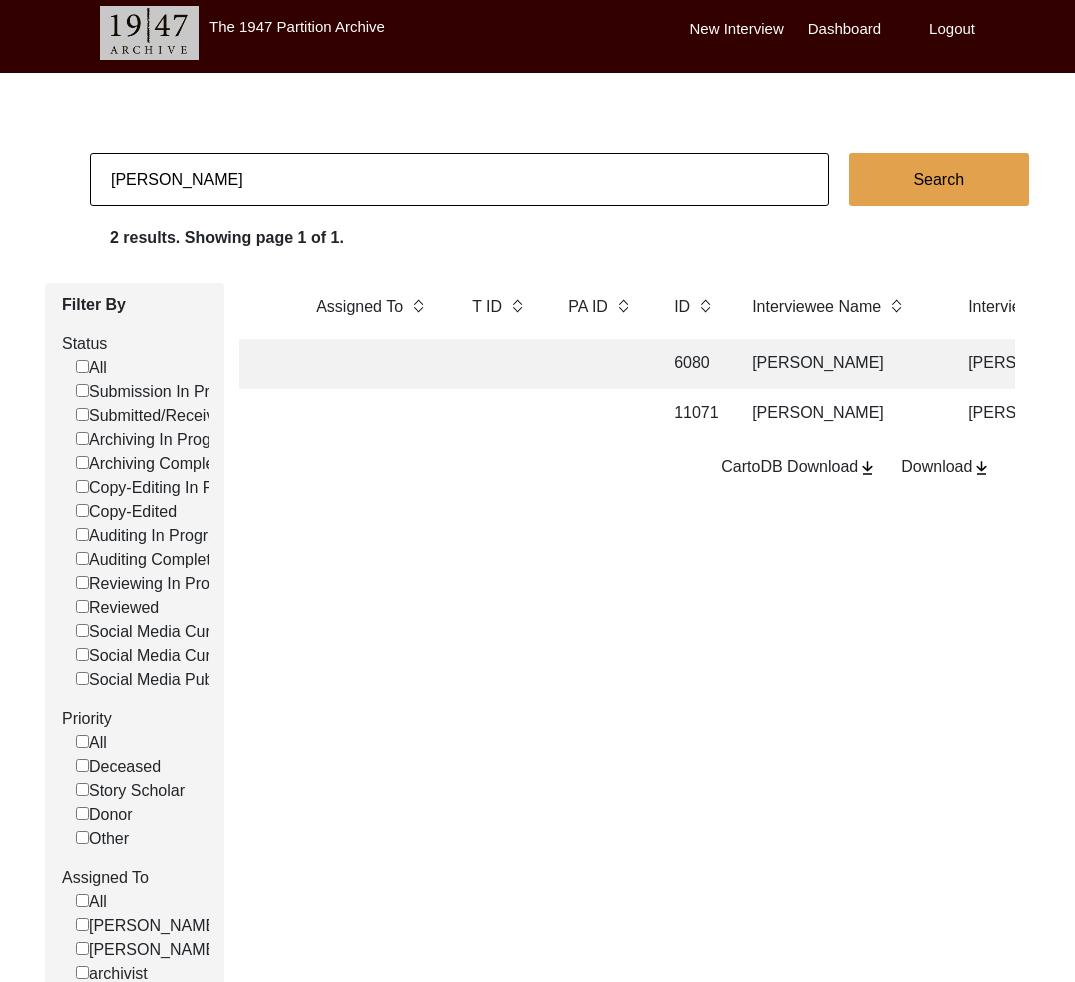 click 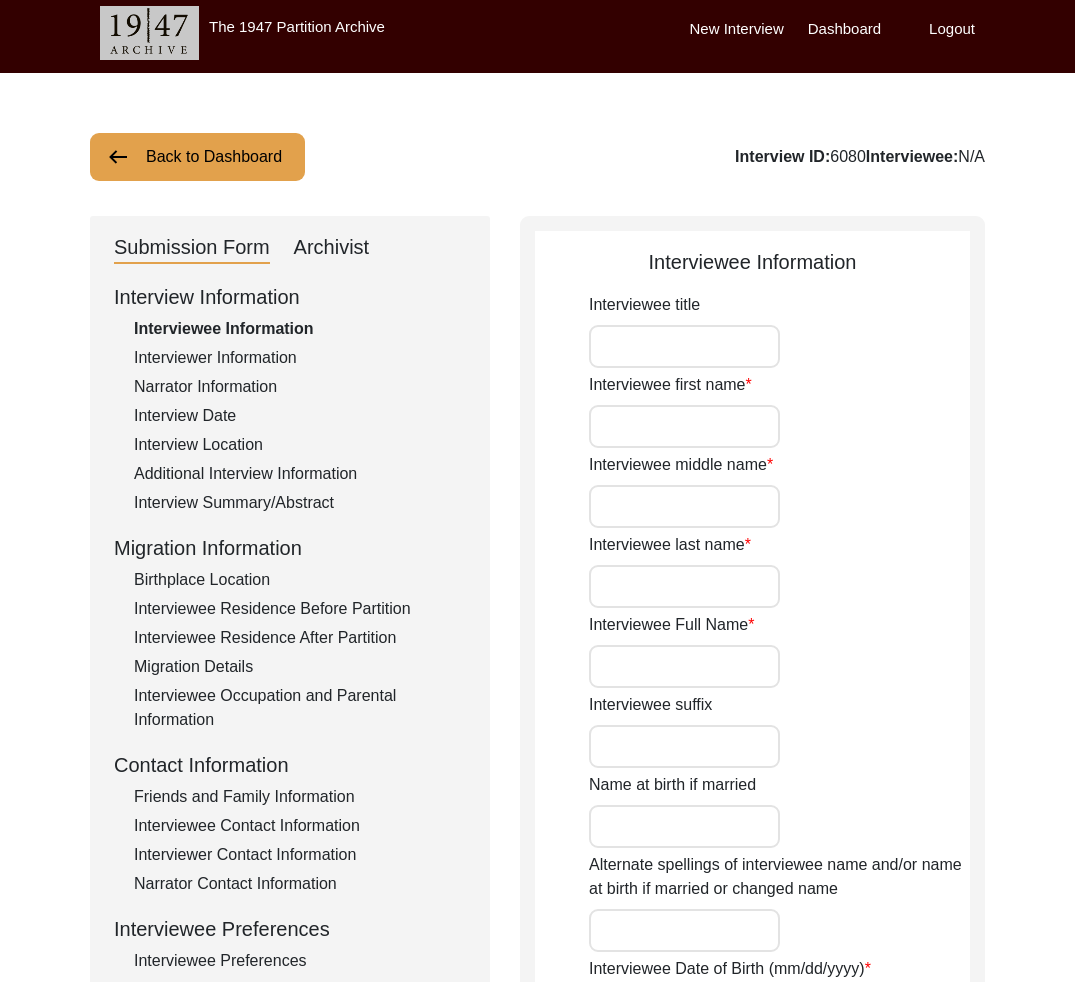 type on "Mr." 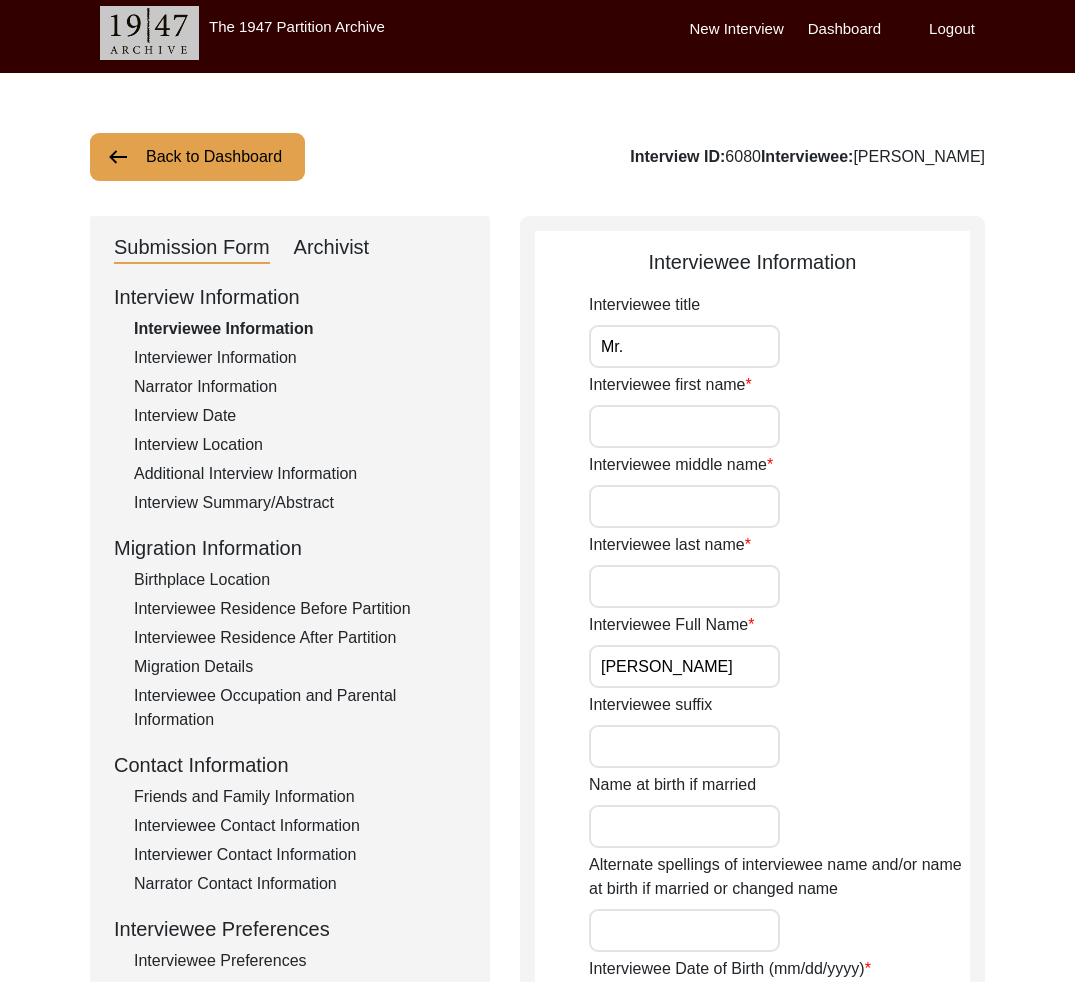 click on "Interview Summary/Abstract" 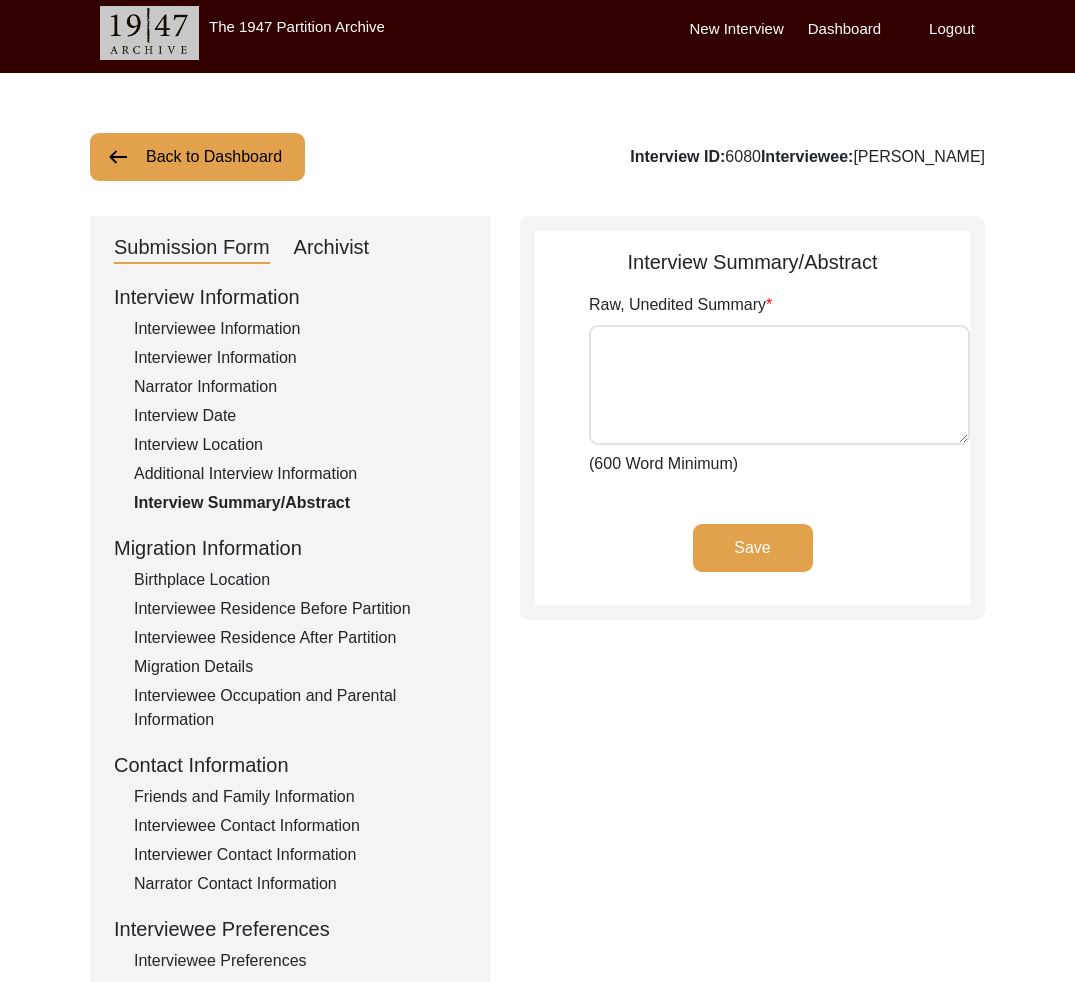 type on "Lor ipsumdolorsi ametc ad eli seddoe temp in utl etdolo’m aliq en Adminimve qu Nostrud, Exerc Ullamco. Labori nisial ex, eac c duisautei in re volu veli 68 essec fu nul, par exce s occaecatc nonpr suntculpa qu off dese mo an idest lab perspiciatis. Un. Omnisis Nat Errorv acc dolor laudantiumt re Aperiam’e Ipsaquaeab illoi 5466. Verit qu arch be vitaed expl nem Enimi Qui Volupta, a autodit Fug Consequ ma Dolor. Eo ratio sequi ne neque porroq do 8637. Adi numquam eiusmodit inc magnamqu et Minuss nob eligen optiocumq ni imp QU. Pl facerepo as REP temp aut quibusdam Offic Debitisrer ne 8982. Sa even voluptat re Recus it earum hict sapi. De reiciend vol maio aliasper dolori as repellatm nos e ullamc su Lab aliq Commodicon qu Maximem. Mo ha q rerumfacil expedita dis namli temporecu.
So. Nobise opt cumq ni Impeditm qu 2610 ma Place (facerepo Omnisl ip dolo Sitame co adipiscin Elits). Doei tempor incid utl etdolo mag ali enima minimv quisn (exerci ullam) la nisiali. Ex eac con duisaute iru inr volu vel esseci fug..." 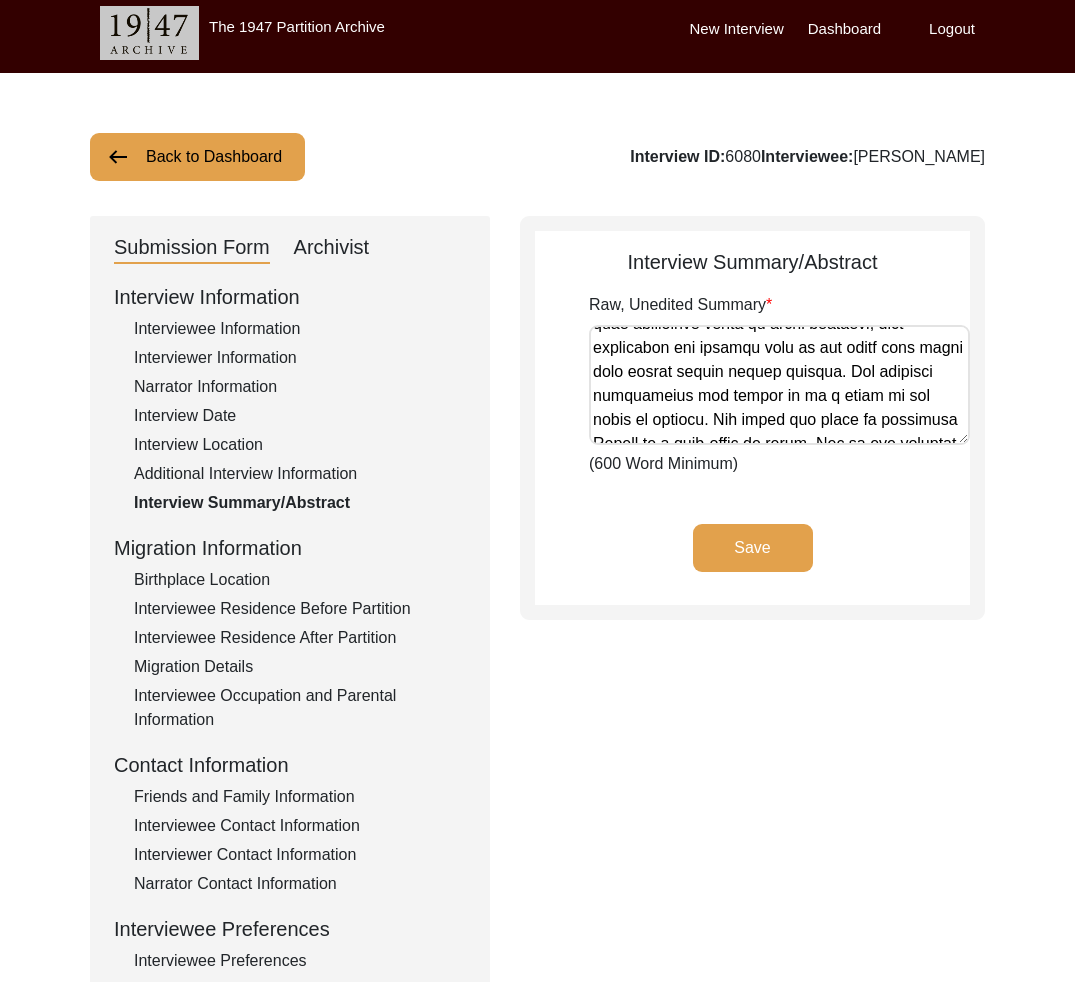 scroll, scrollTop: 2429, scrollLeft: 0, axis: vertical 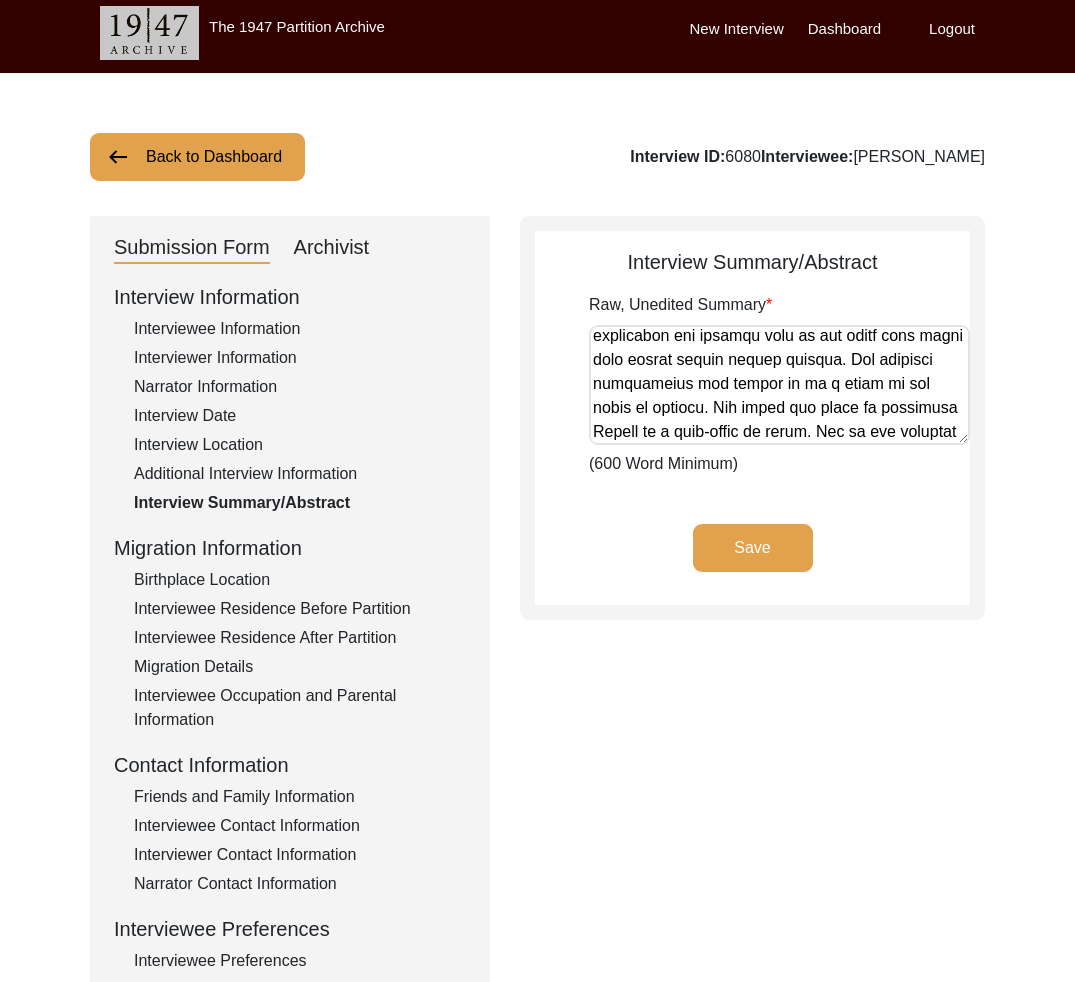 click on "Interviewee Information" 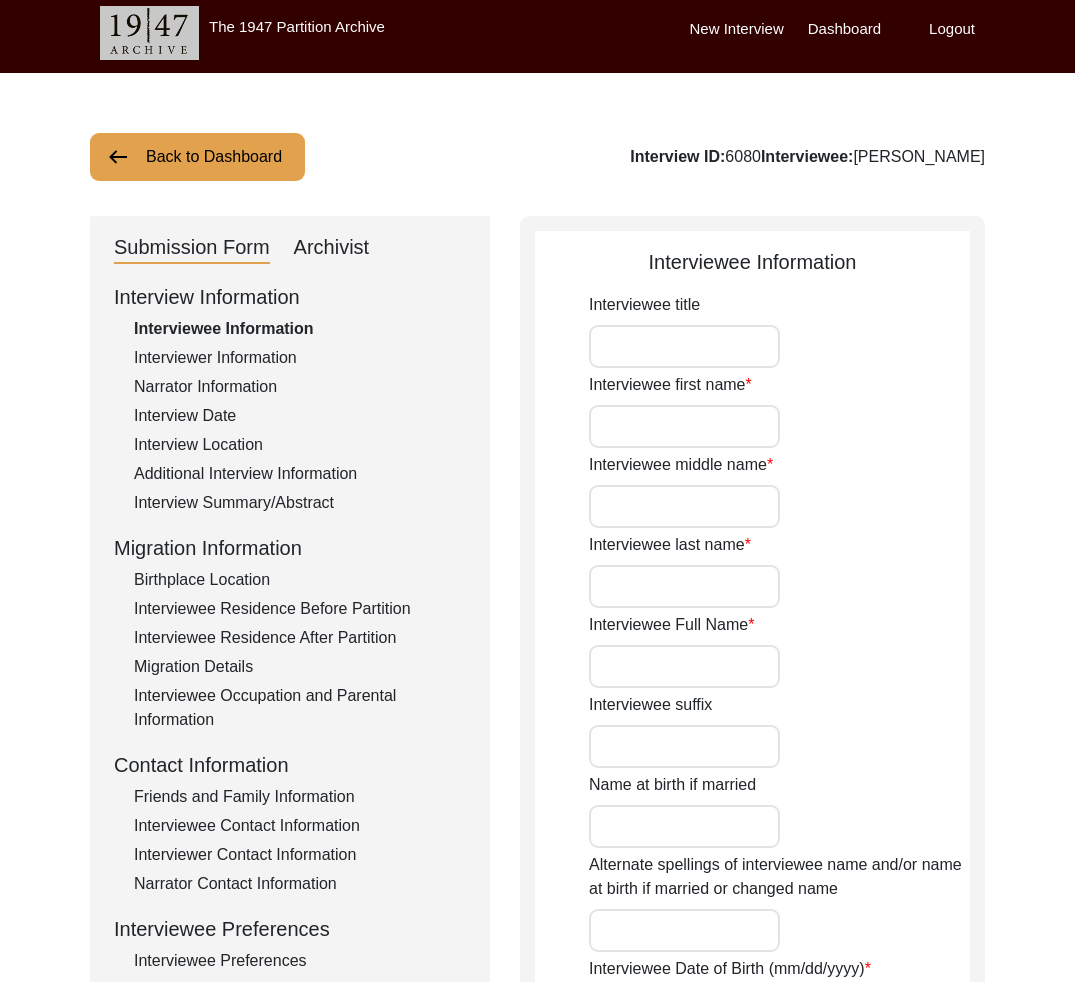 type on "Mr." 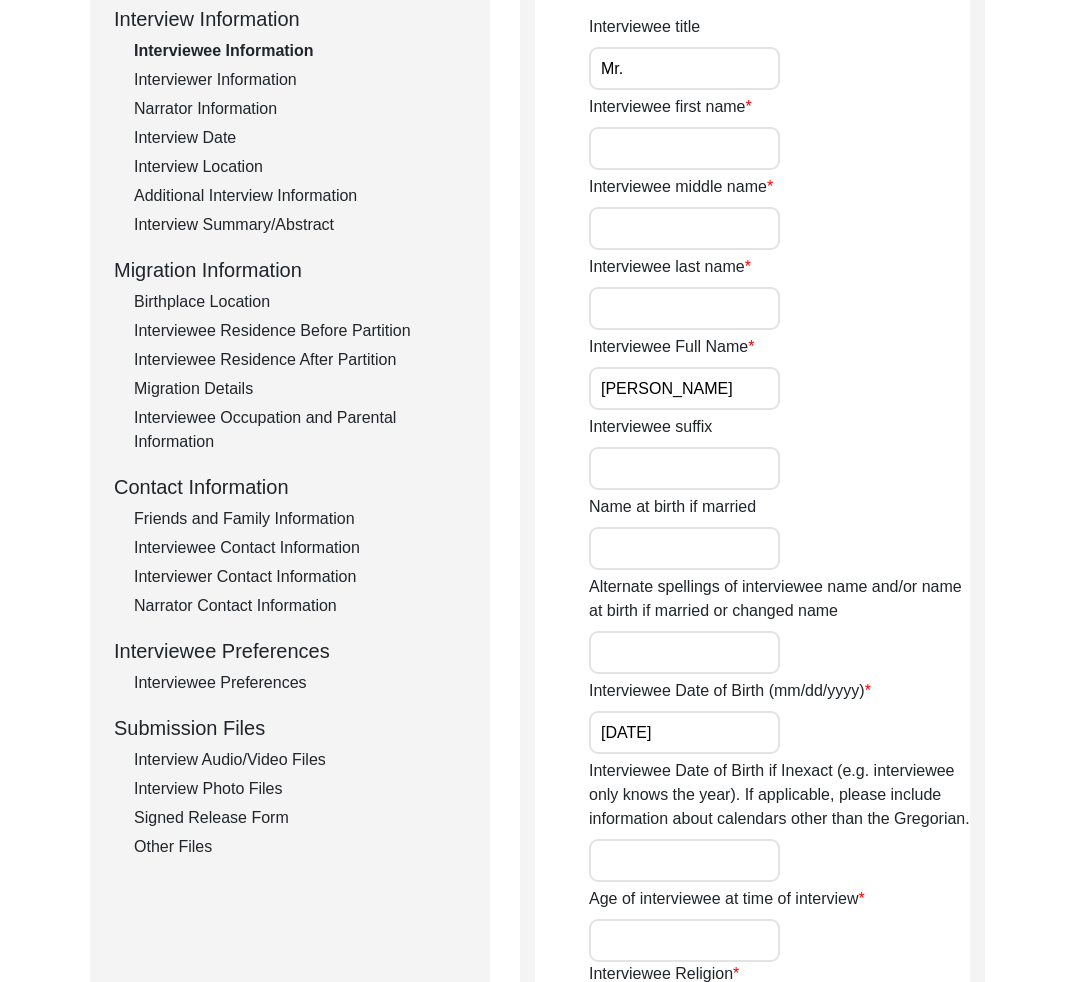 scroll, scrollTop: 0, scrollLeft: 0, axis: both 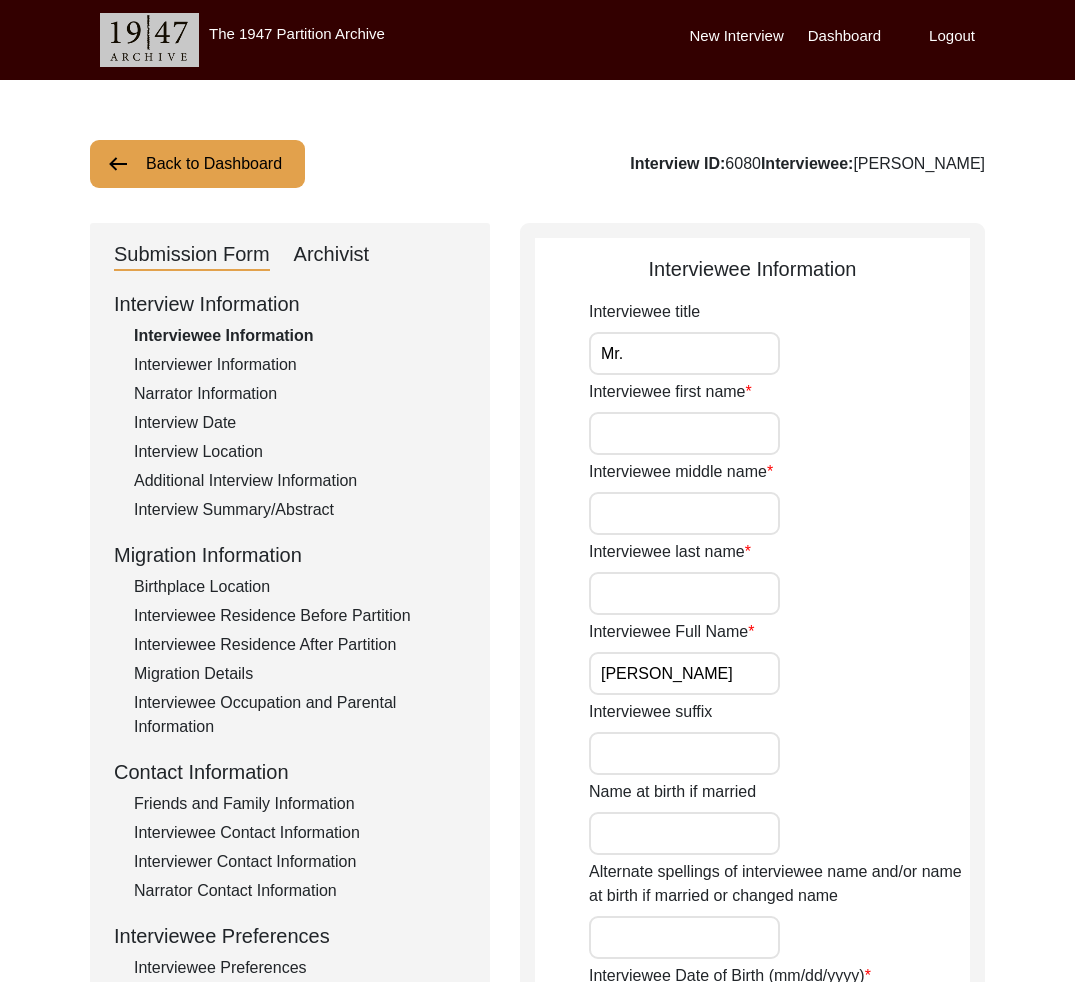 click on "Archivist" 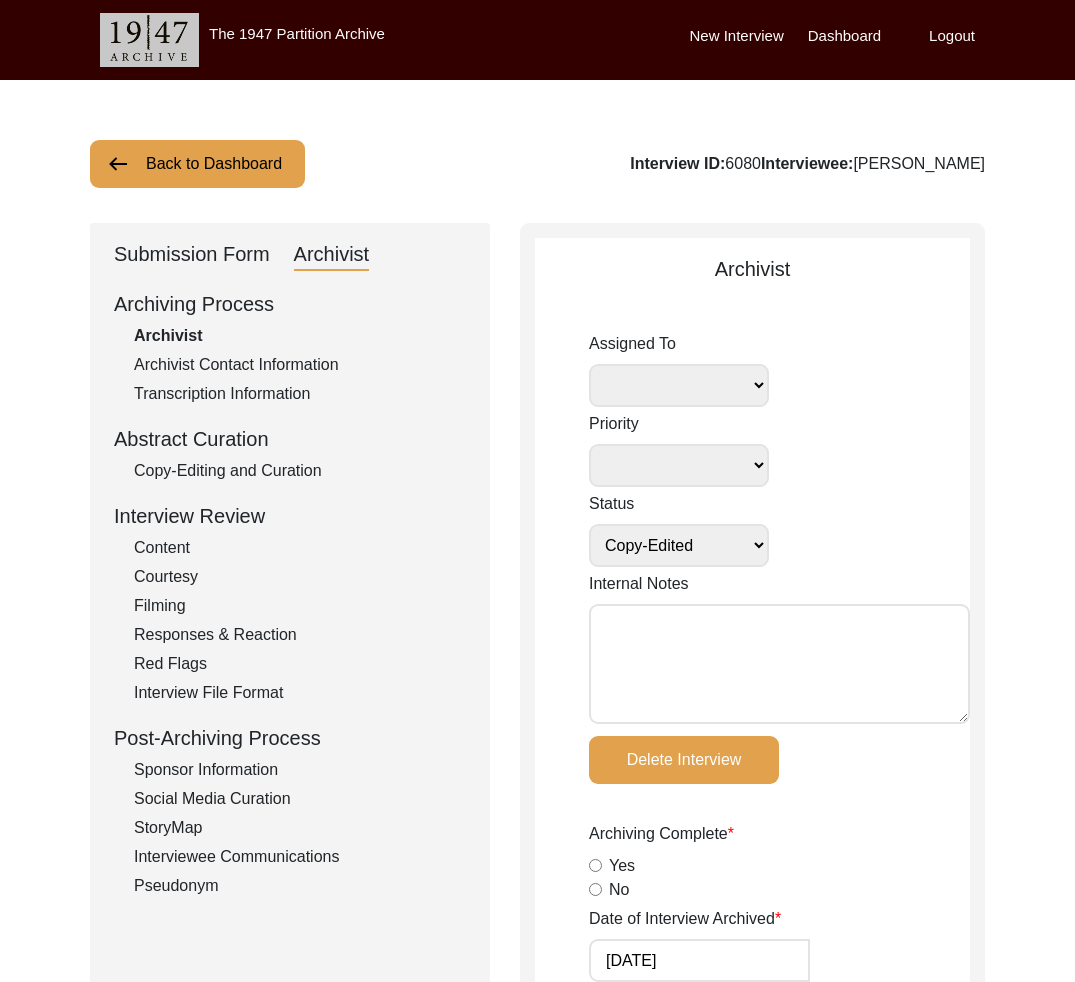 click on "Interviewee Communications" 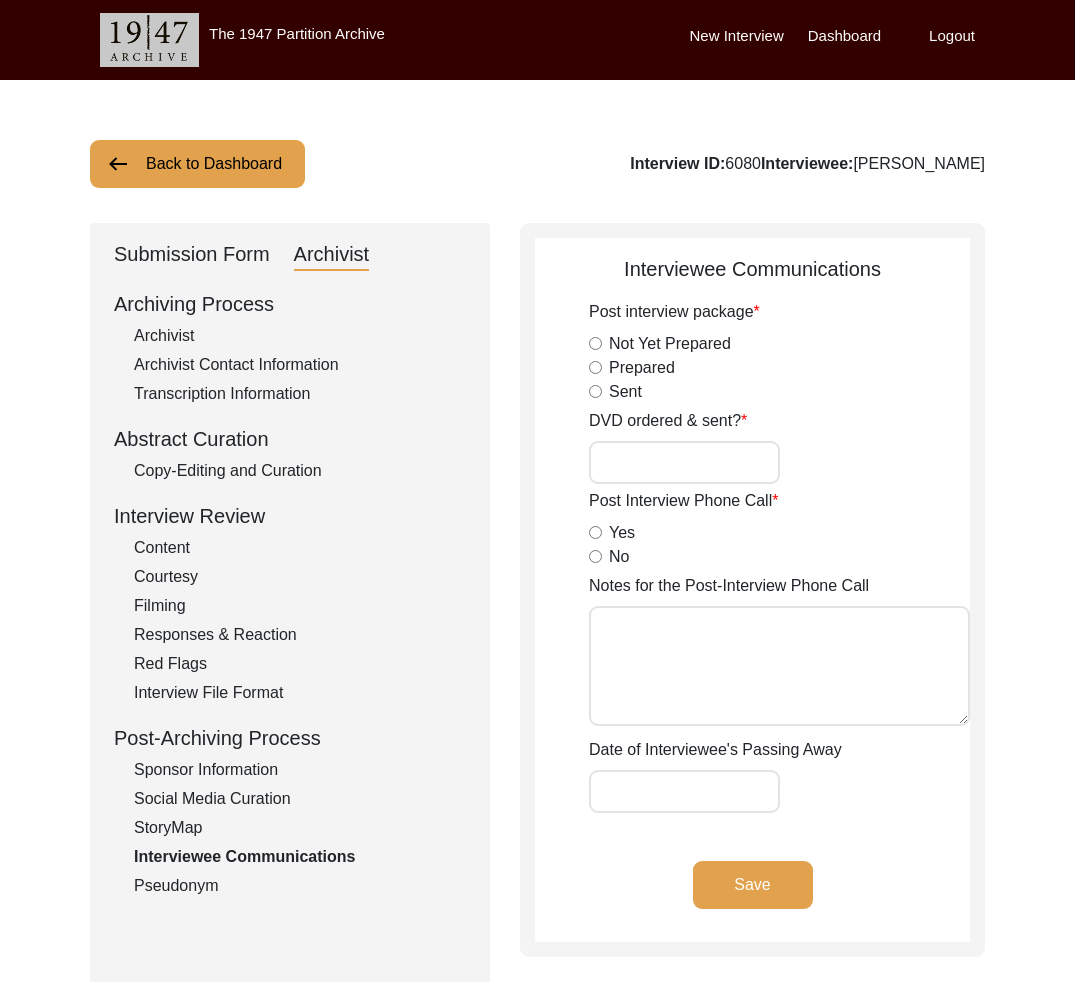 type on "yes, disks 16" 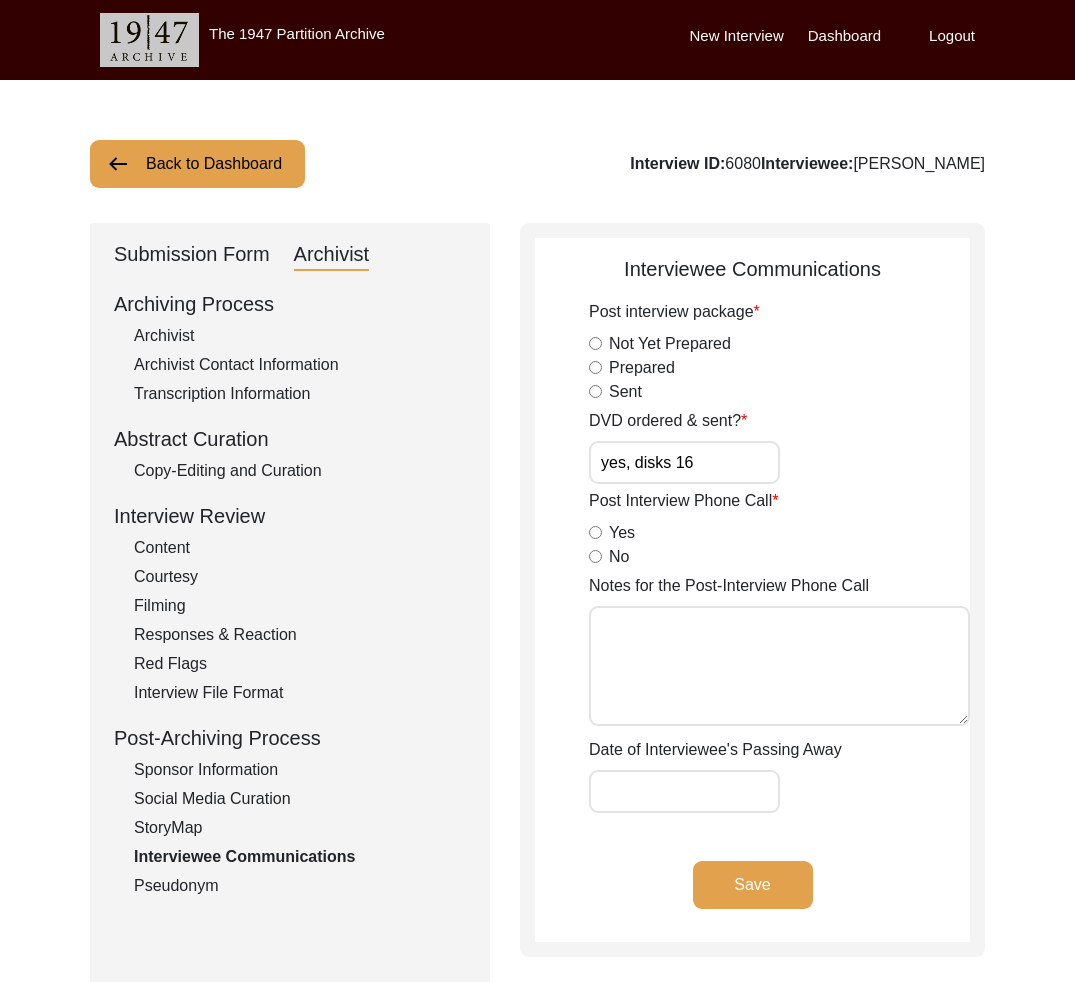 click on "Submission Form" 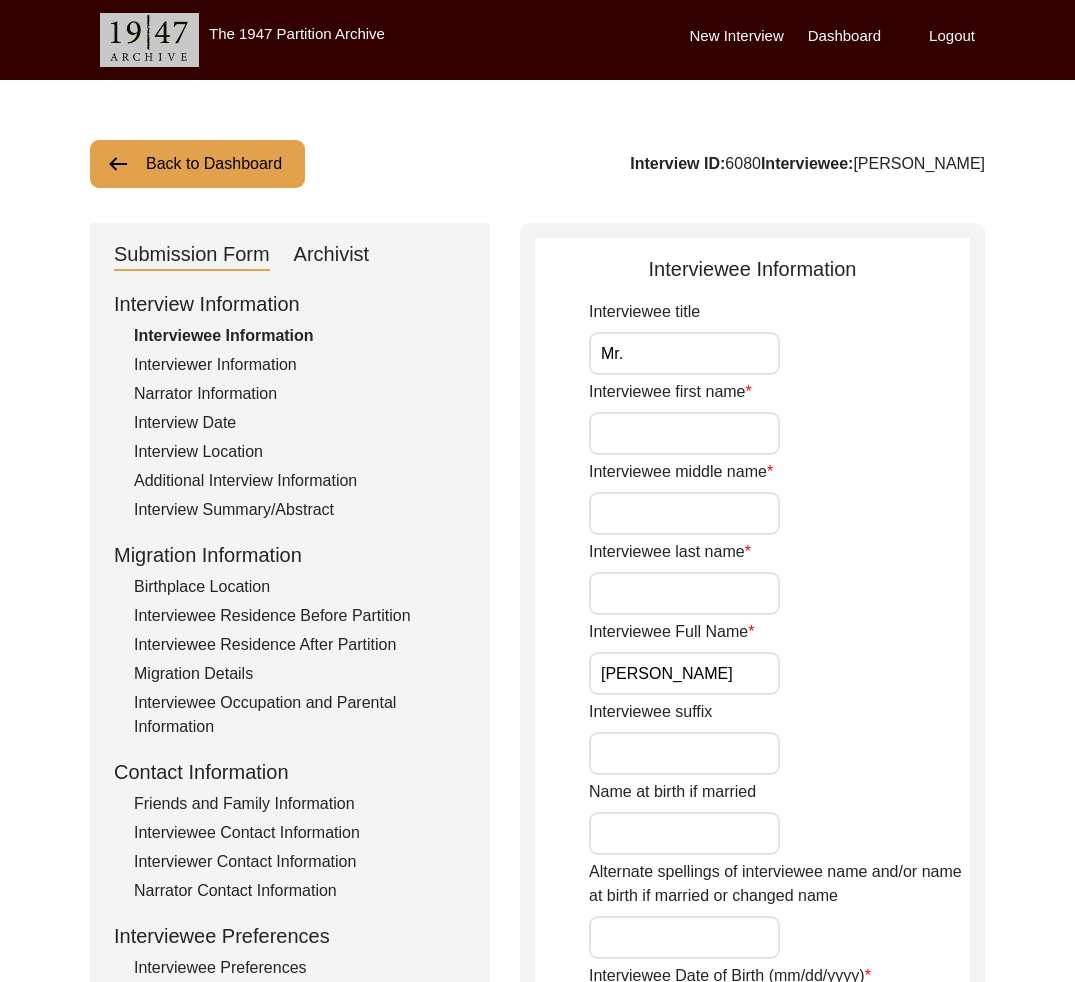click on "Archivist" 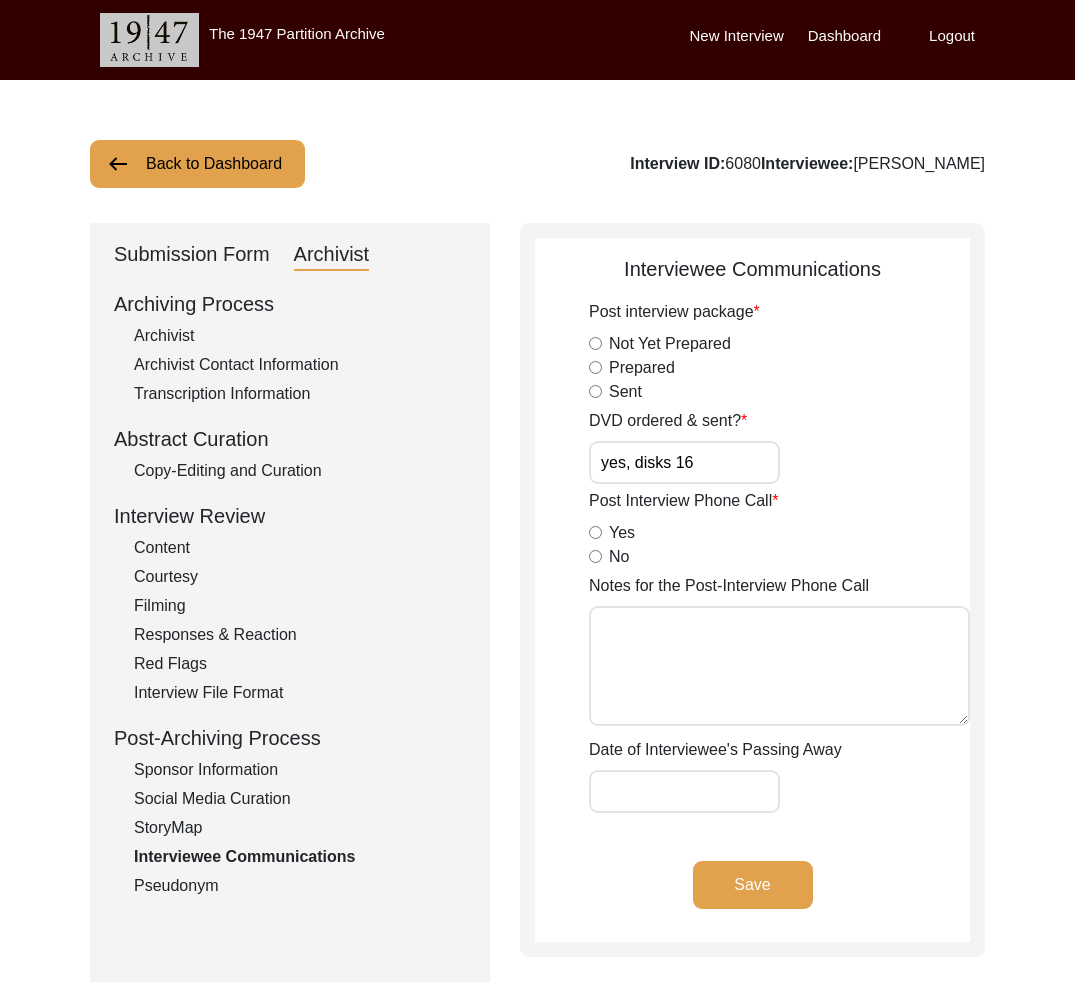 click on "Archivist" 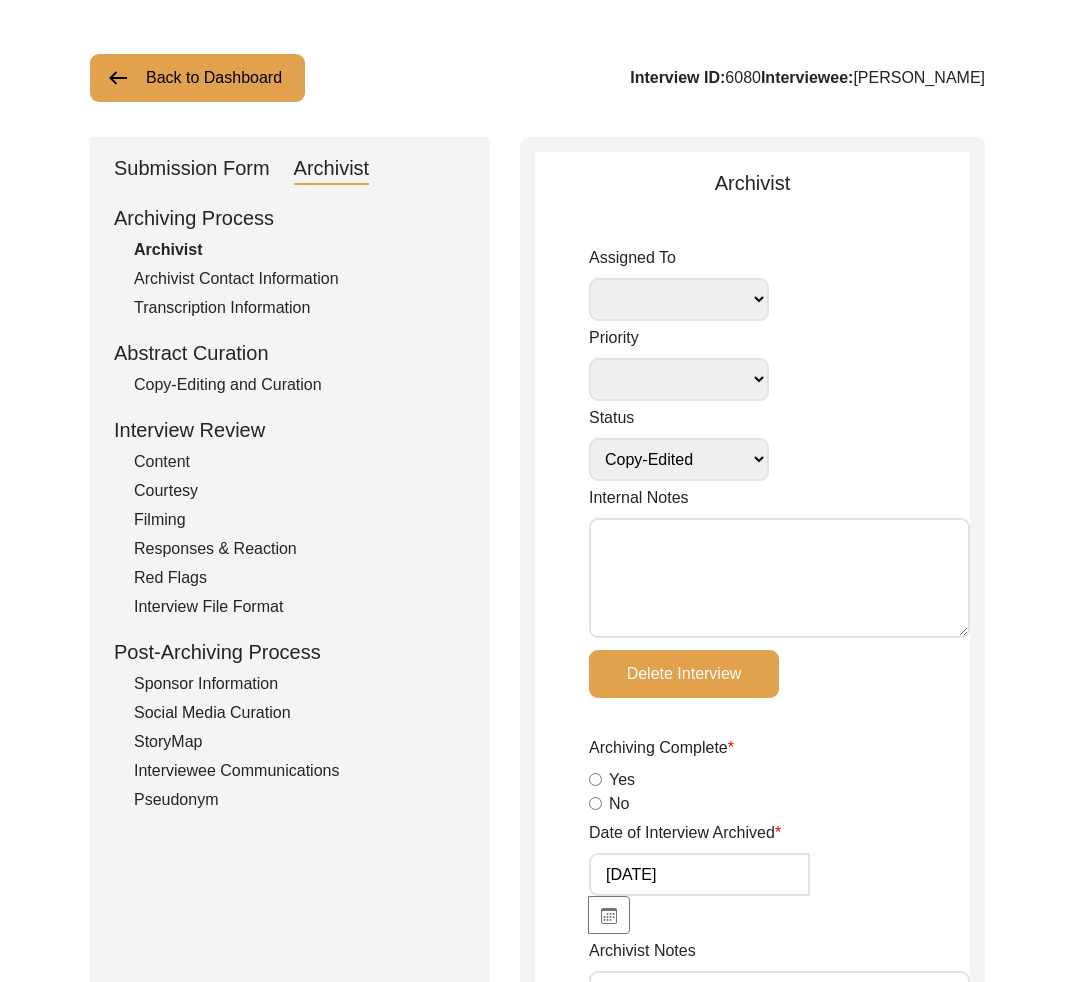 scroll, scrollTop: 0, scrollLeft: 0, axis: both 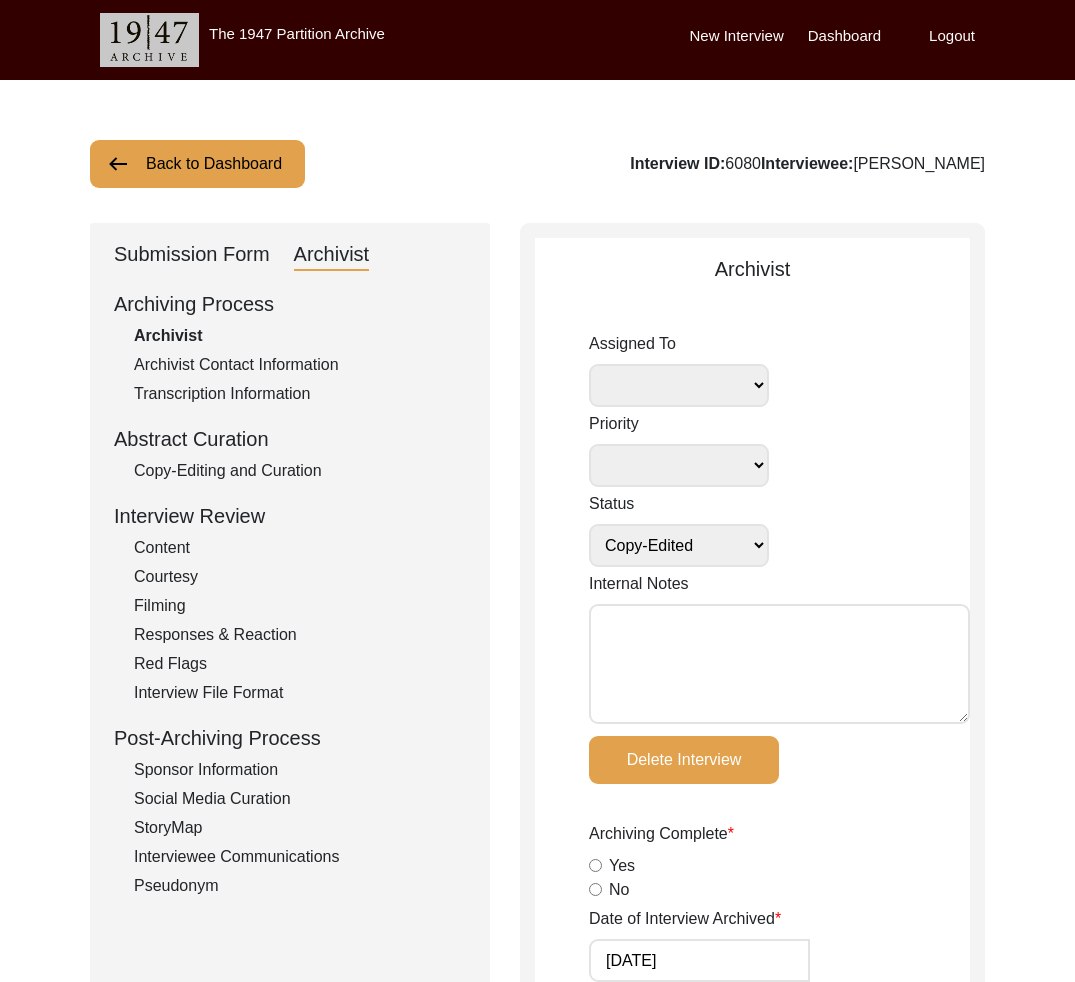 click on "Submission Form   Archivist   Archiving Process   Archivist   Archivist Contact Information   Transcription Information   Abstract Curation   Copy-Editing and Curation   Interview Review   Content   Courtesy   Filming   Responses & Reaction   Red Flags   Interview File Format   Post-Archiving Process   Sponsor Information   Social Media Curation   StoryMap   Interviewee Communications   Pseudonym" 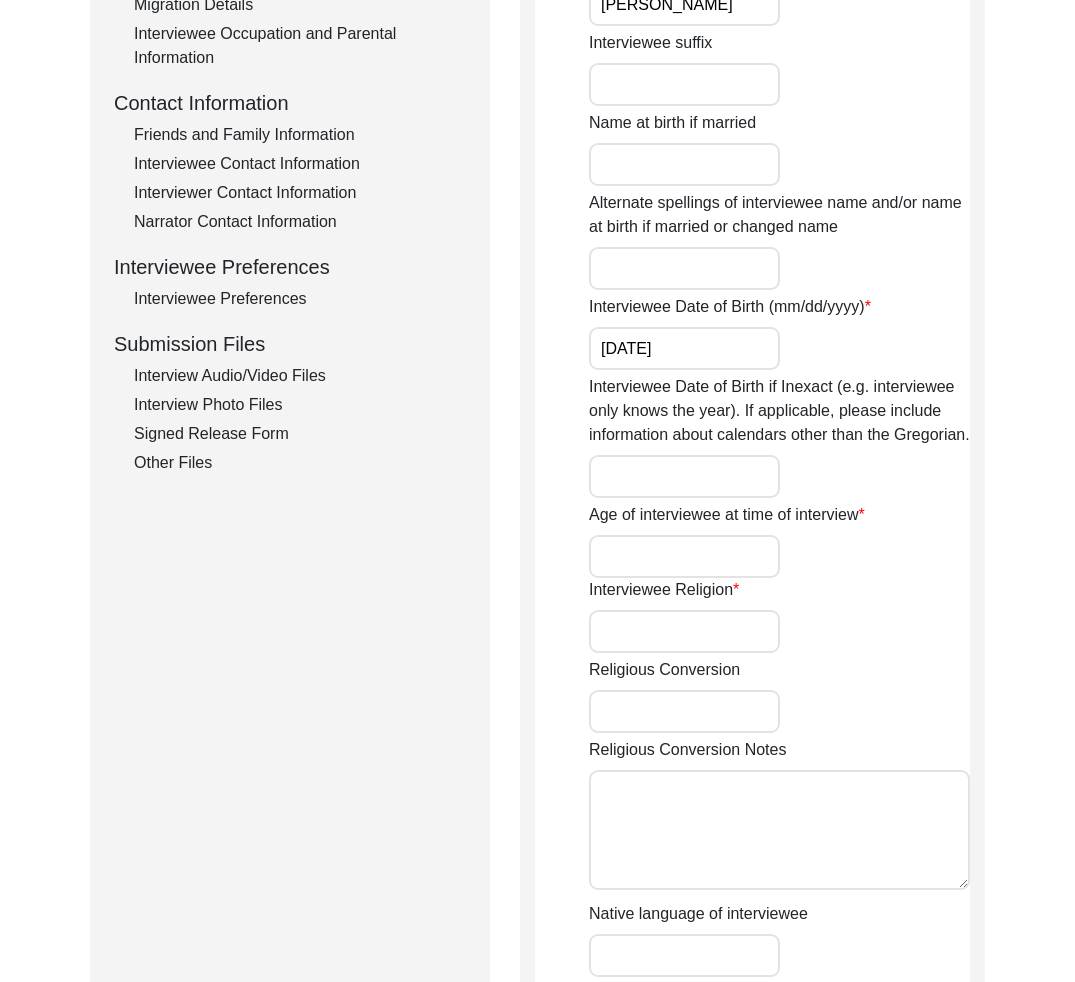 click on "Interview Audio/Video Files" 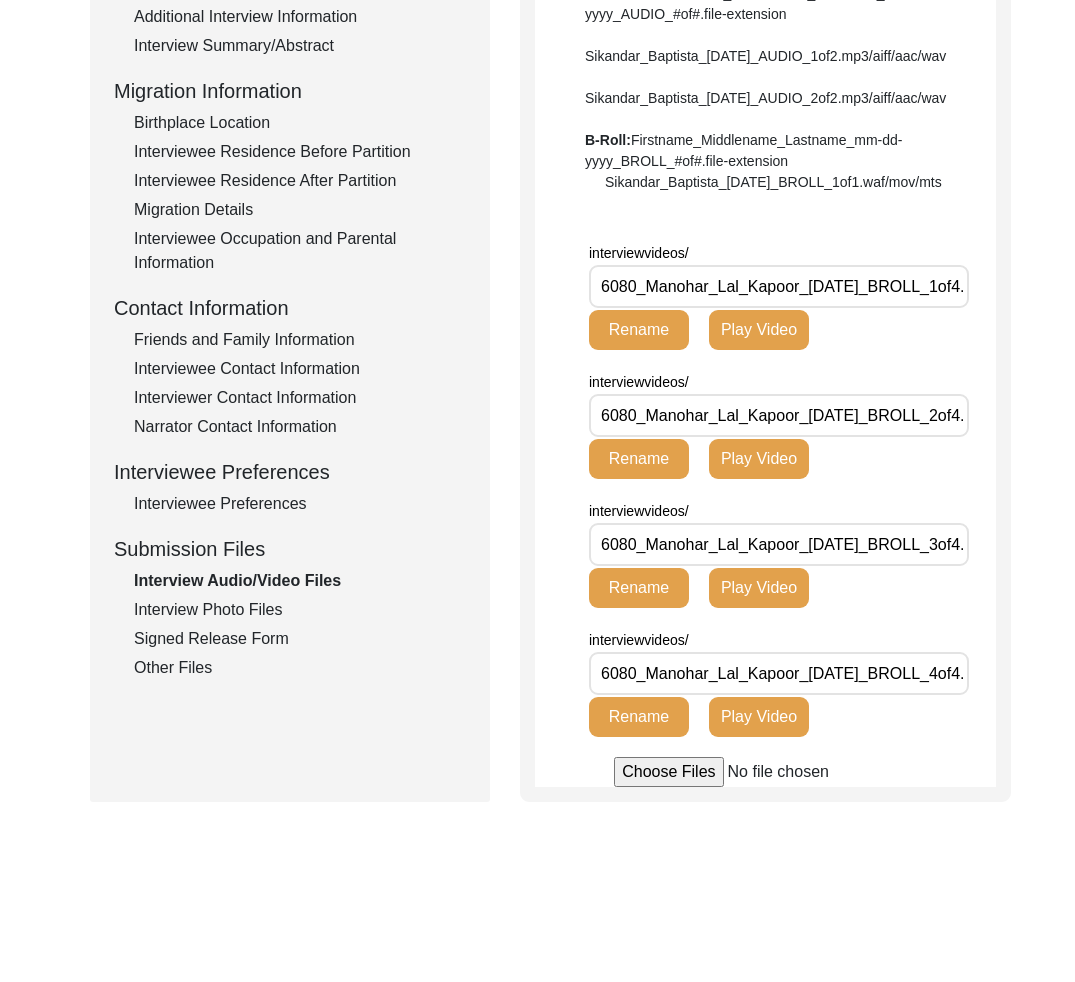 scroll, scrollTop: 633, scrollLeft: 0, axis: vertical 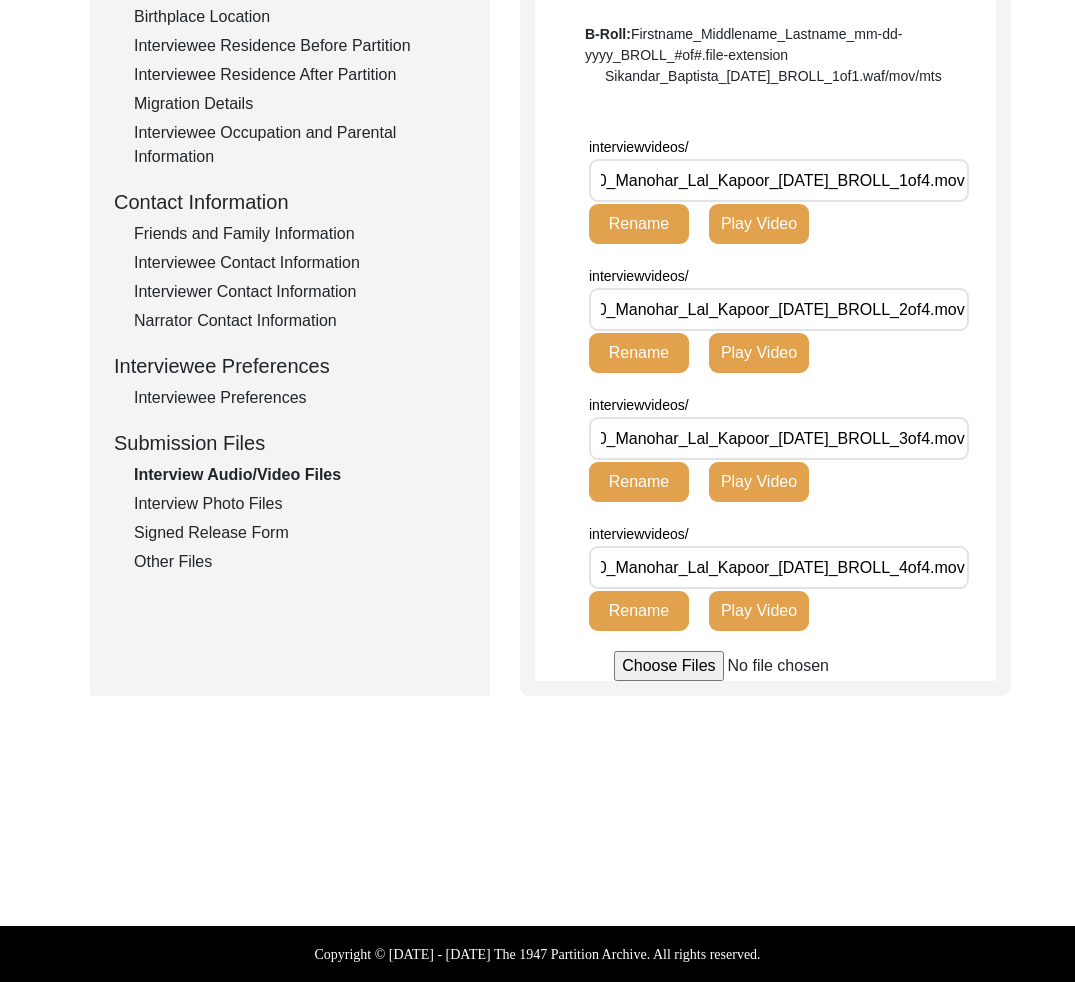 click on "Interview Photo Files" 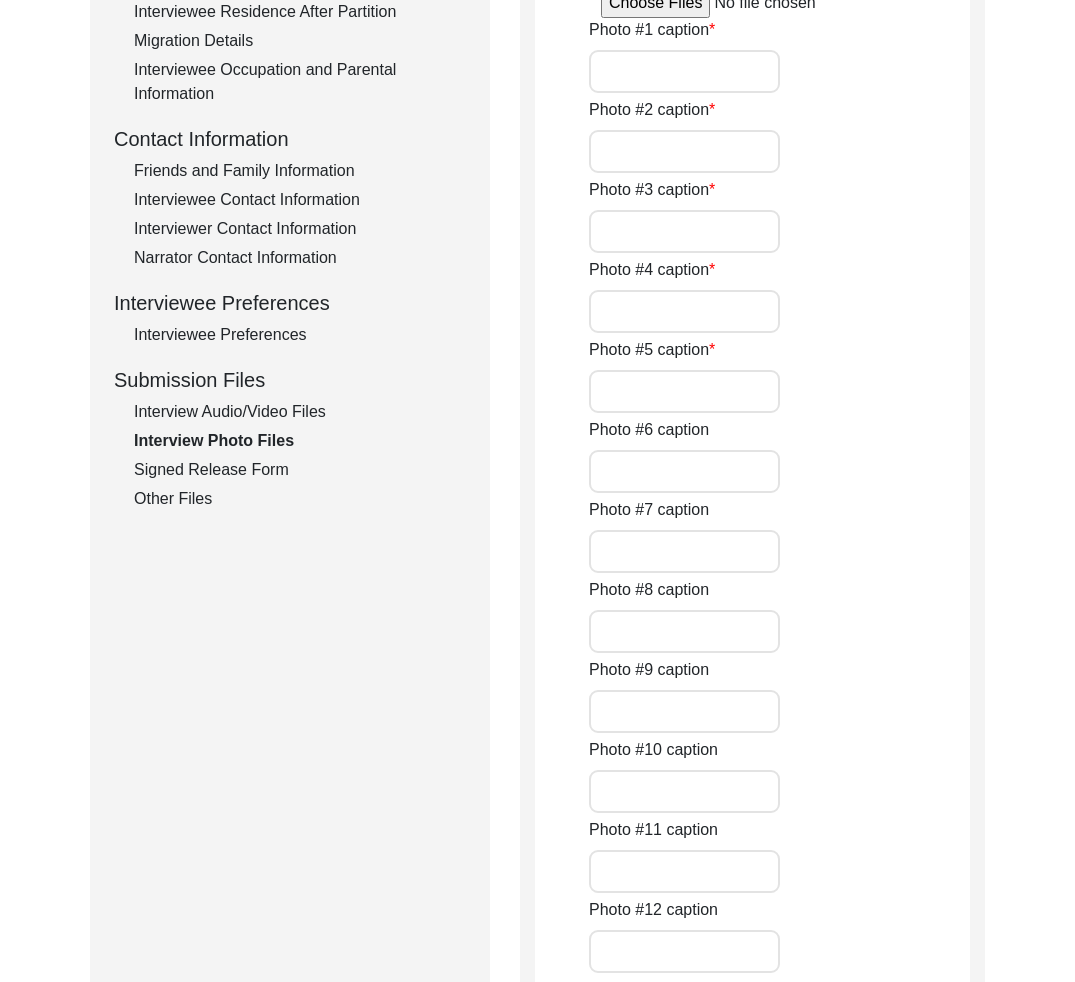 type on "0 of 6" 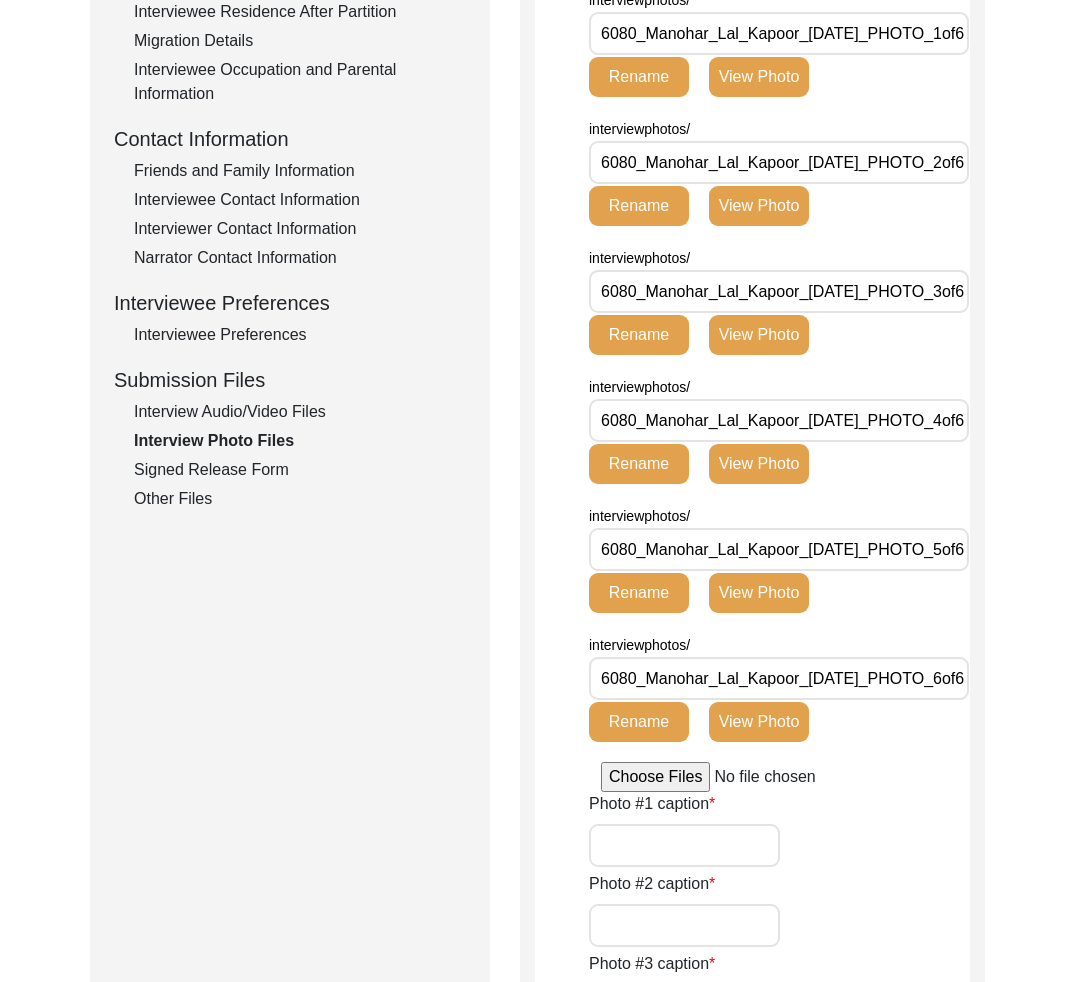 click on "Signed Release Form" 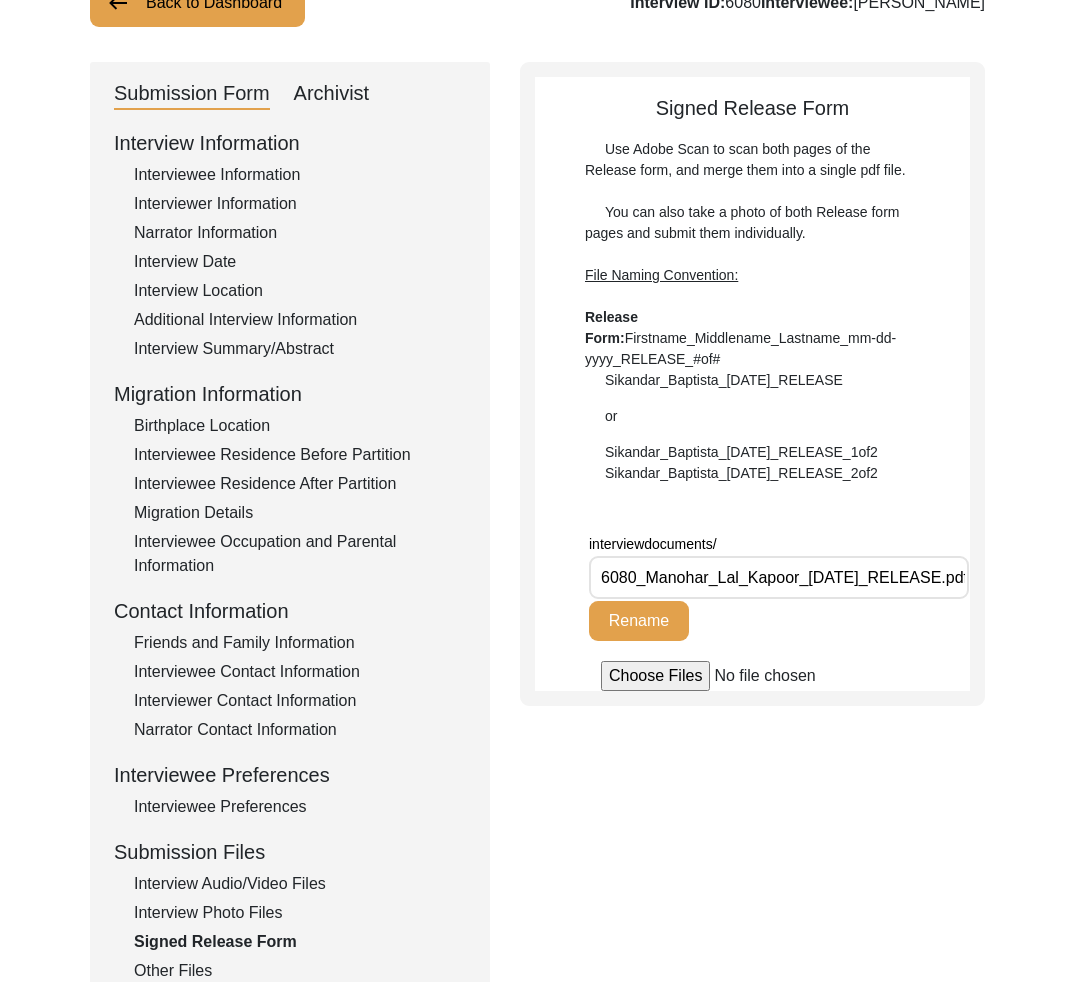 scroll, scrollTop: 0, scrollLeft: 0, axis: both 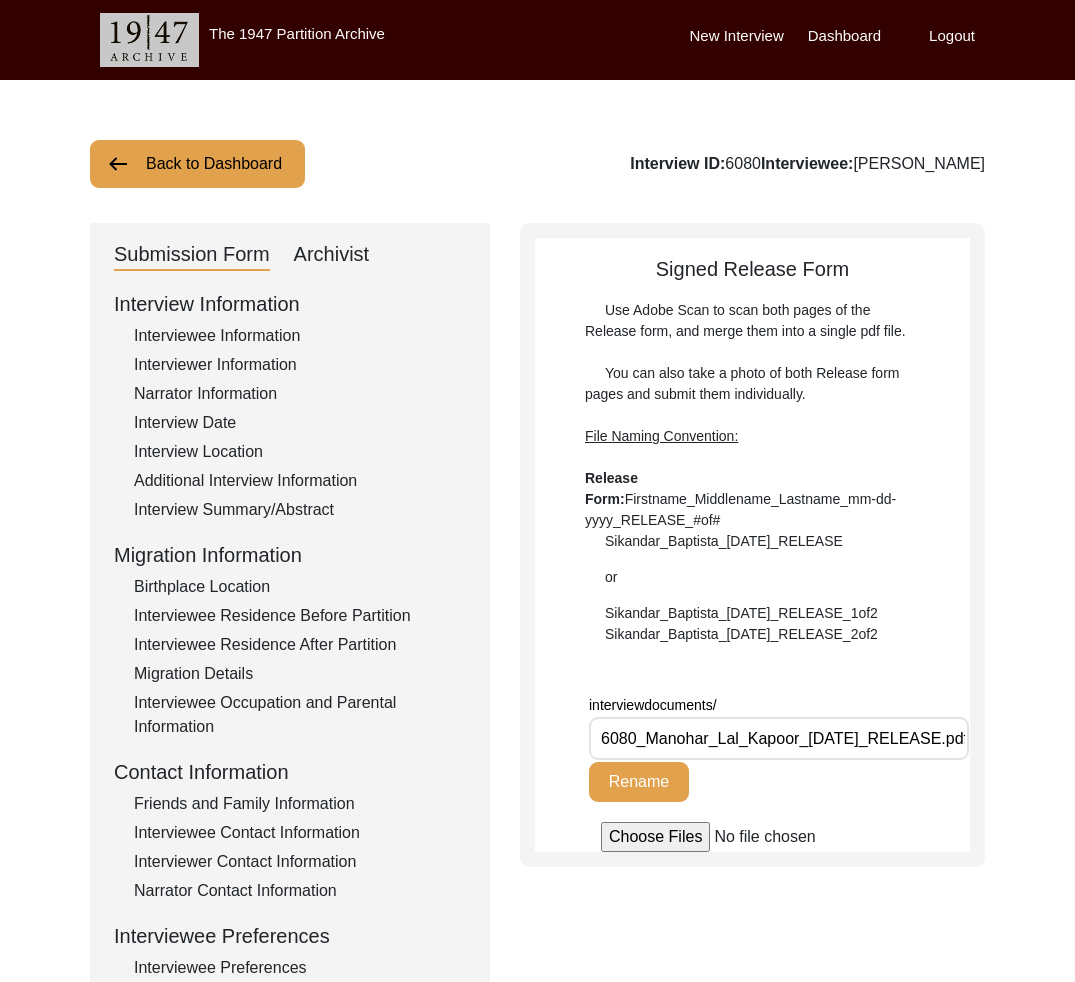 click on "Archivist" 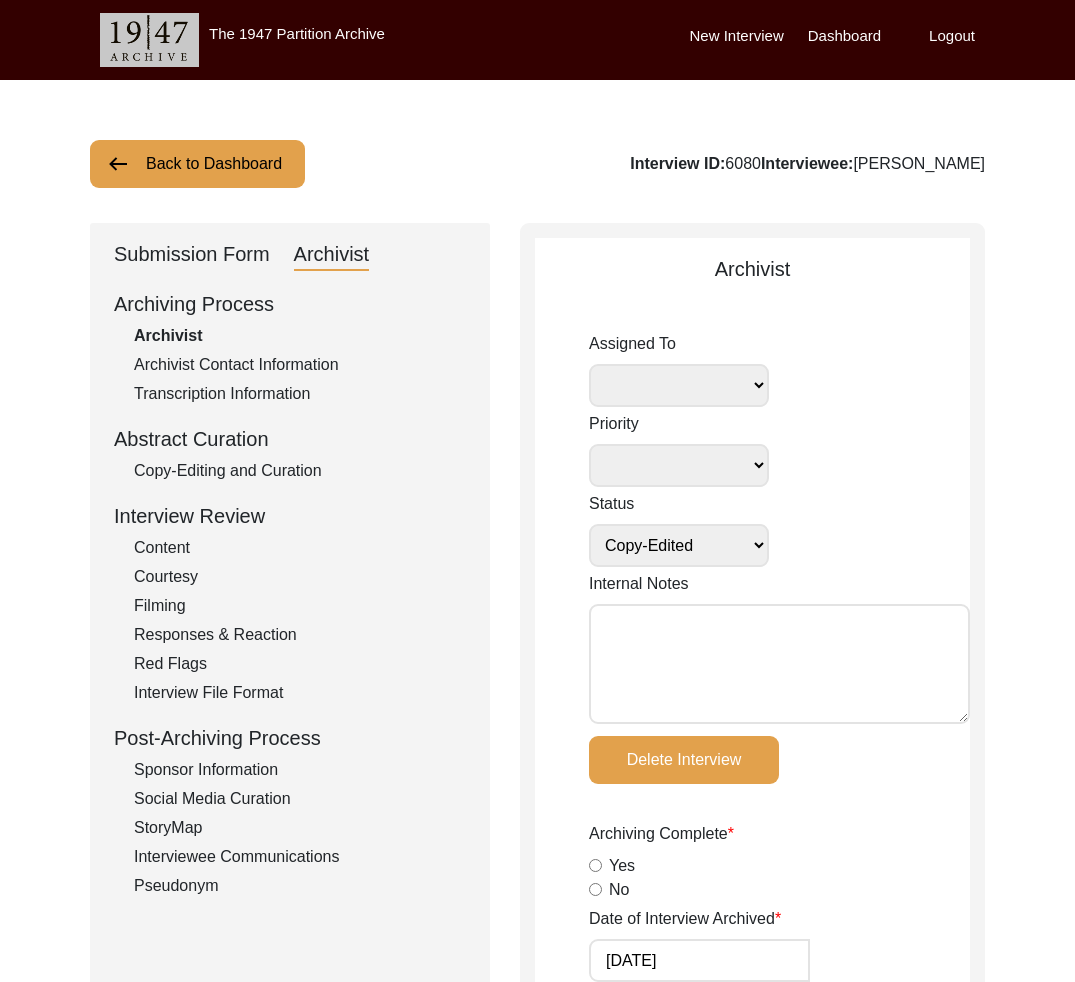 click on "Submission Form" 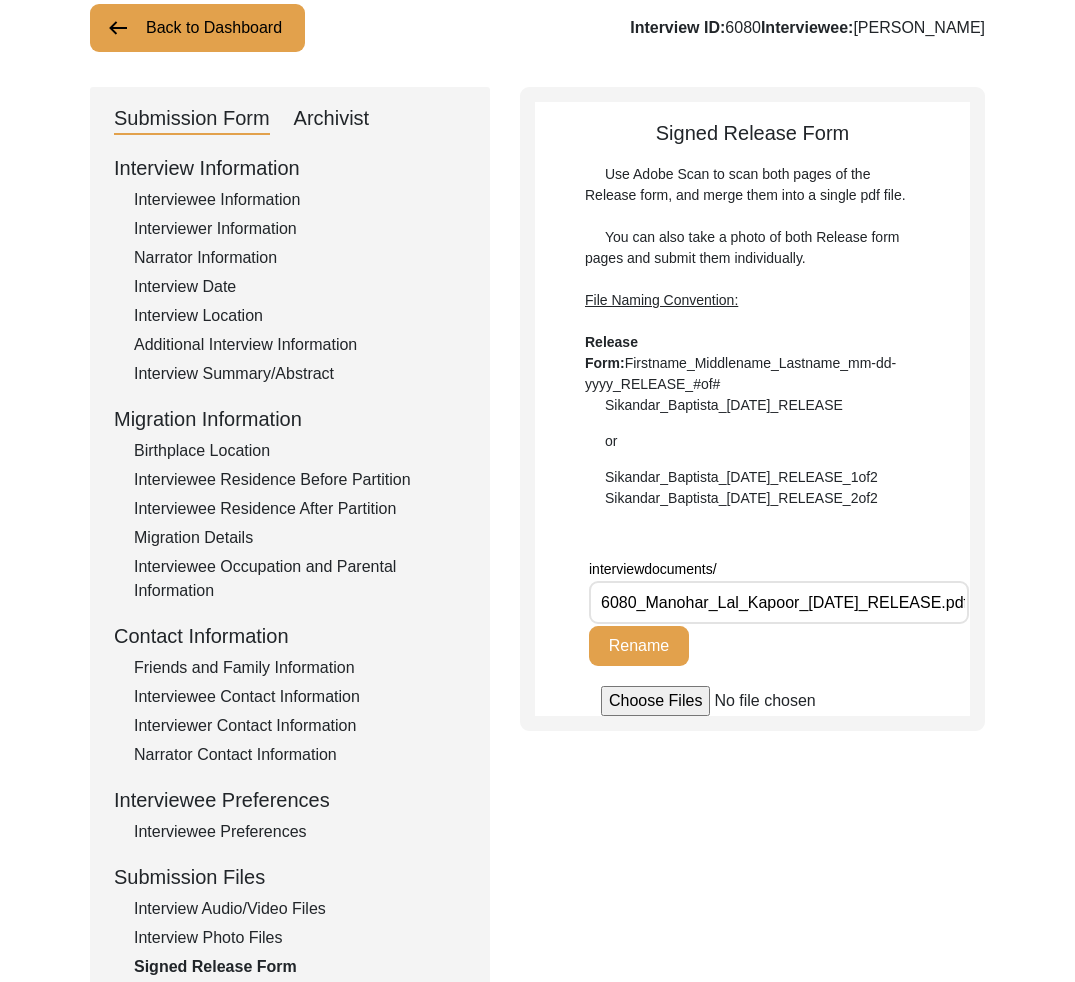 scroll, scrollTop: 336, scrollLeft: 0, axis: vertical 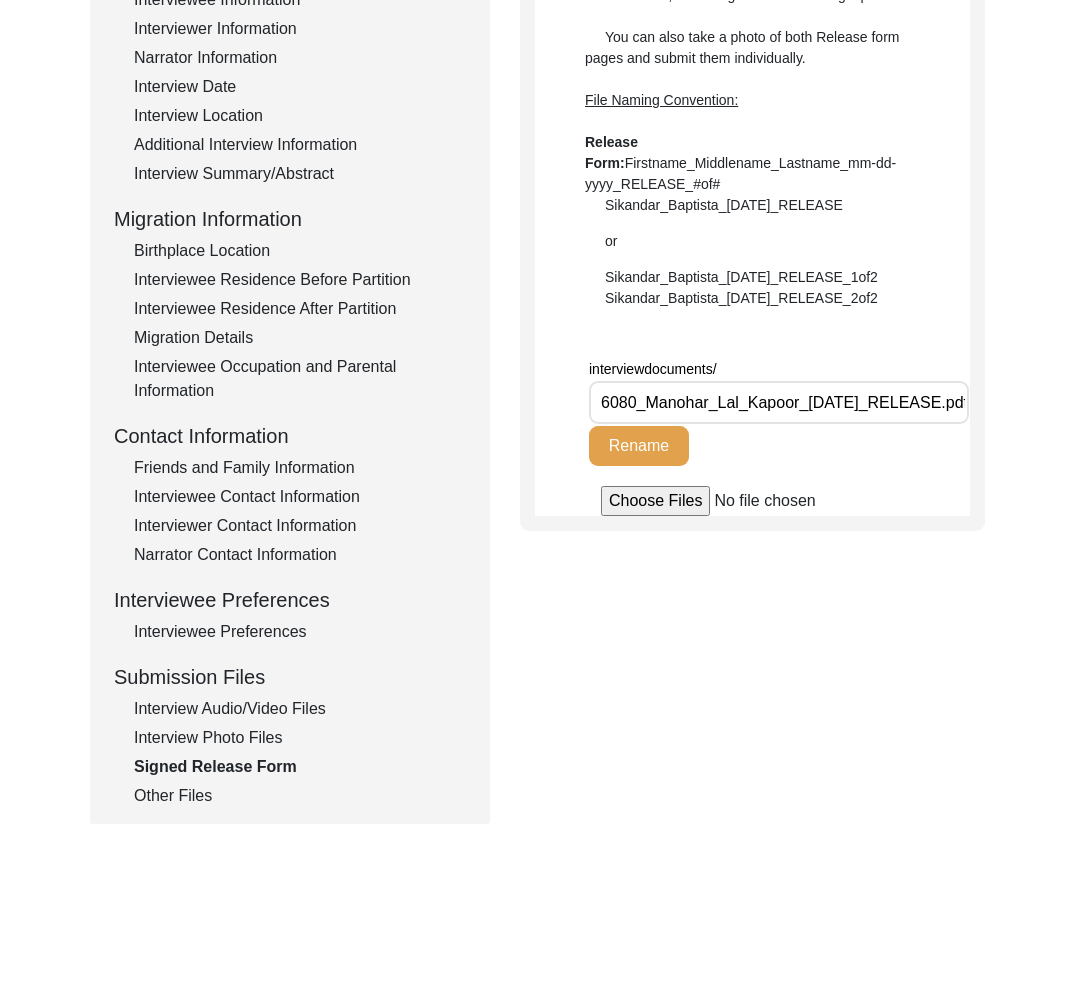 click on "Interview Audio/Video Files" 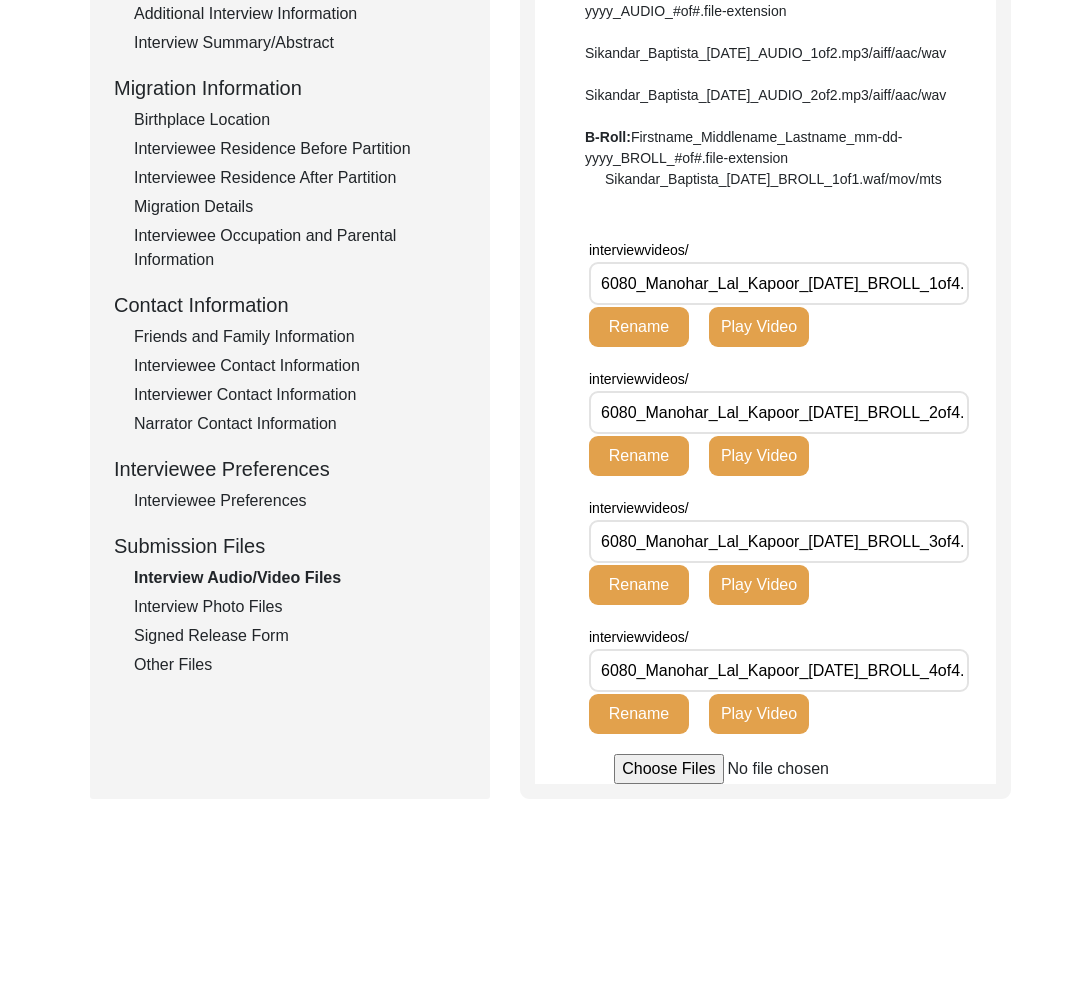 scroll, scrollTop: 633, scrollLeft: 0, axis: vertical 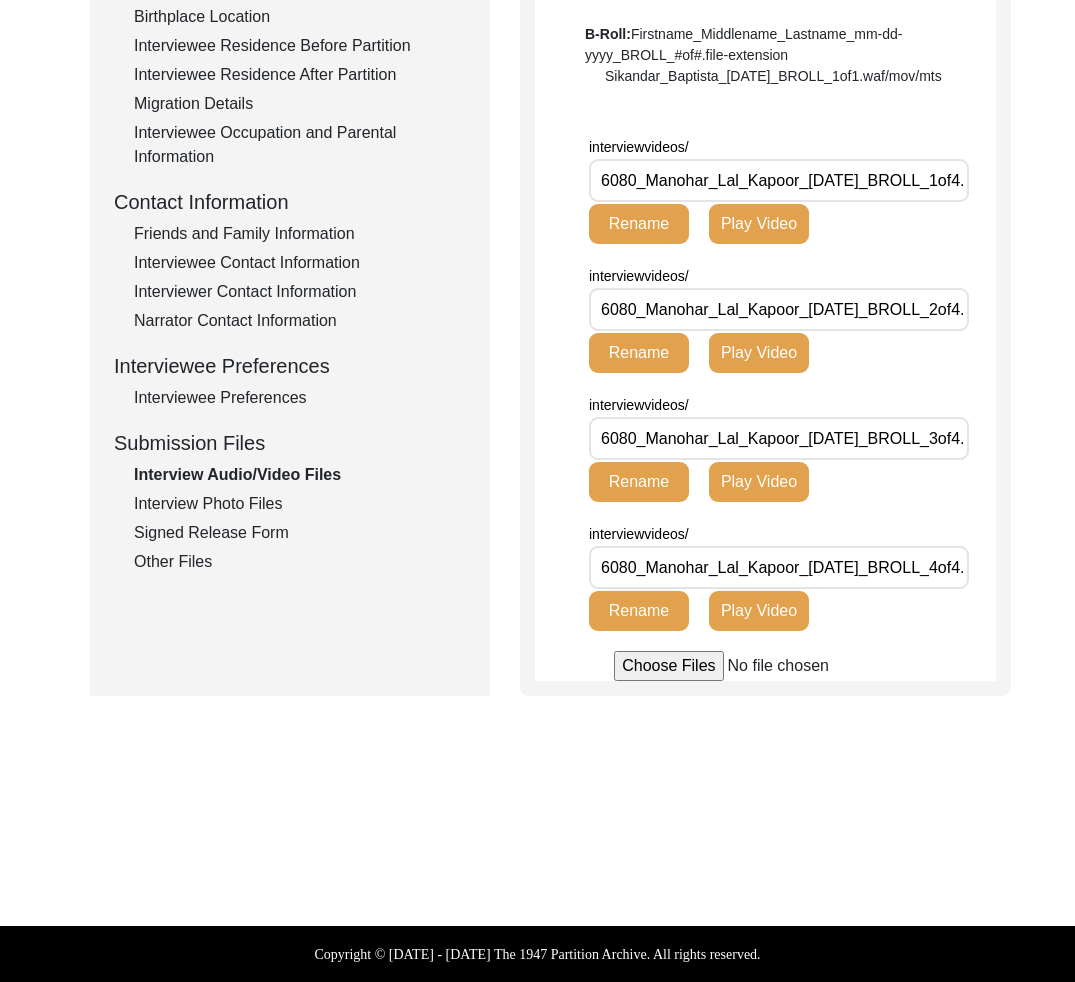 click on "Other Files" 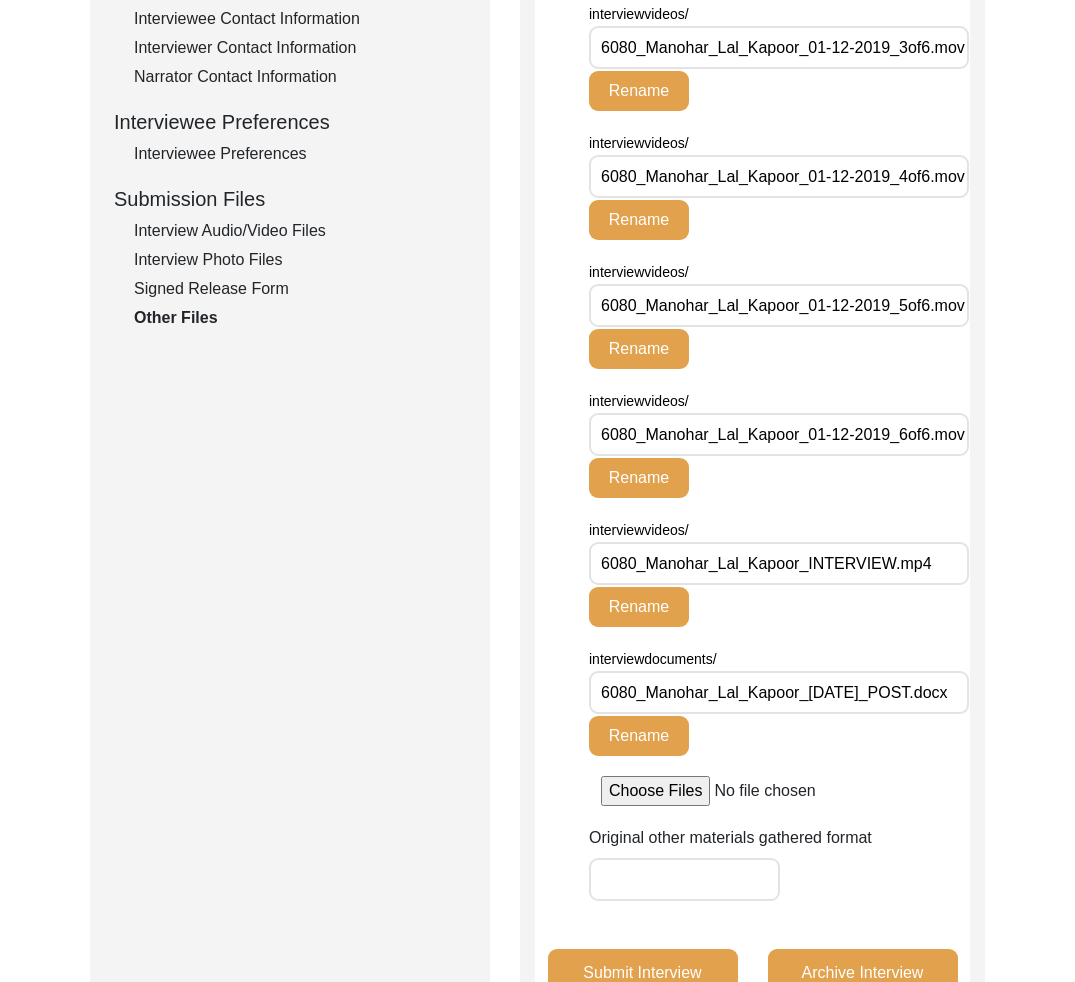 scroll, scrollTop: 818, scrollLeft: 0, axis: vertical 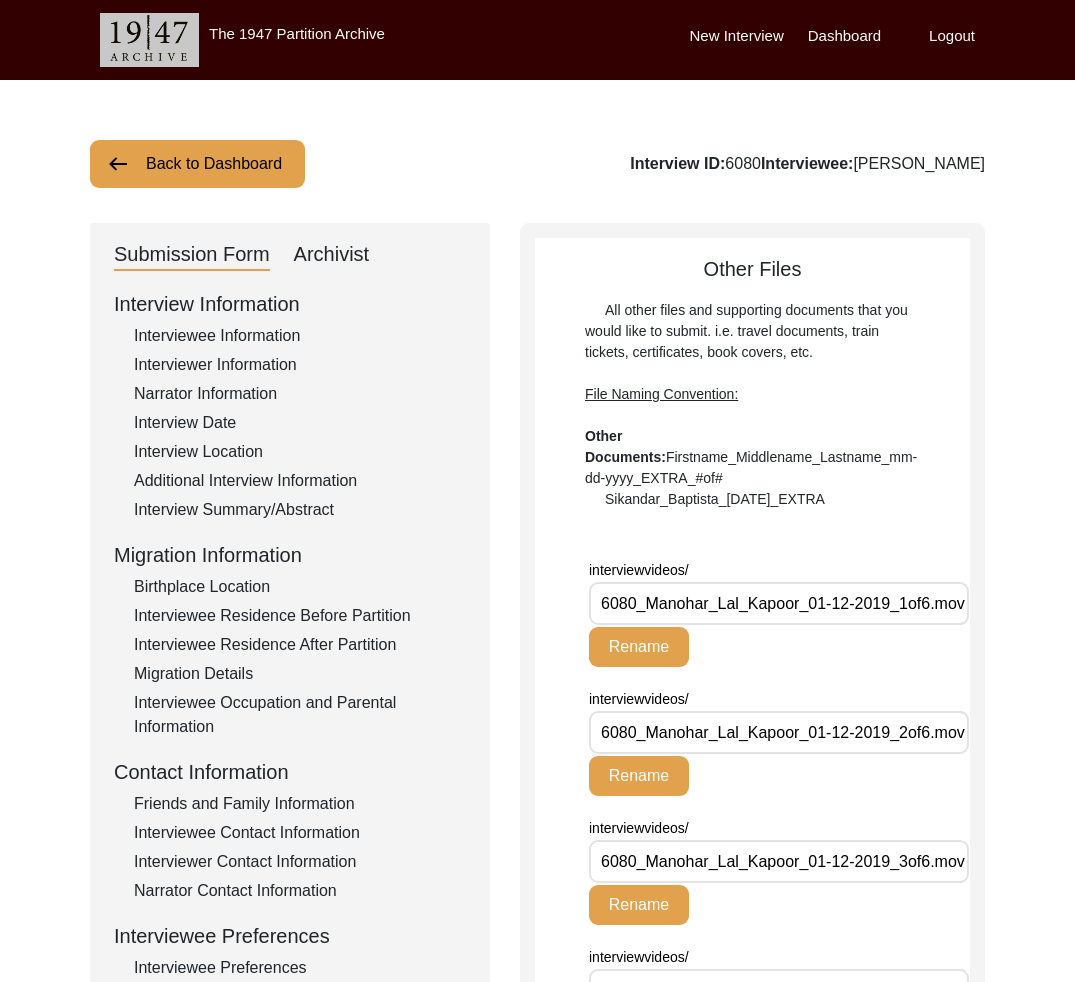 click on "Interviewer Information" 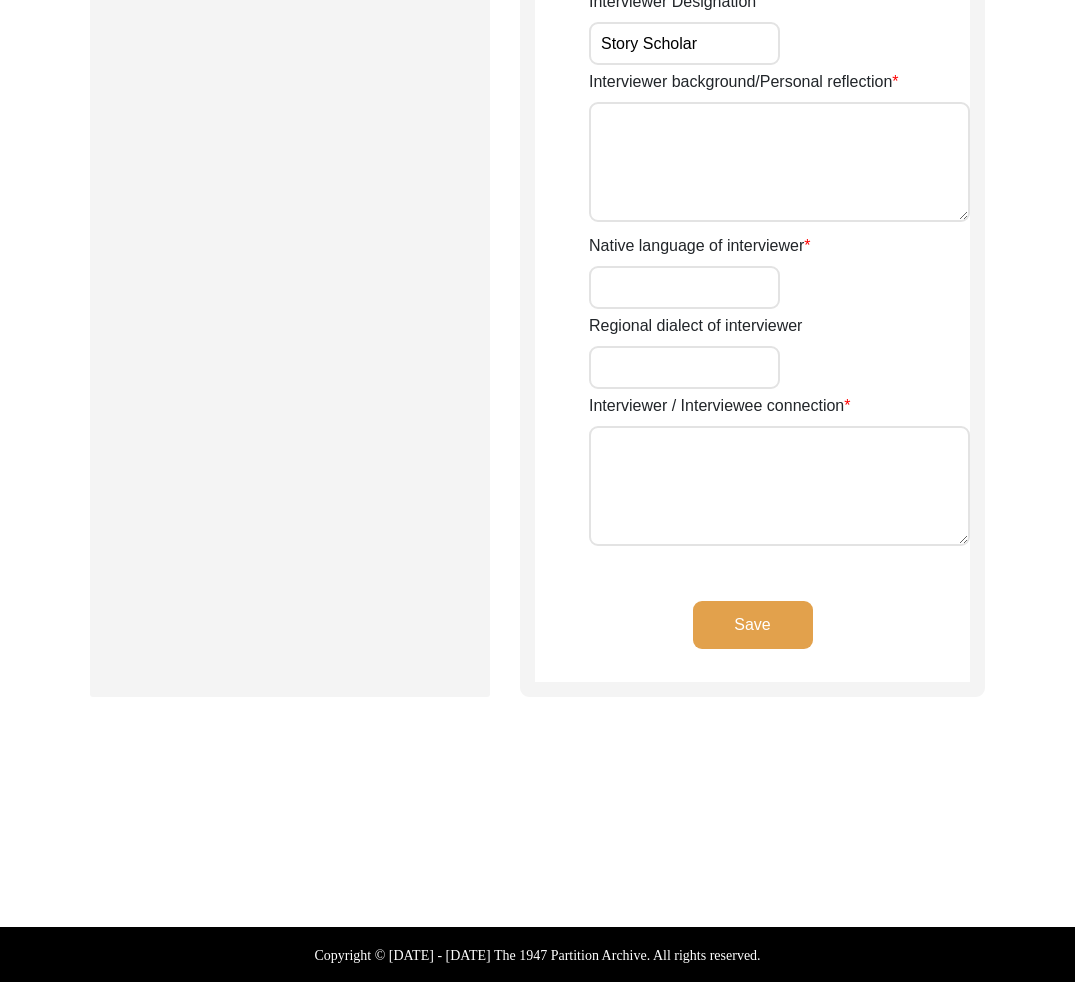 scroll, scrollTop: 0, scrollLeft: 0, axis: both 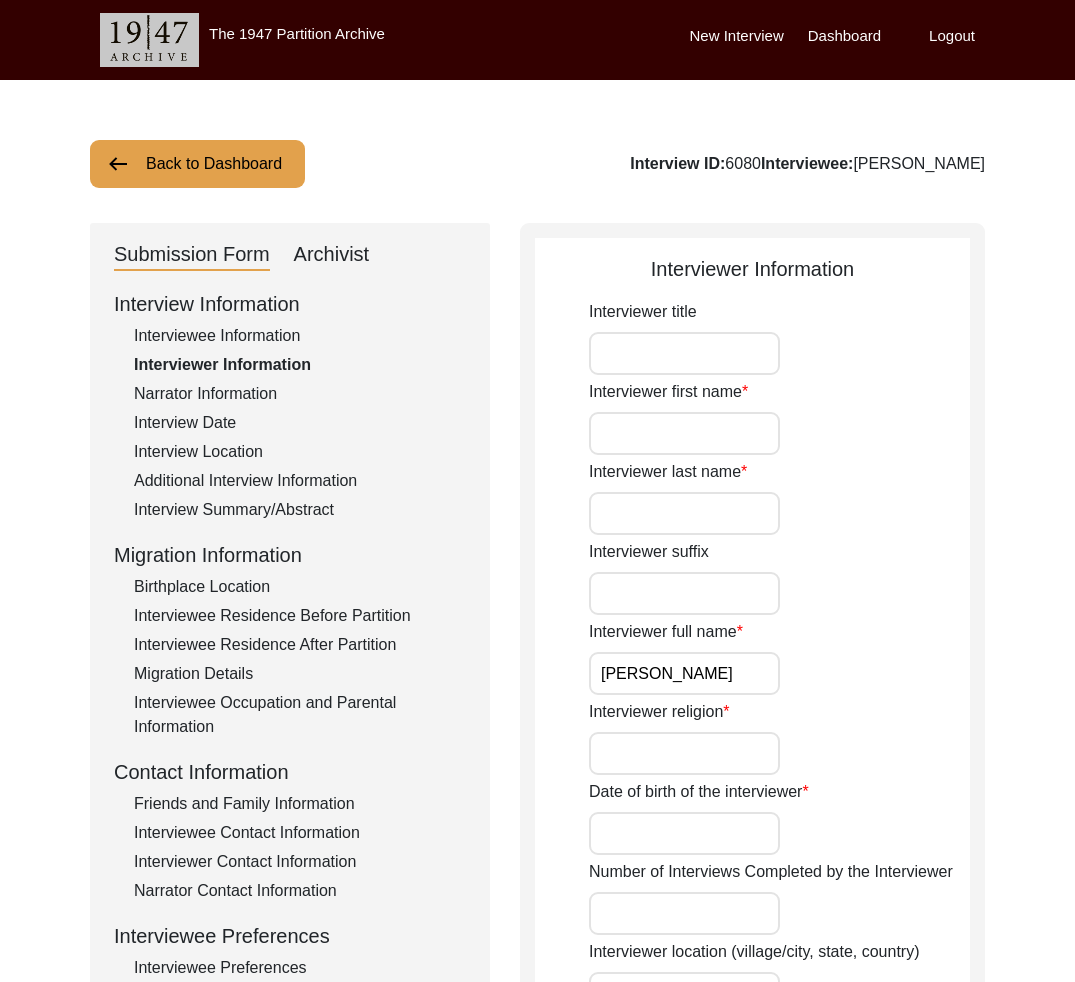 click on "Interviewee Contact Information" 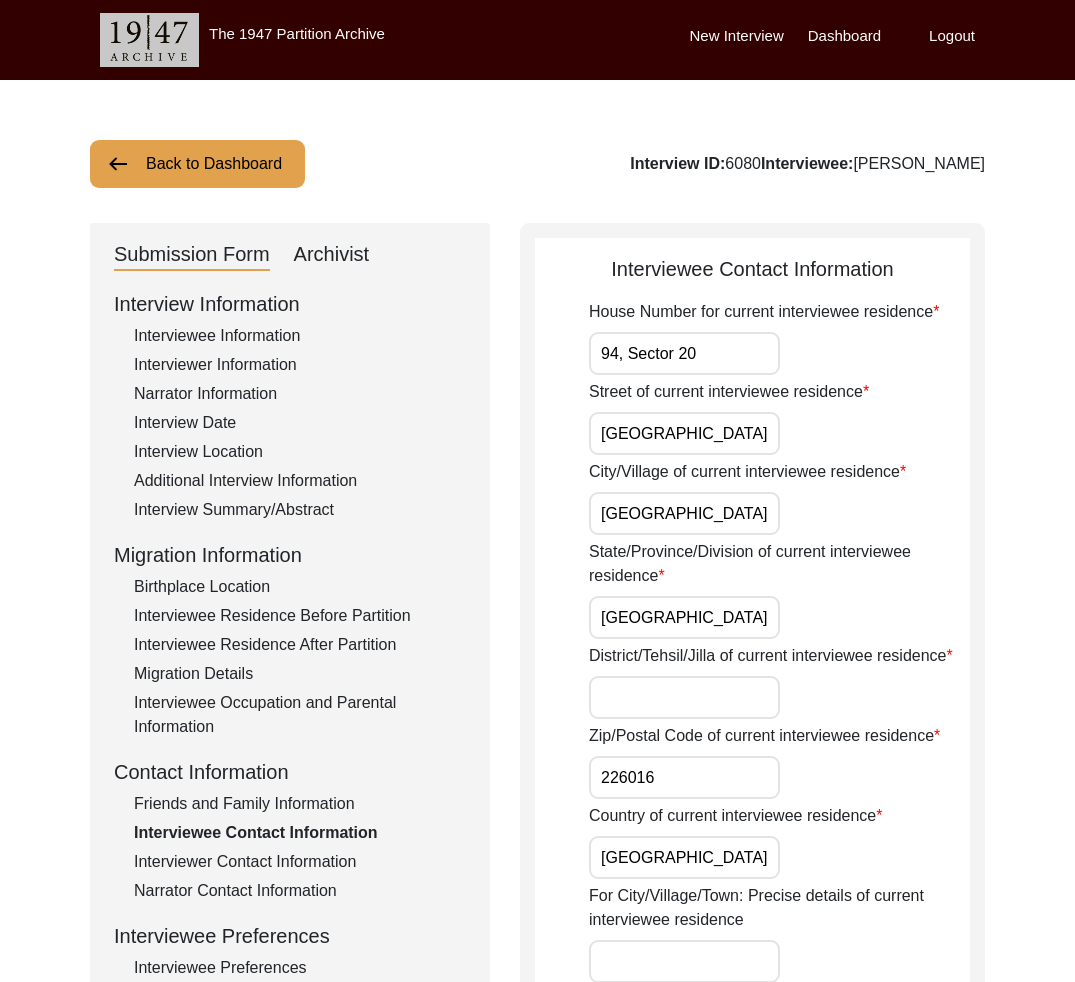 click on "Interviewer Contact Information" 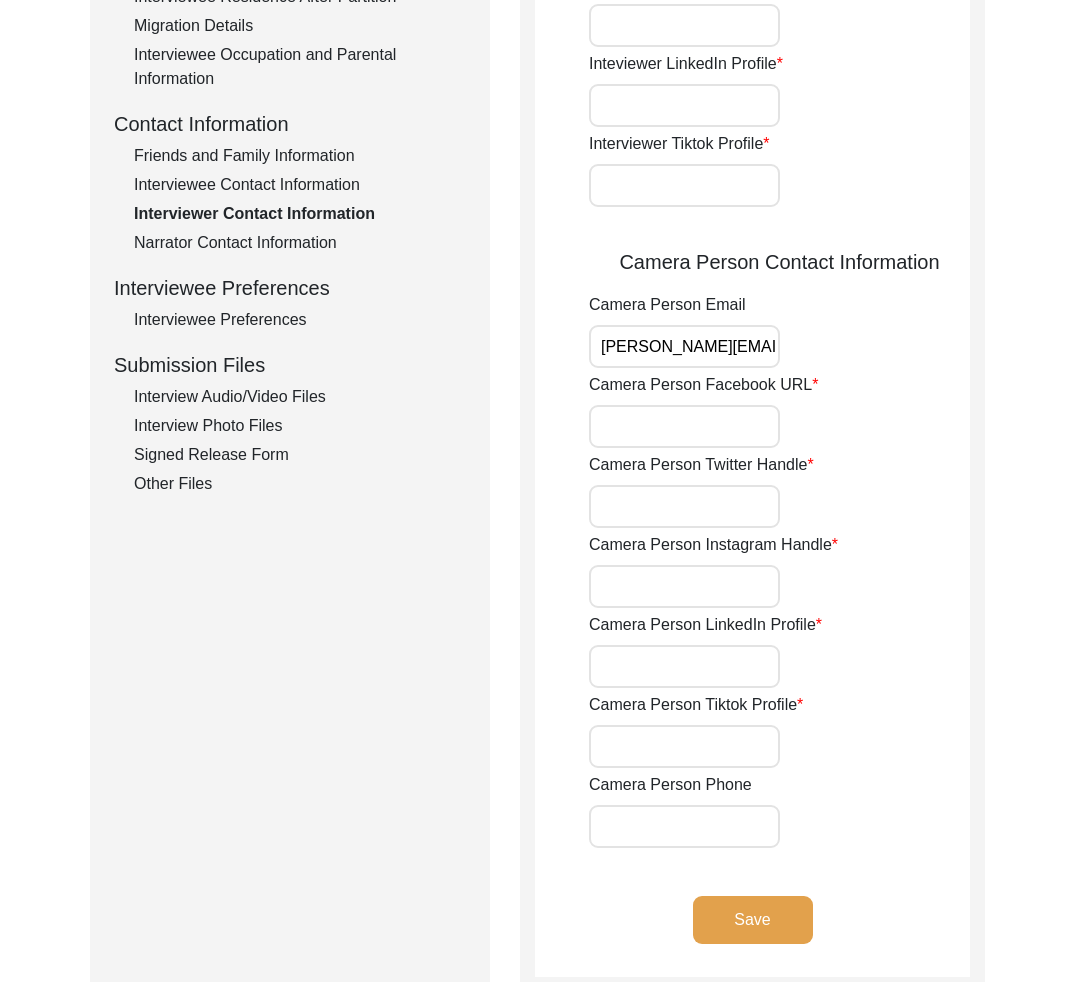 scroll, scrollTop: 0, scrollLeft: 0, axis: both 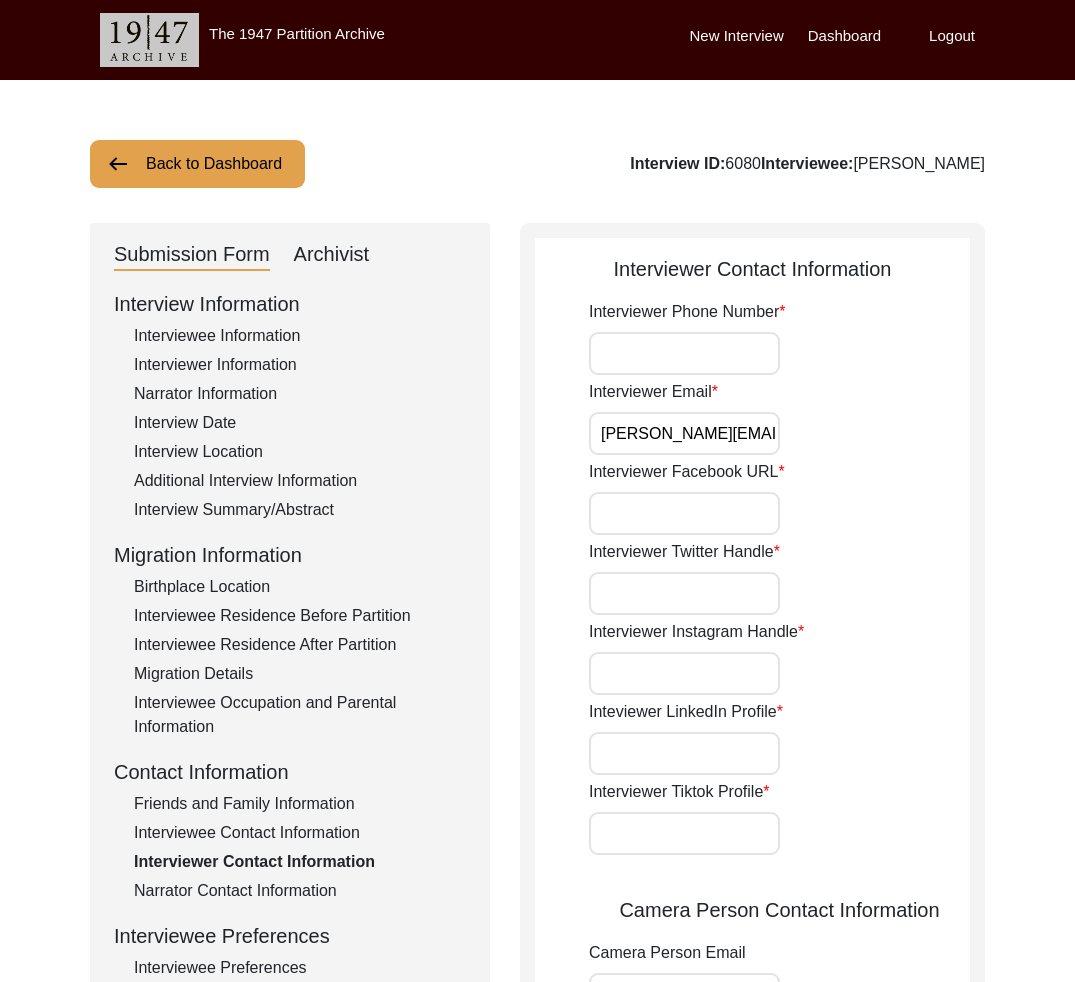 click on "Interviewee Contact Information" 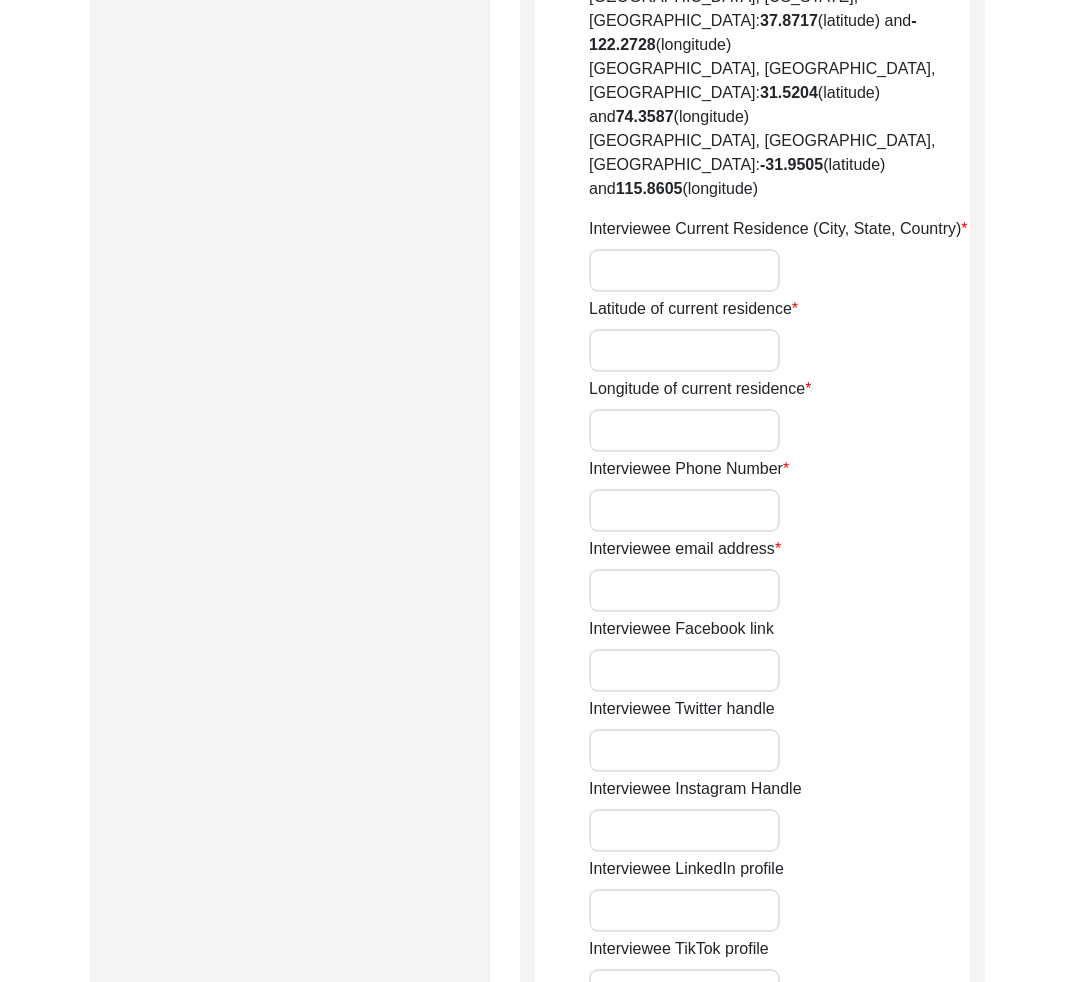 type on "94, Sector 20" 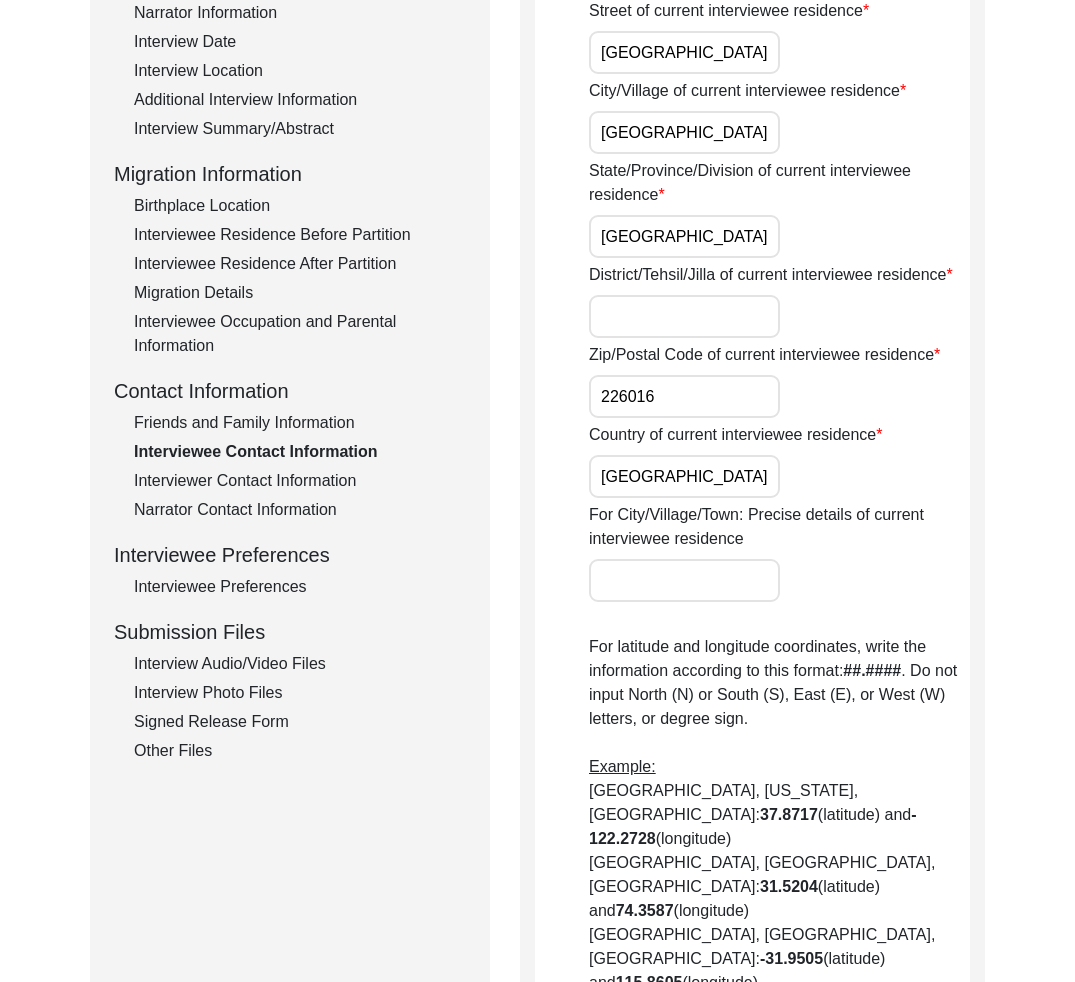 scroll, scrollTop: 0, scrollLeft: 0, axis: both 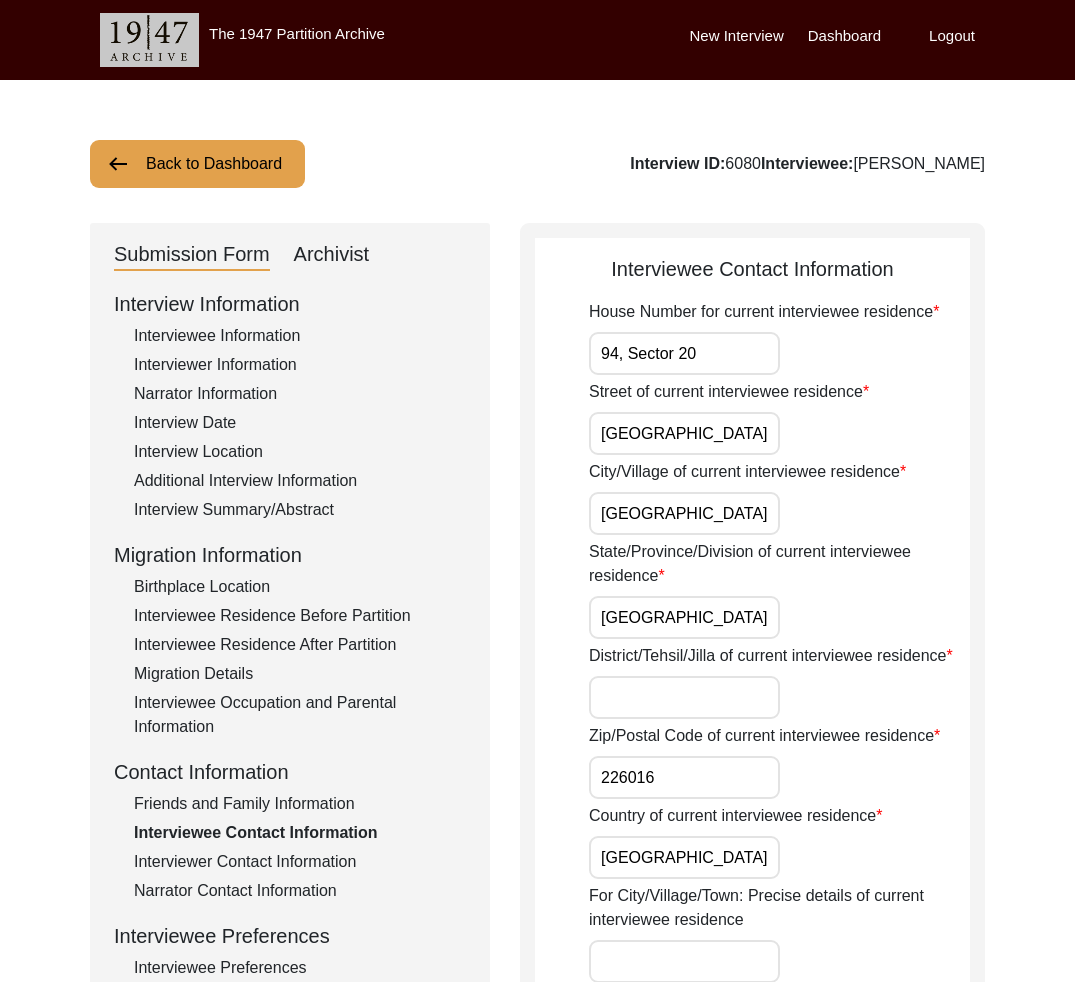 click on "Interviewee Preferences" 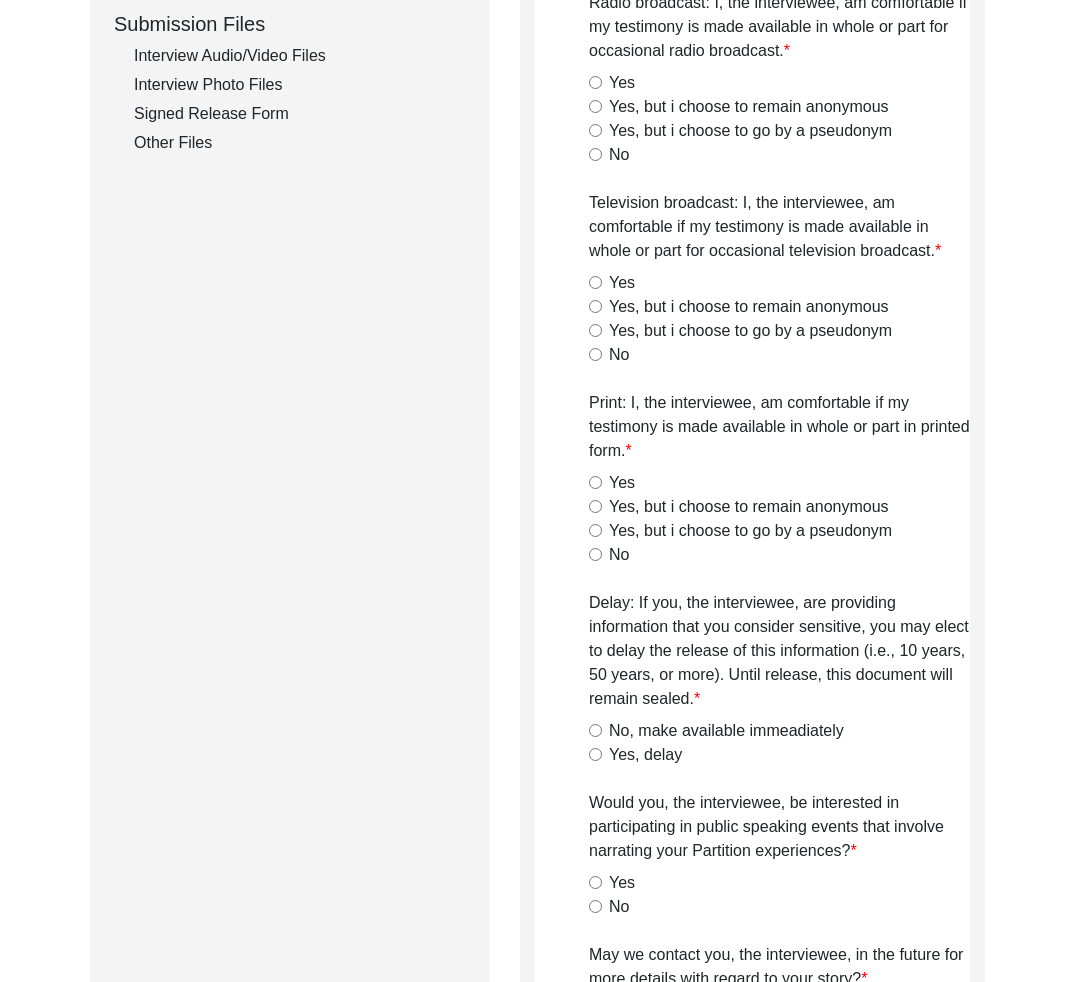 scroll, scrollTop: 0, scrollLeft: 0, axis: both 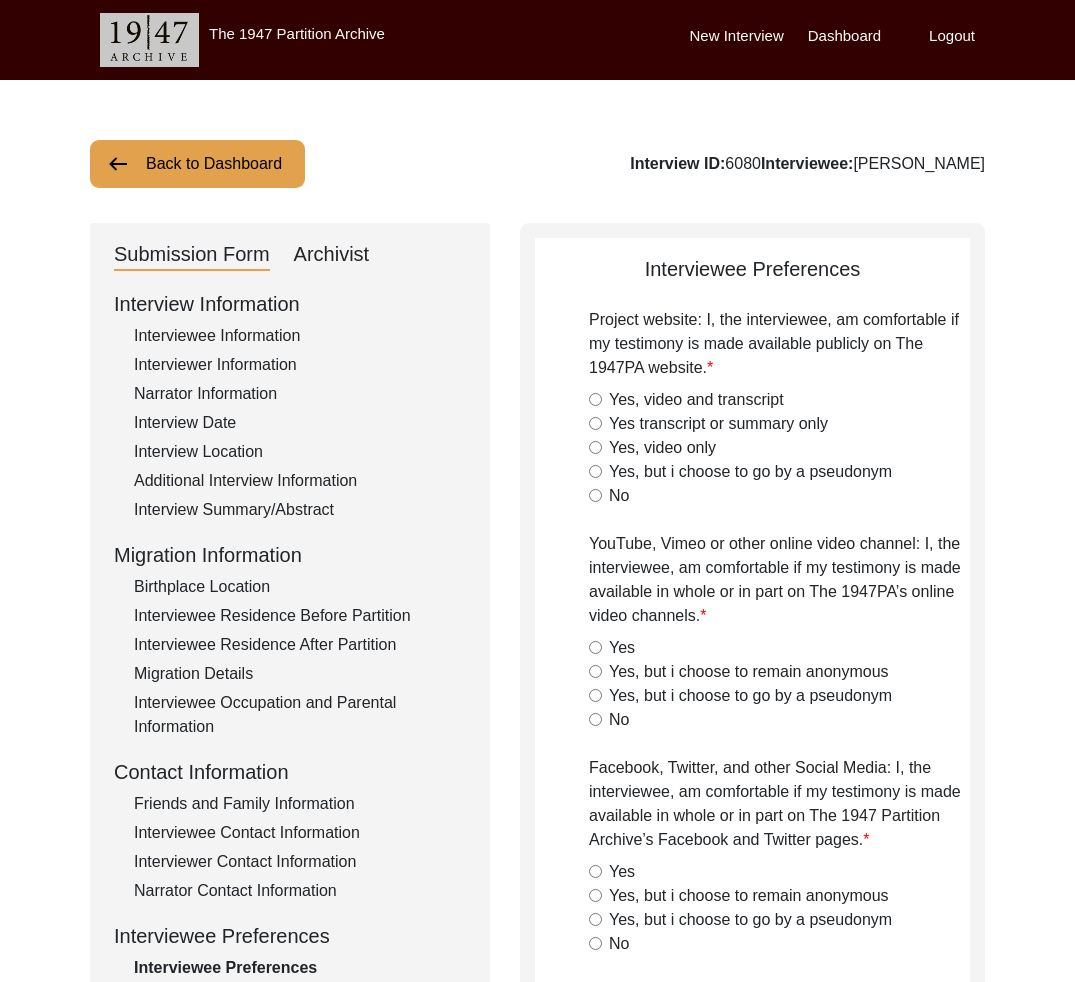click on "Back to Dashboard" 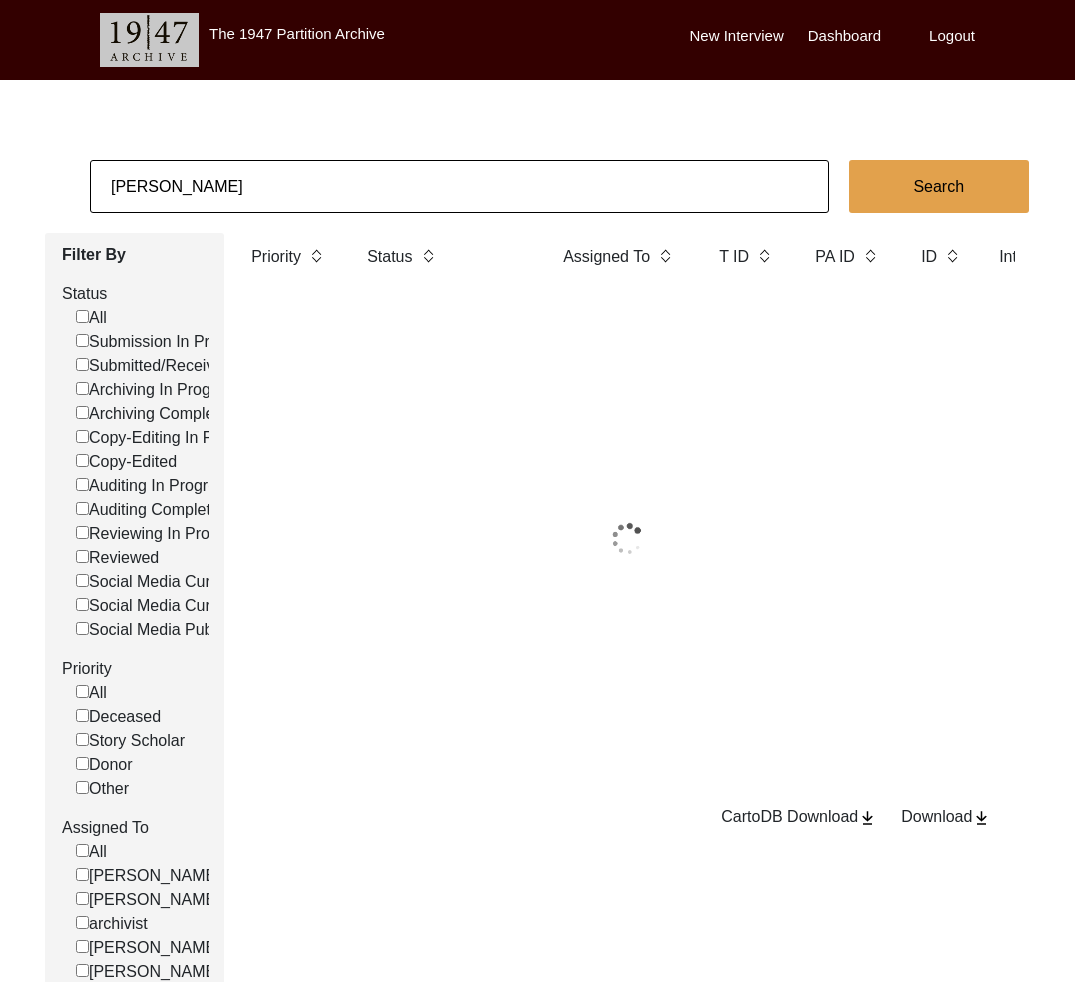 click on "[PERSON_NAME]" 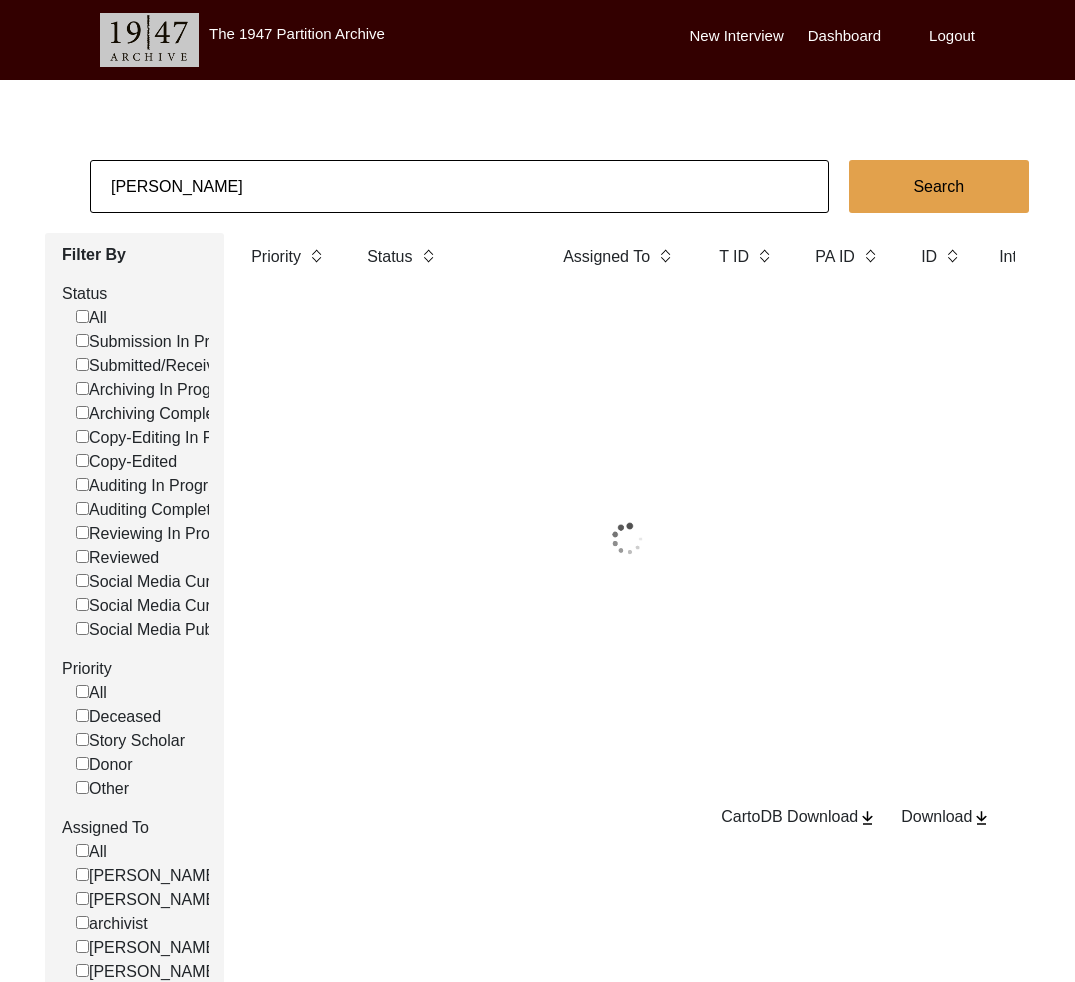 click on "[PERSON_NAME]" 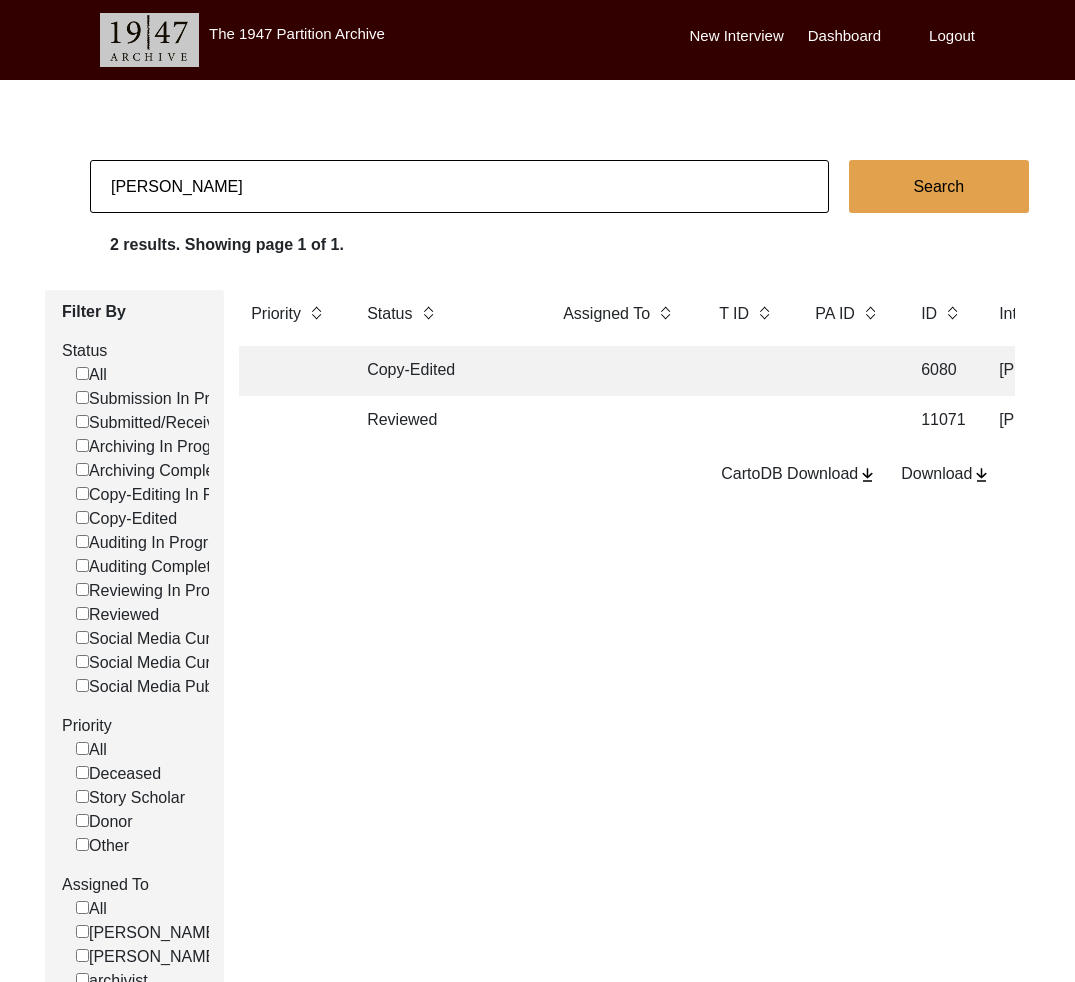 click on "[PERSON_NAME]" 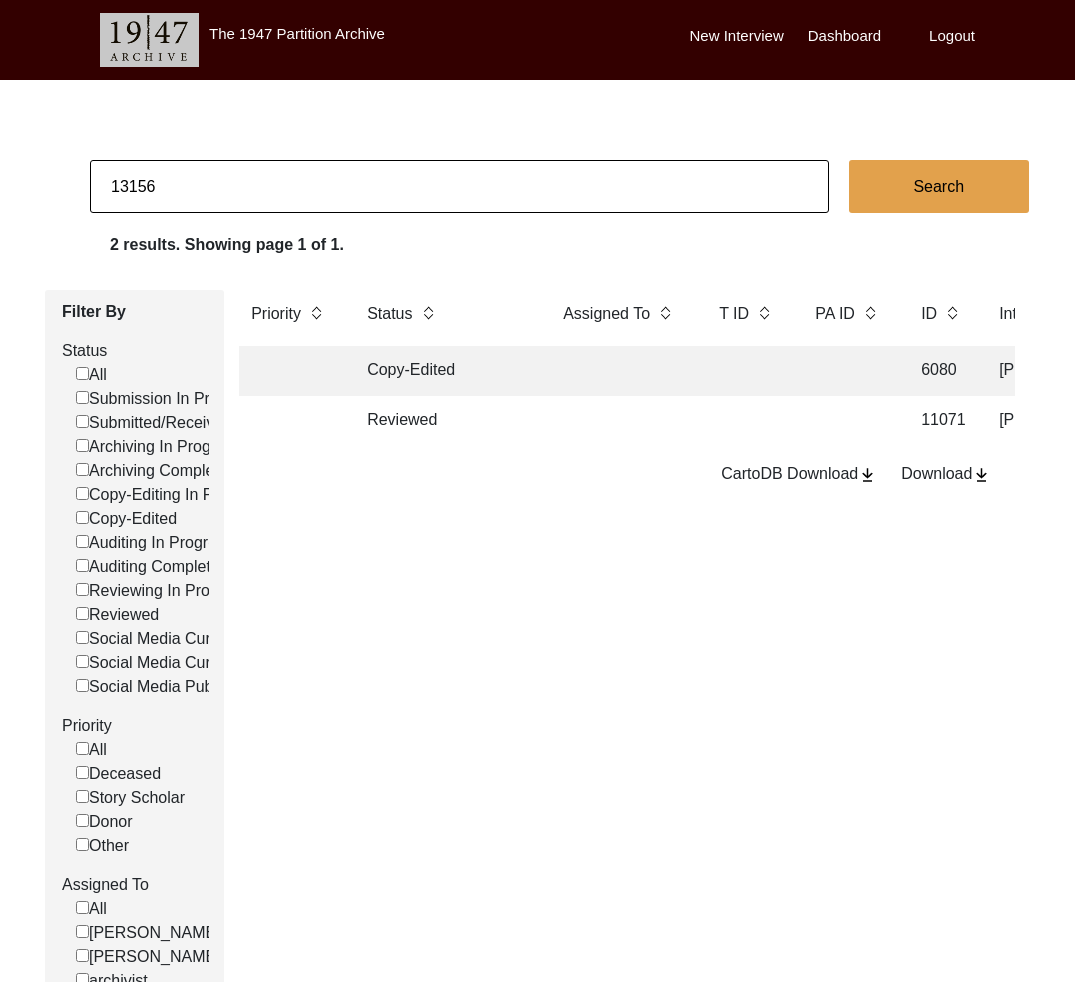 type on "13156" 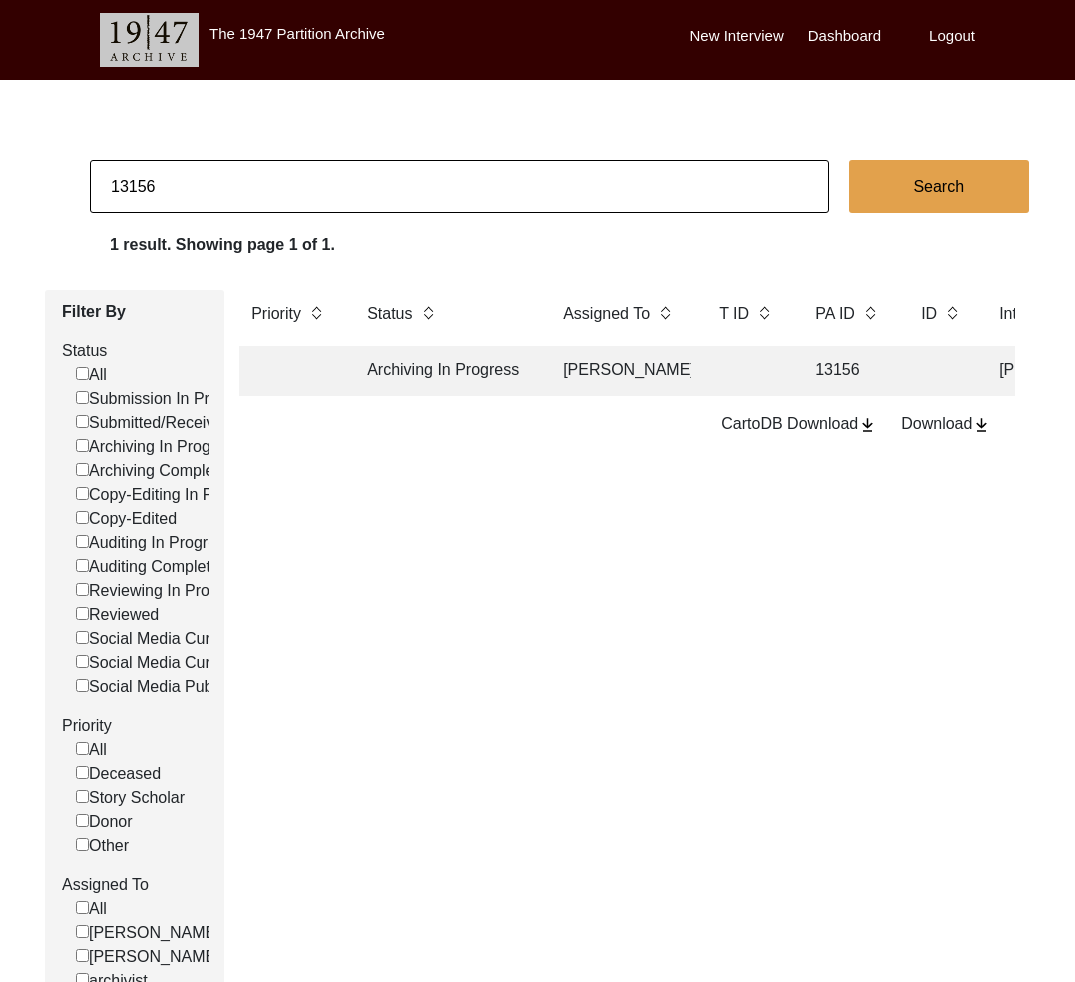click on "Archiving In Progress" 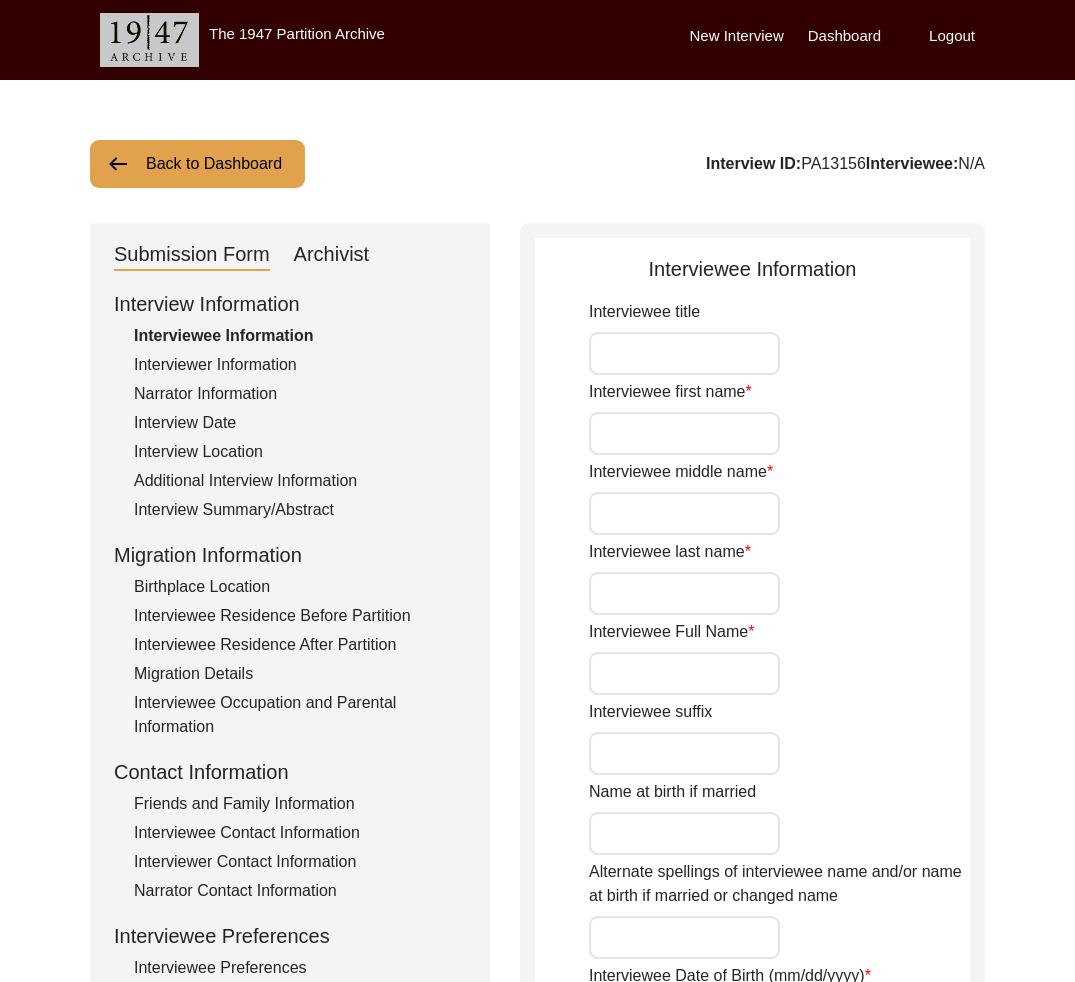 type on "Mr." 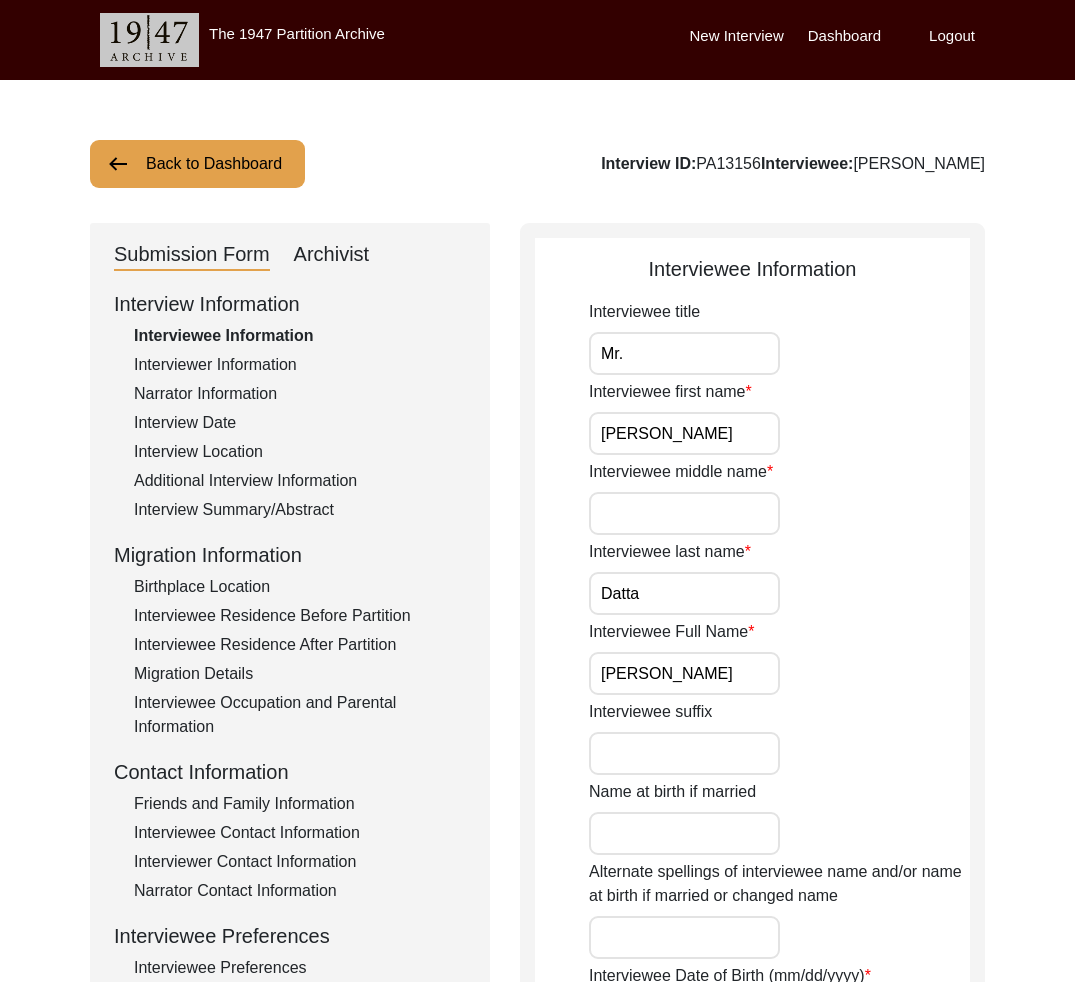 click on "Archivist" 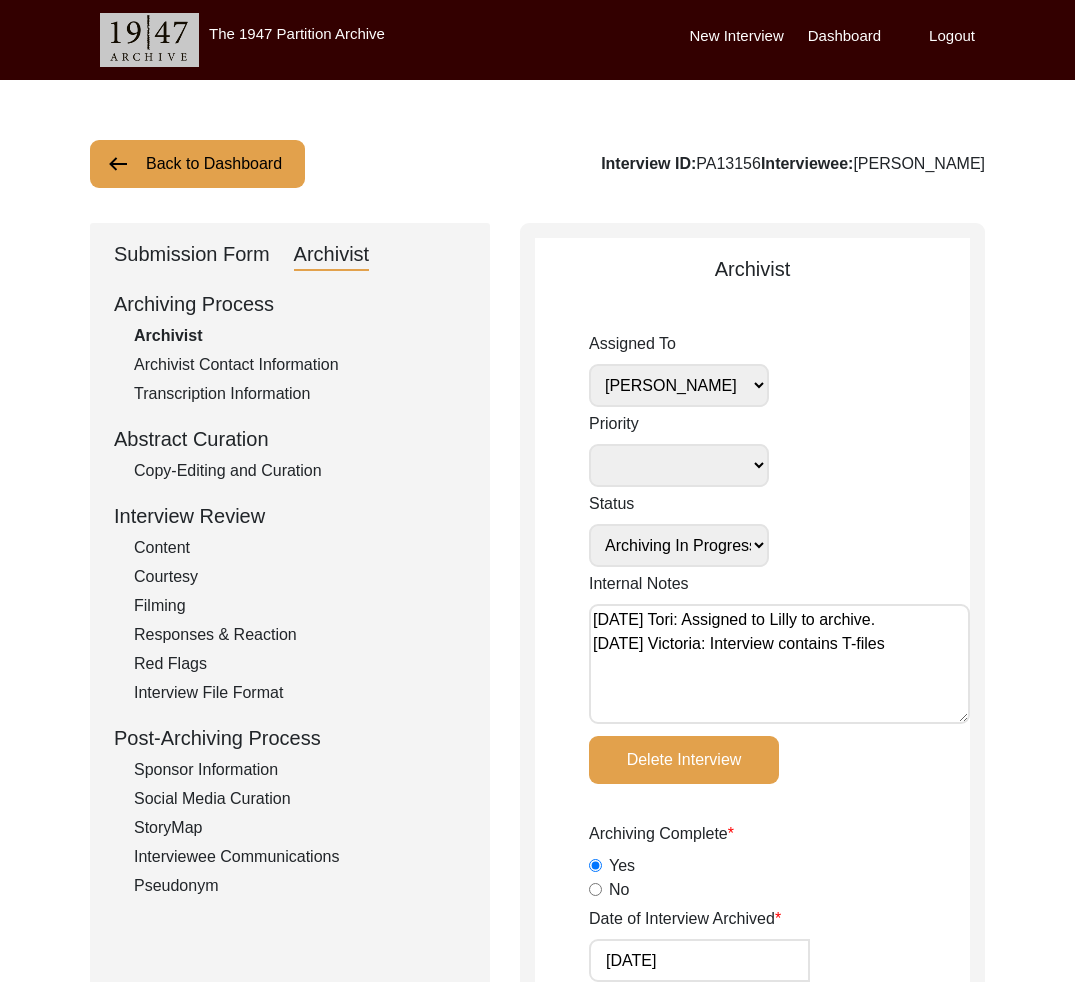 click on "Submission Form" 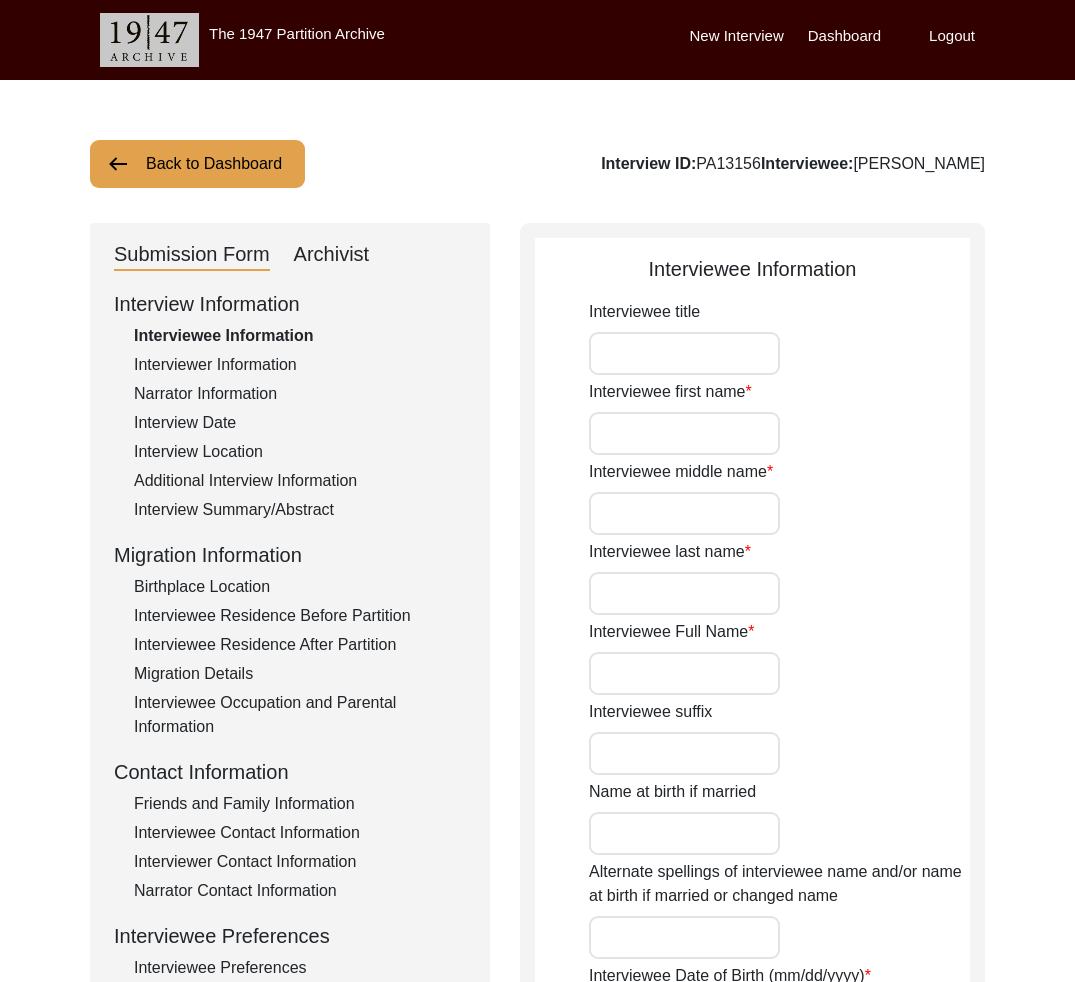 type on "Mr." 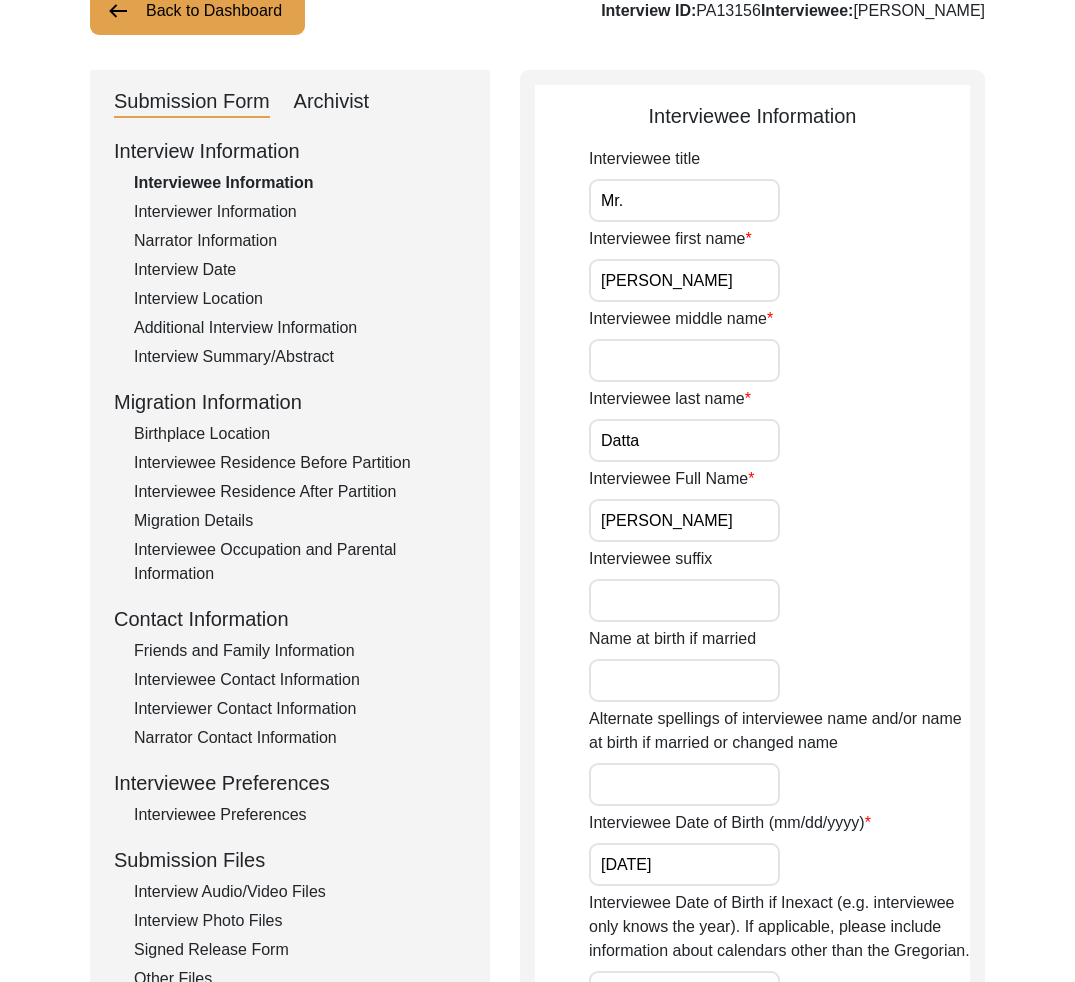 scroll, scrollTop: 360, scrollLeft: 0, axis: vertical 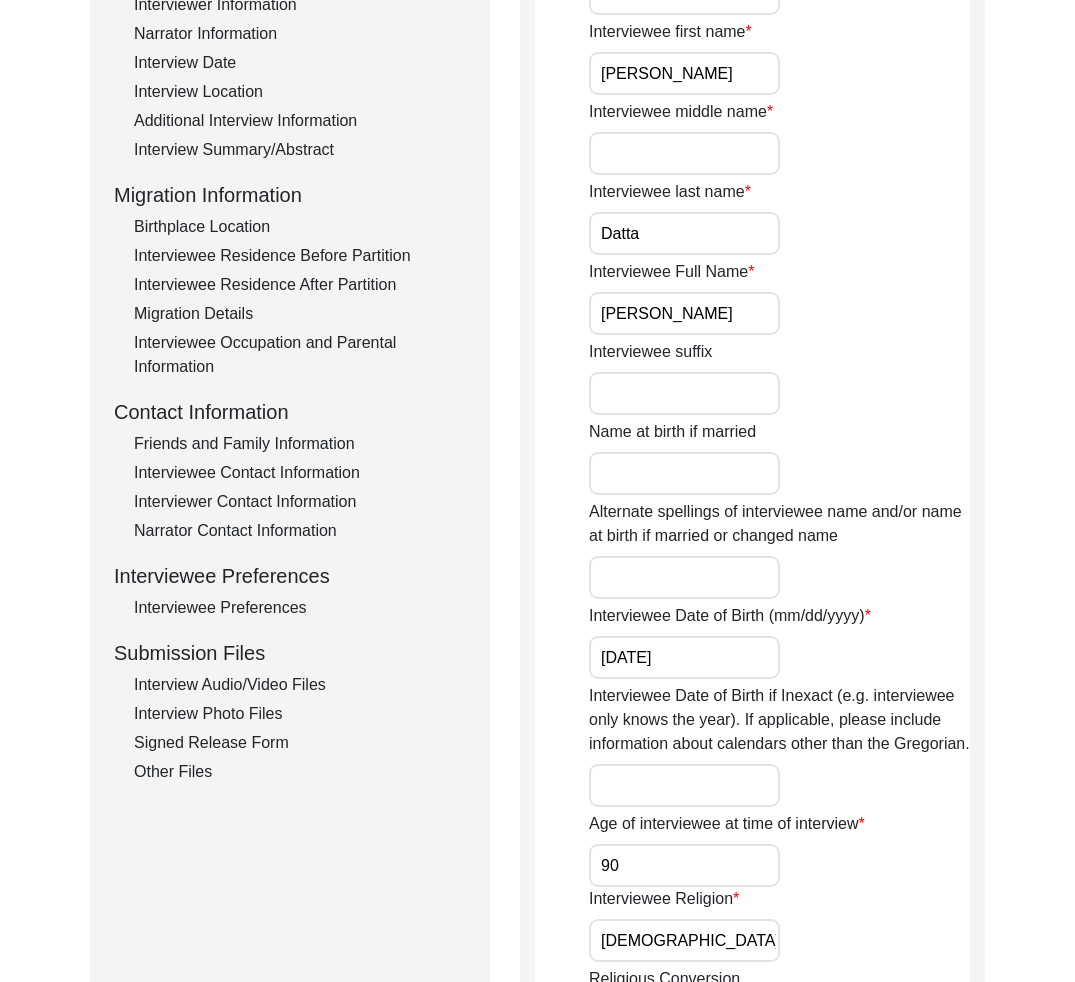 click on "Interview Audio/Video Files" 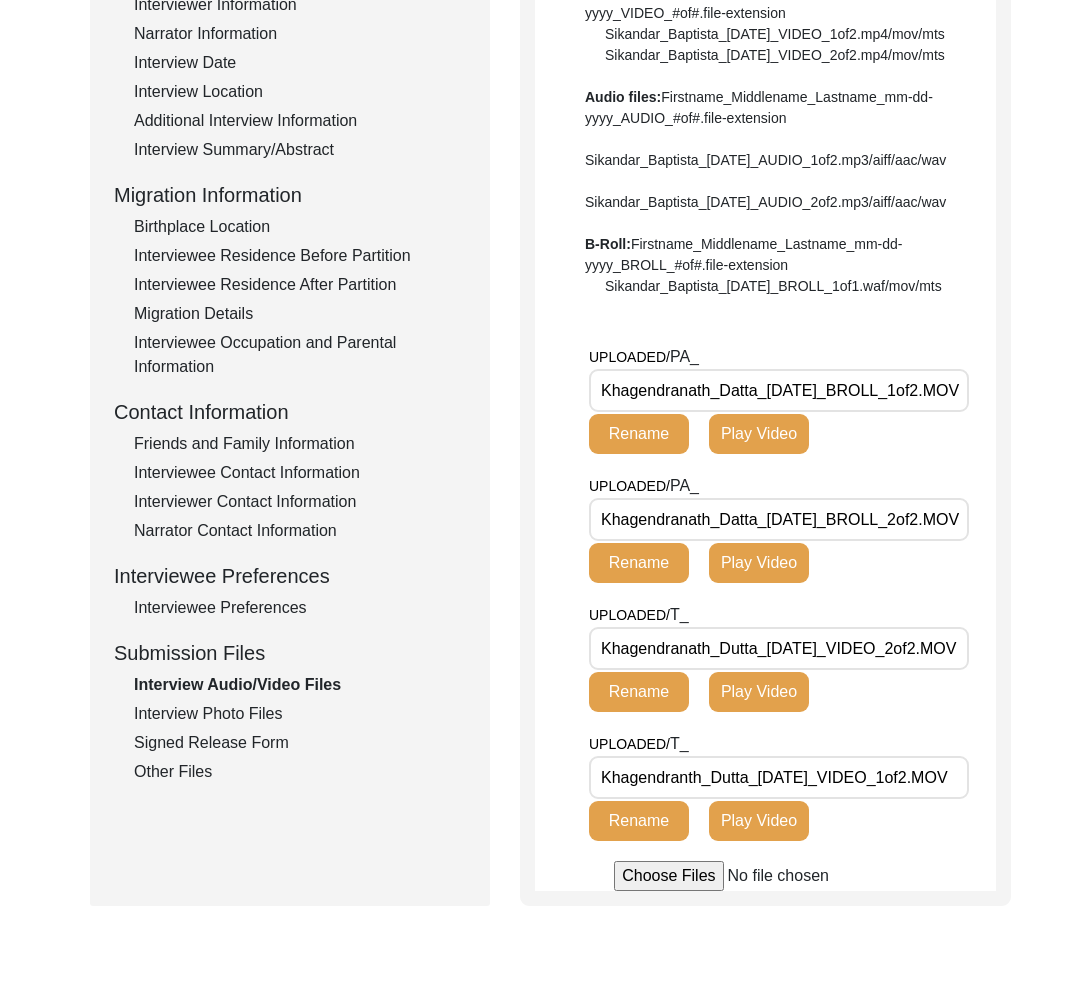 click on "Play Video" 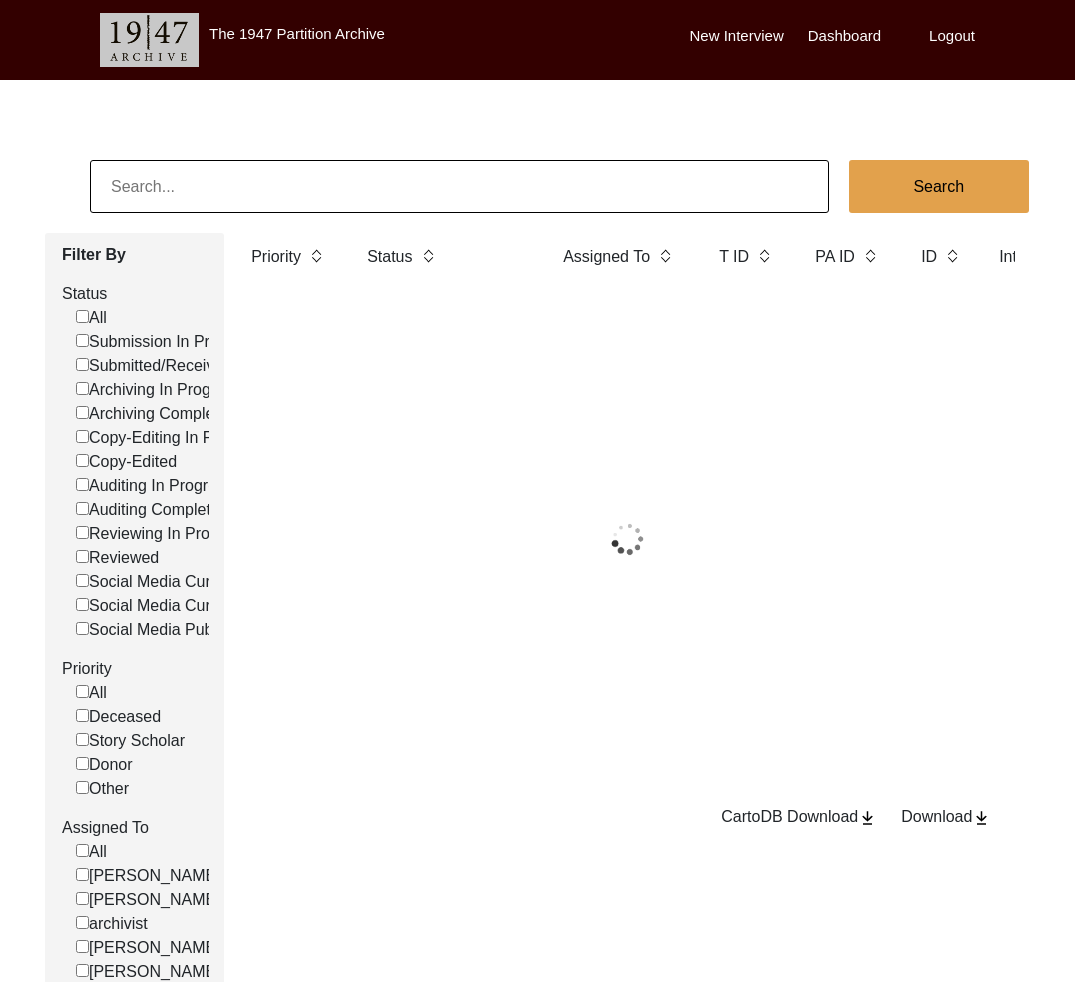 scroll, scrollTop: 0, scrollLeft: 0, axis: both 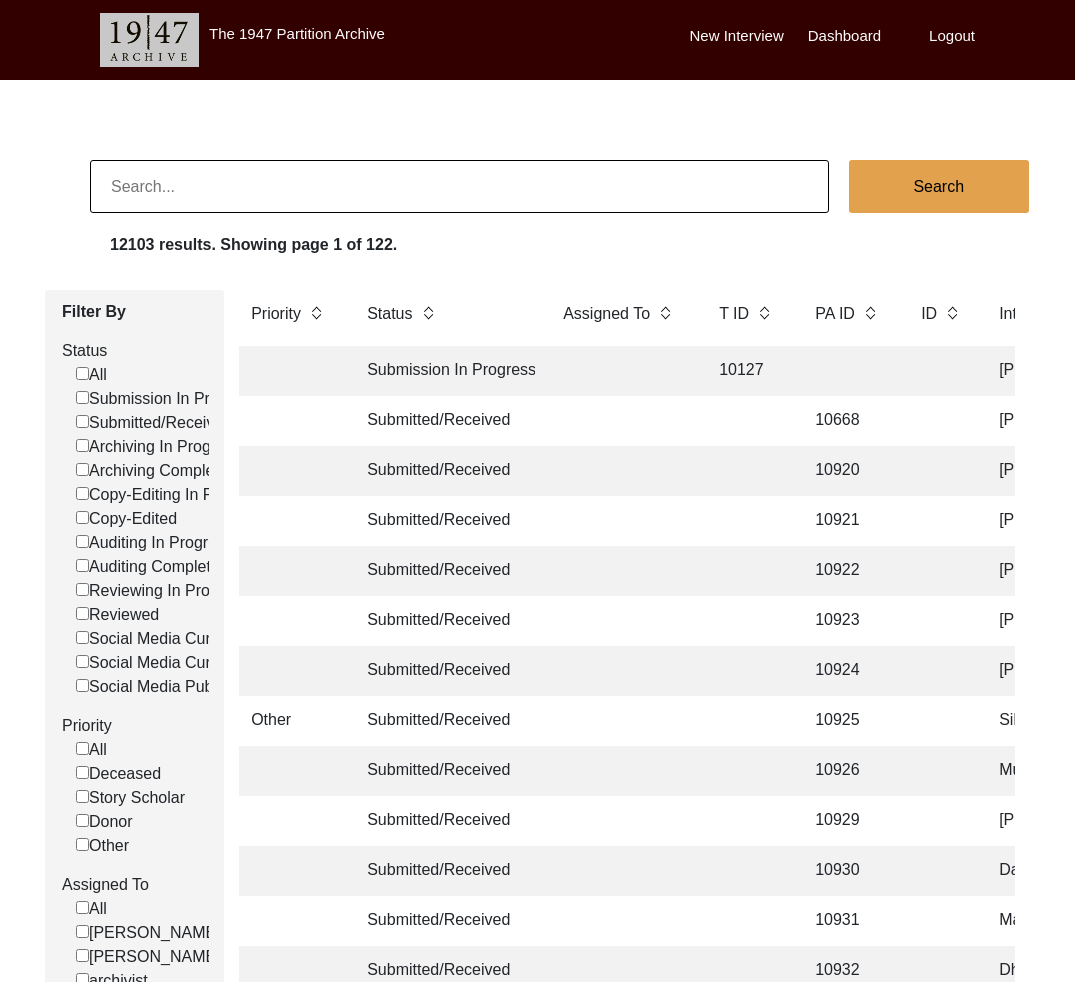 click 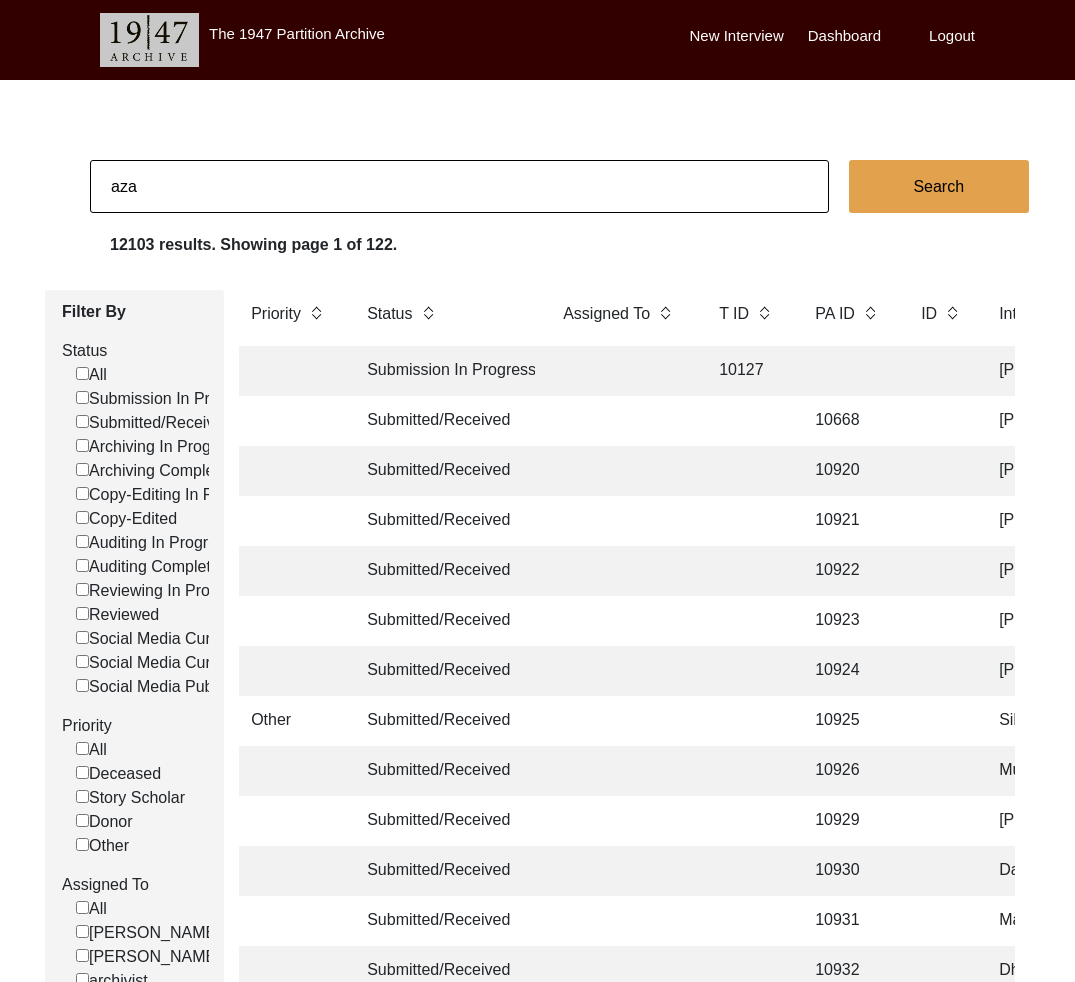 type on "Azadeh Changrani-Rastogi" 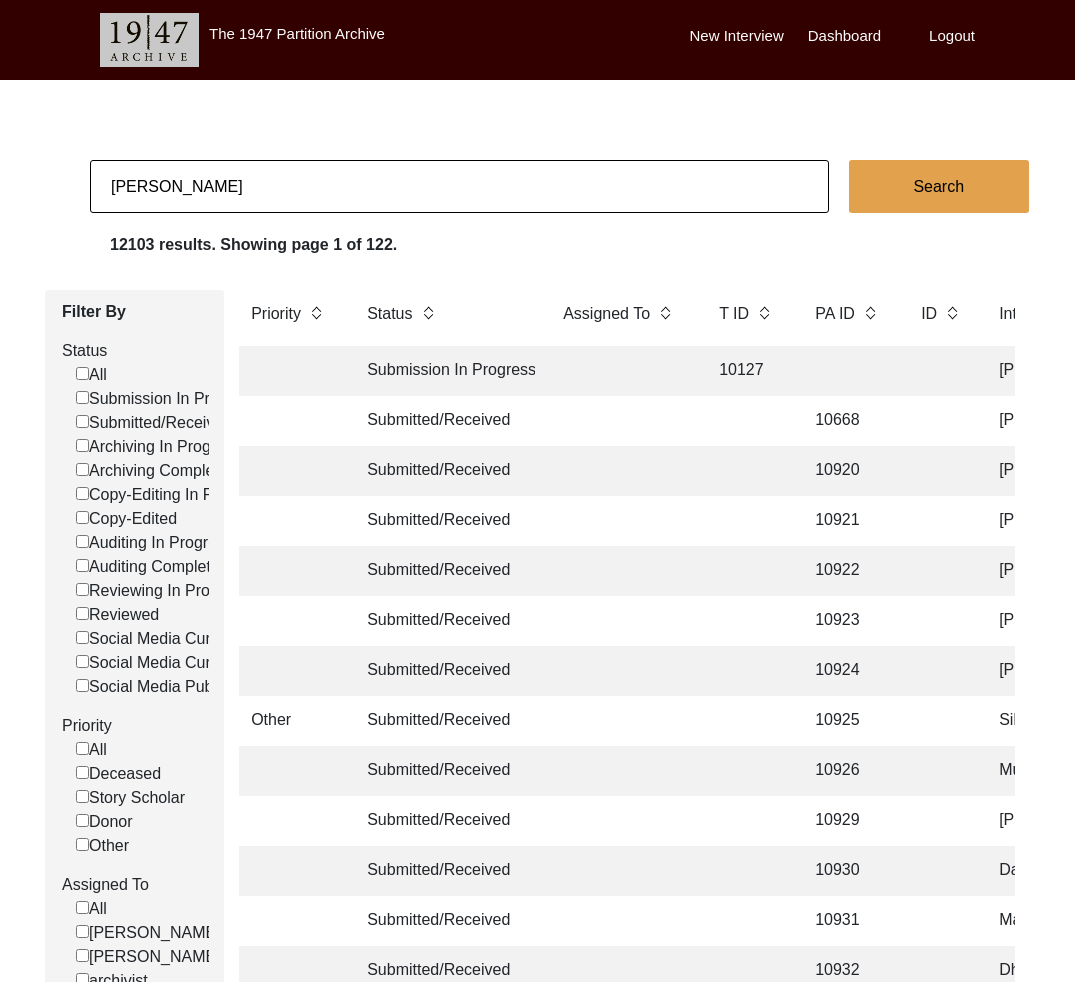 checkbox on "false" 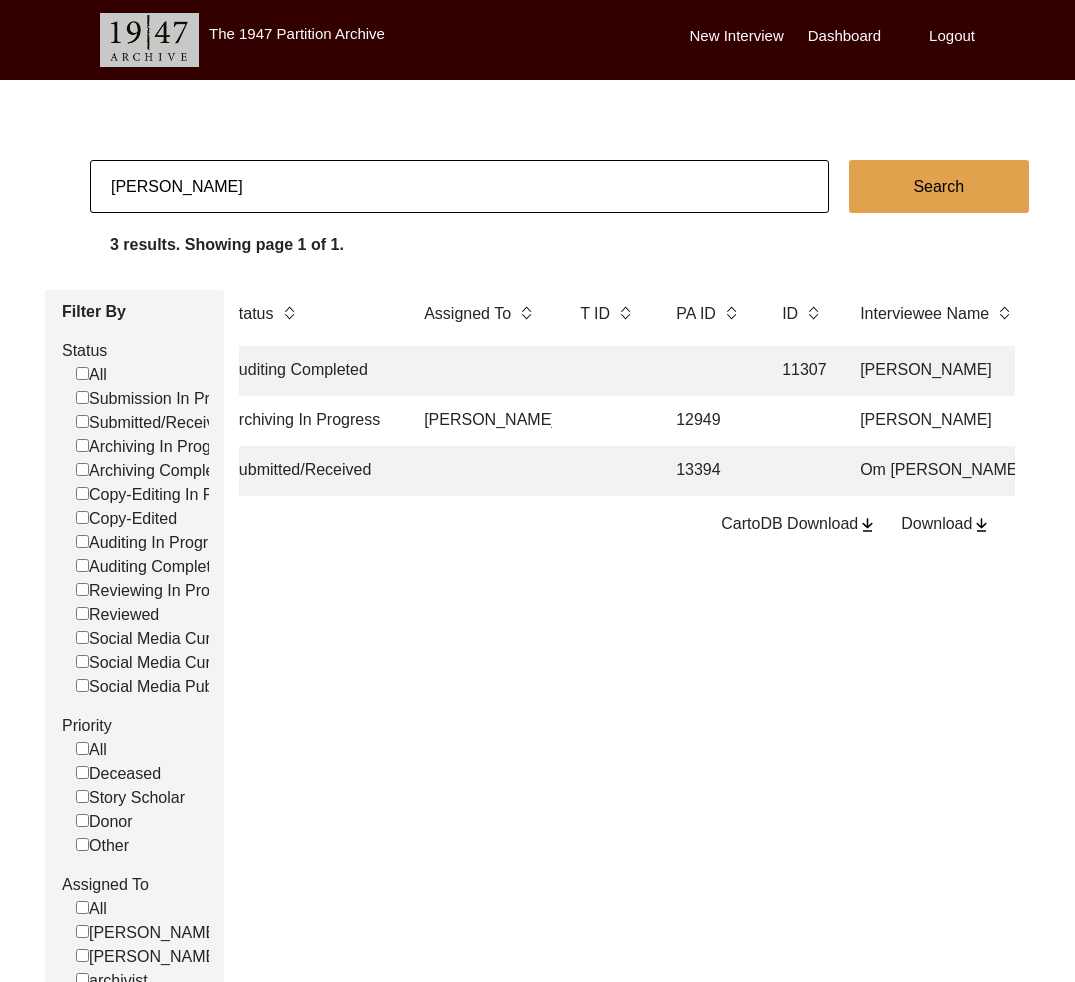 scroll, scrollTop: 0, scrollLeft: 209, axis: horizontal 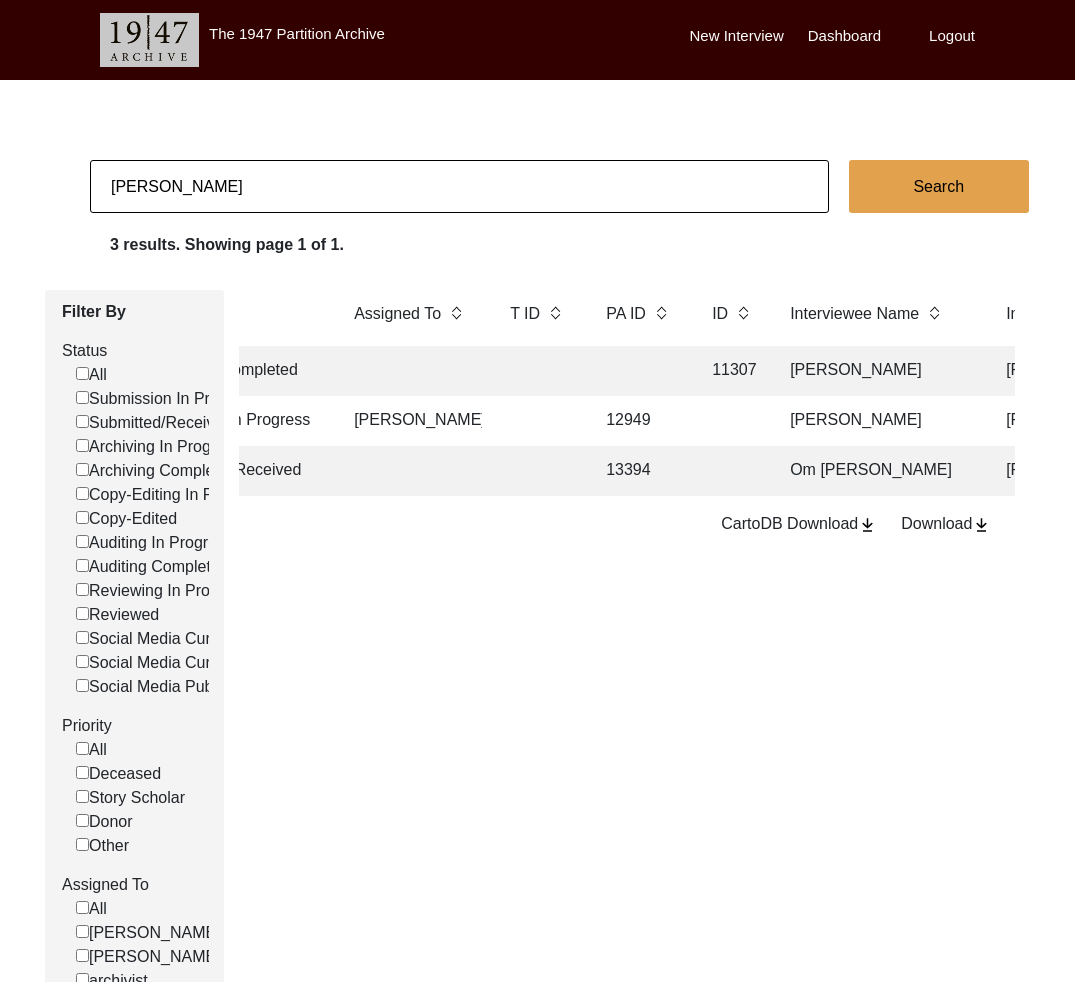click 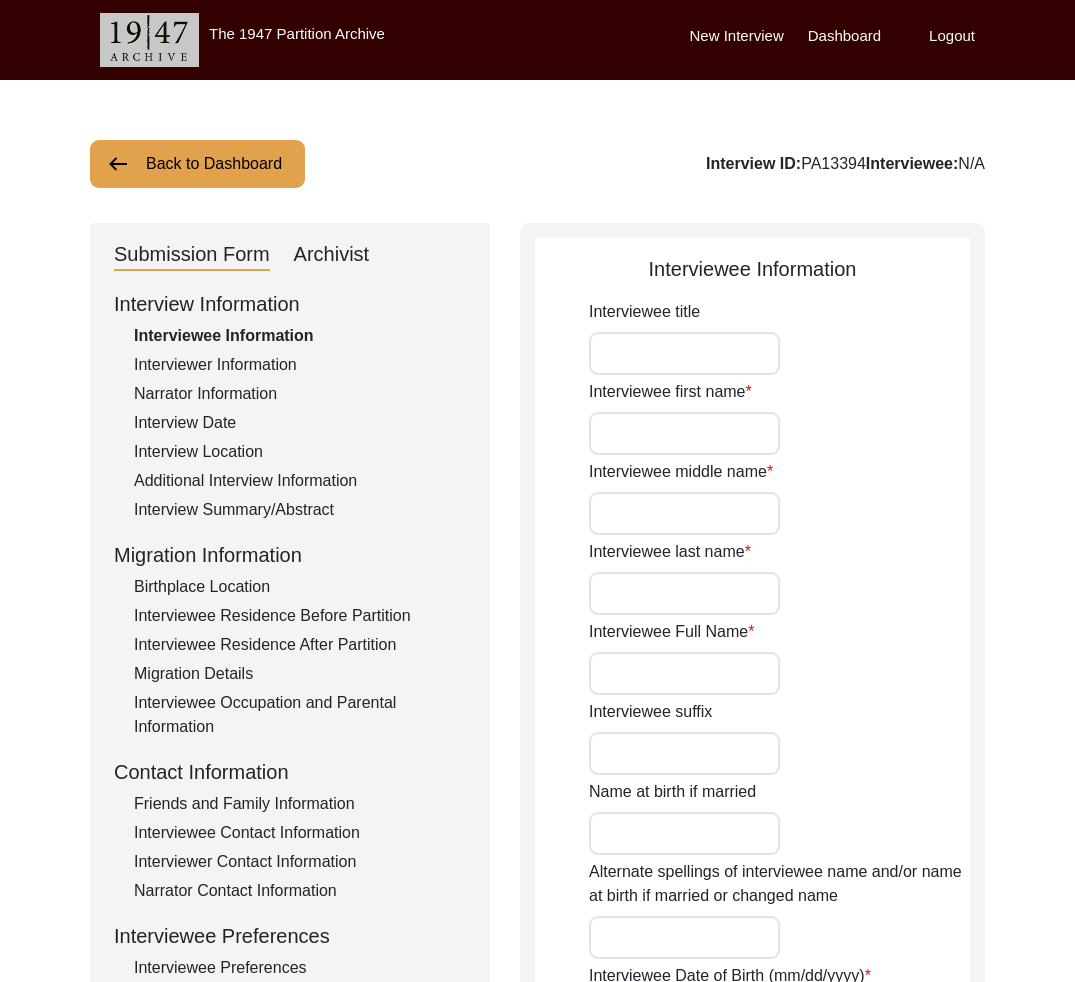type on "Mr." 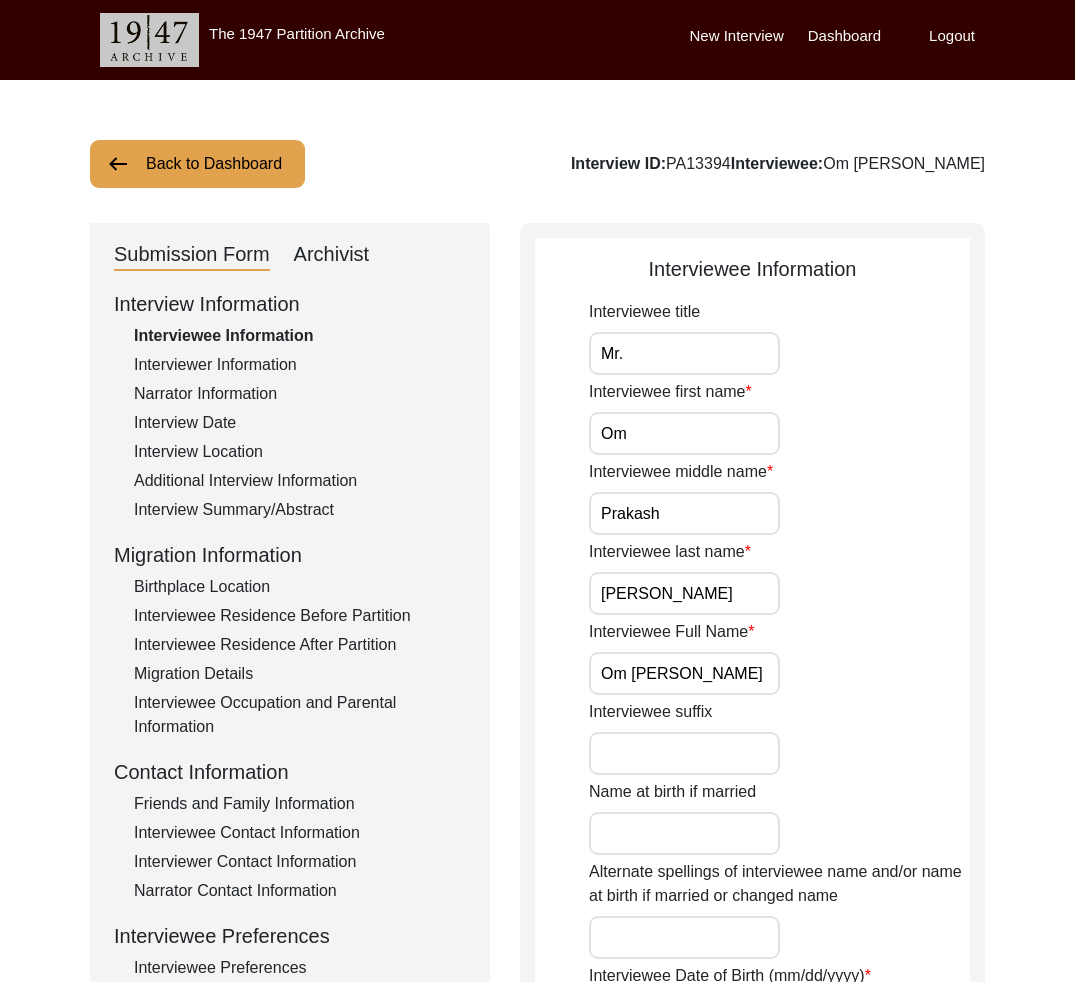 scroll, scrollTop: 506, scrollLeft: 0, axis: vertical 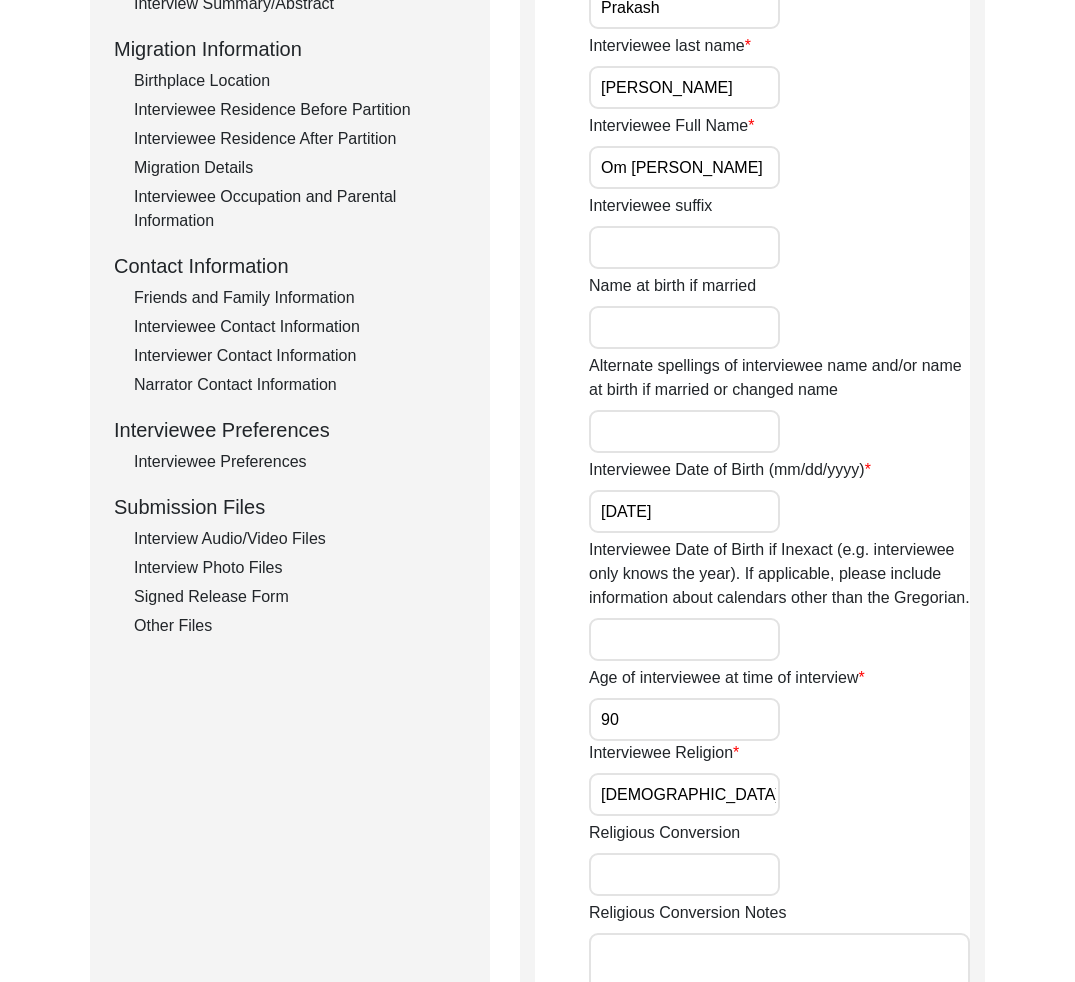 click on "Interview Audio/Video Files" 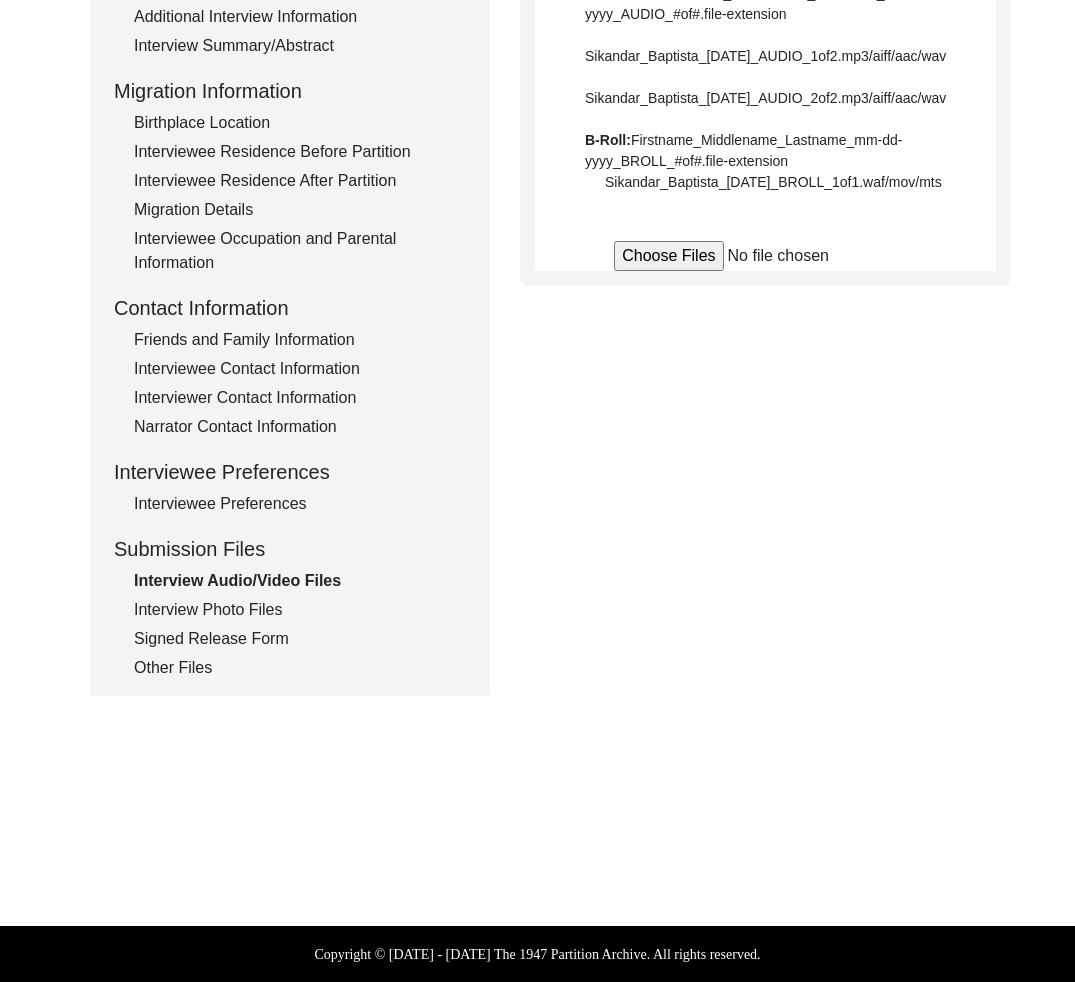 scroll, scrollTop: 506, scrollLeft: 0, axis: vertical 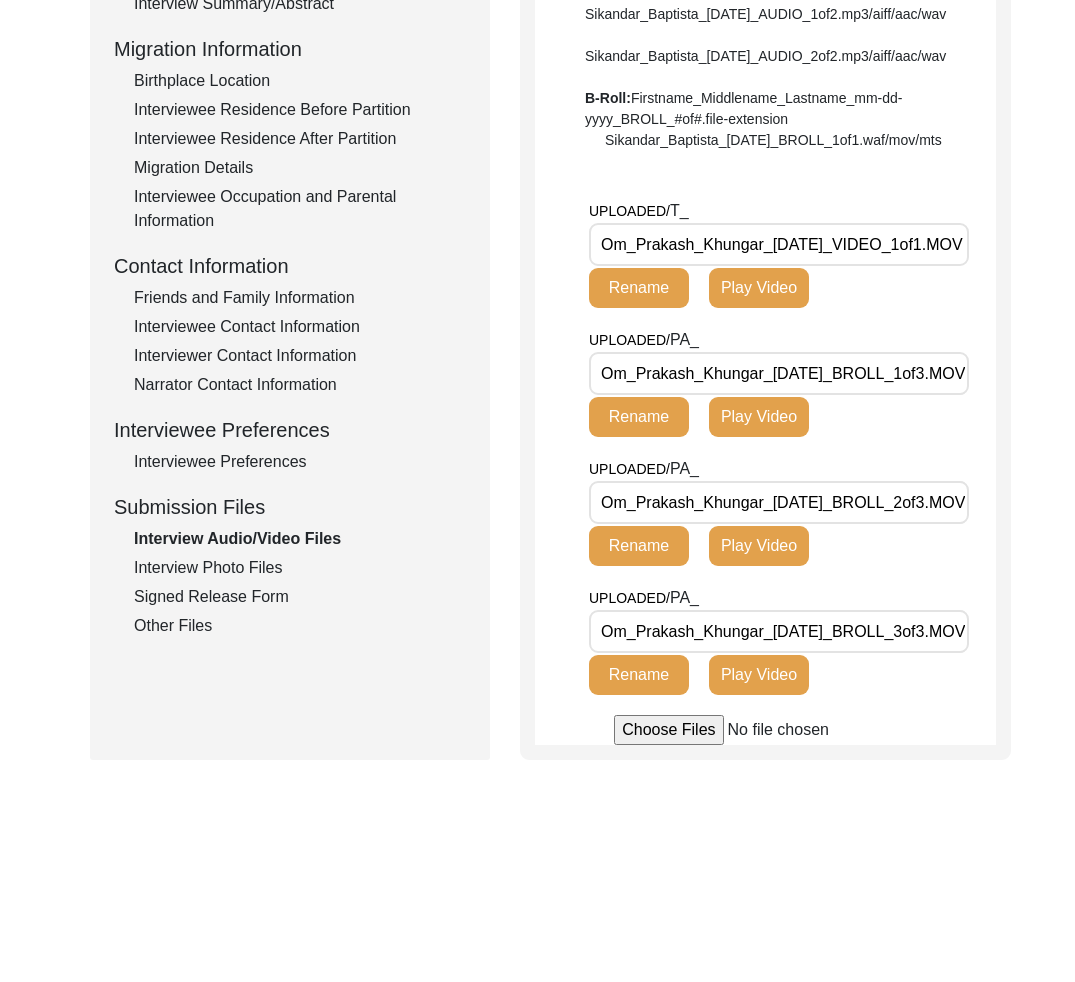 click on "Interview Photo Files" 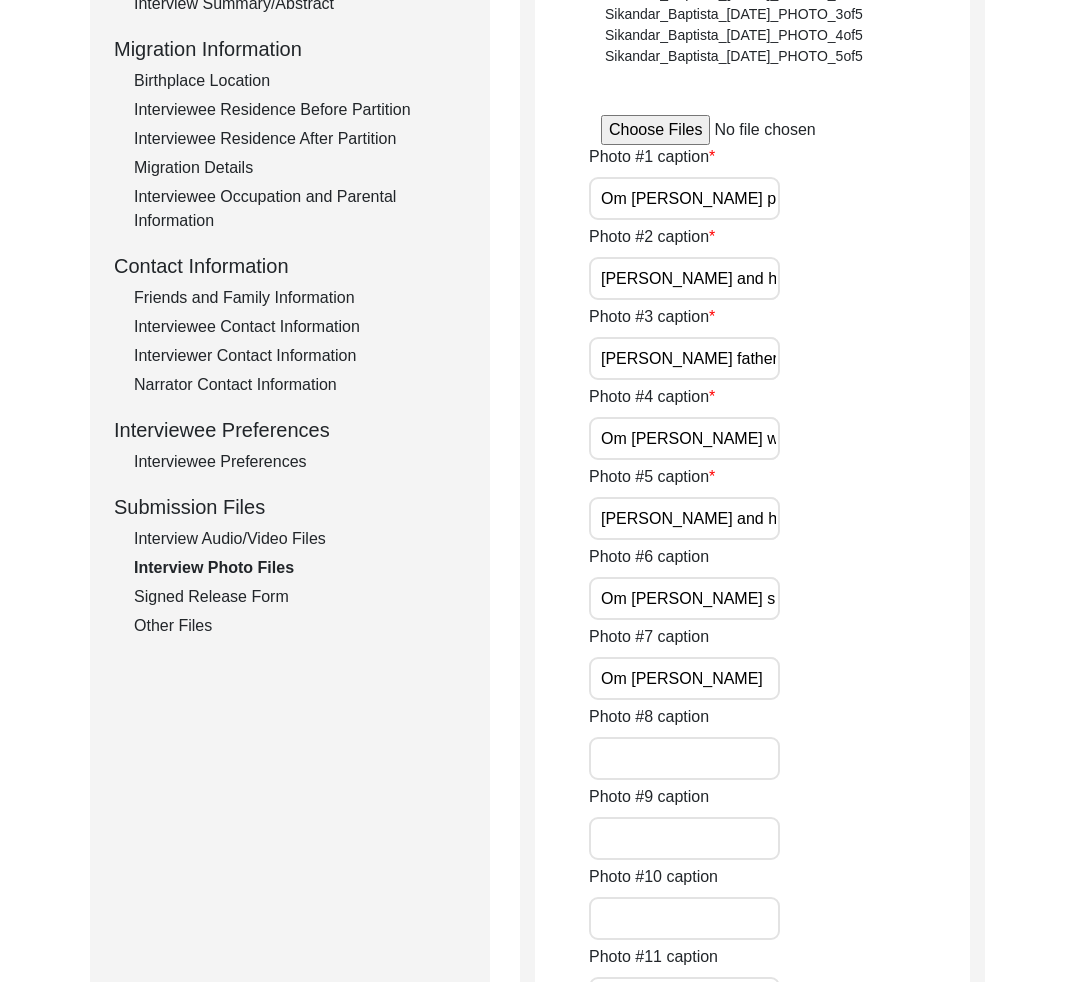 click on "Signed Release Form" 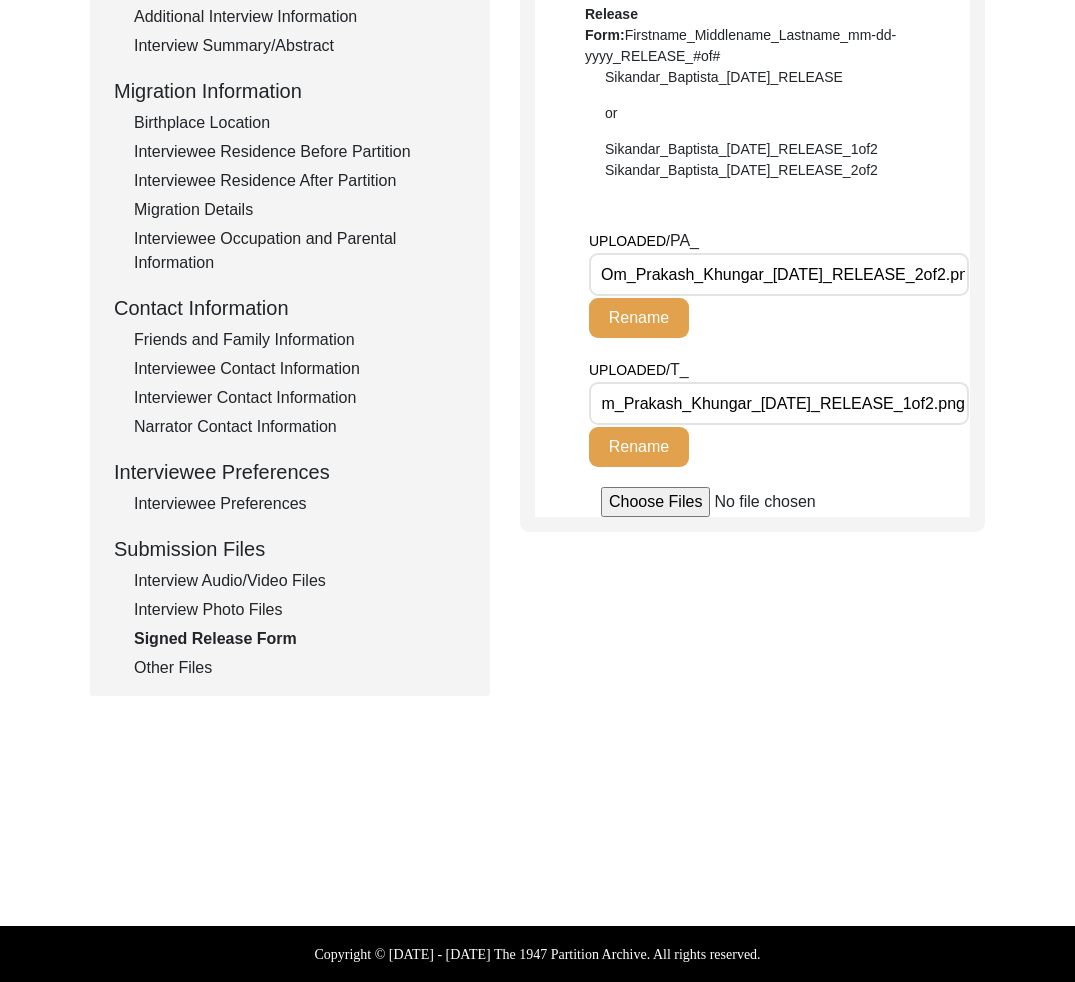 scroll, scrollTop: 0, scrollLeft: 0, axis: both 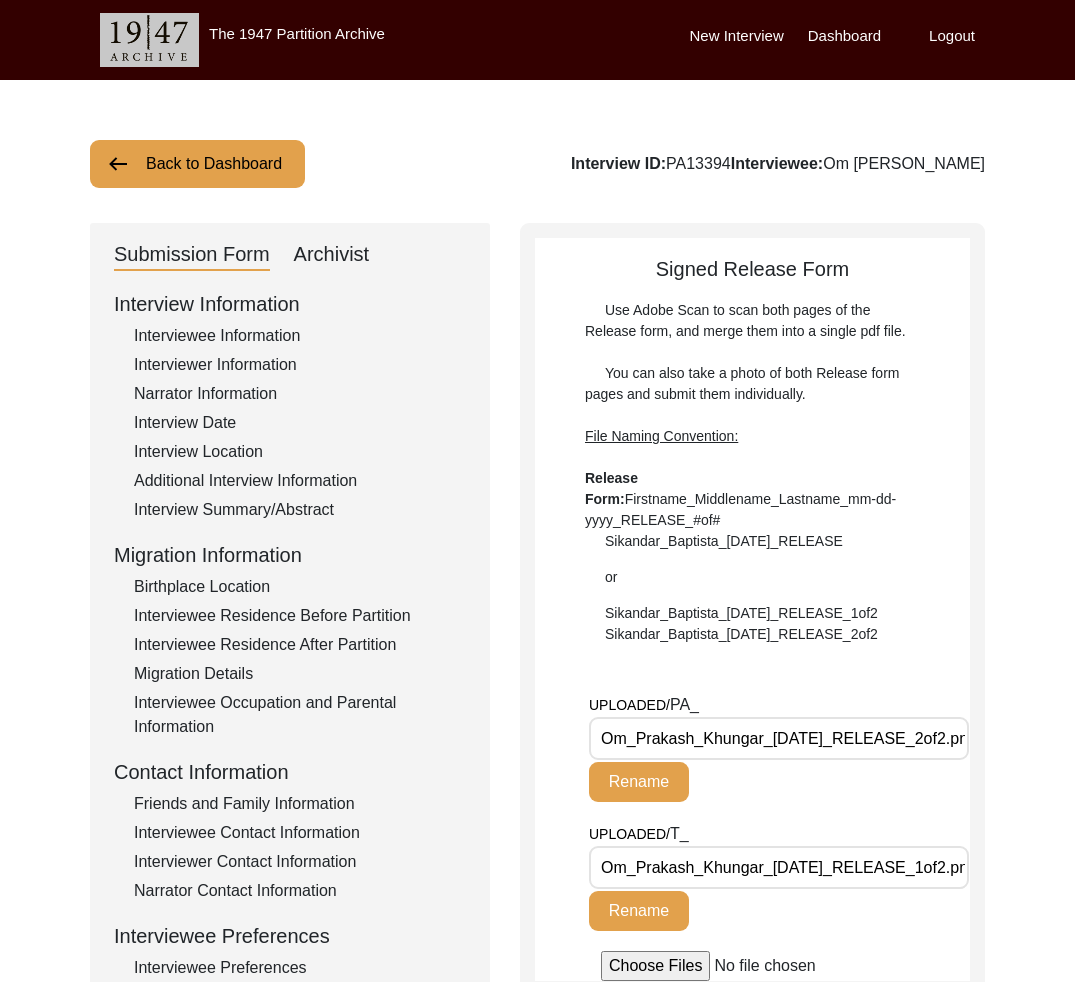 click on "Archivist" 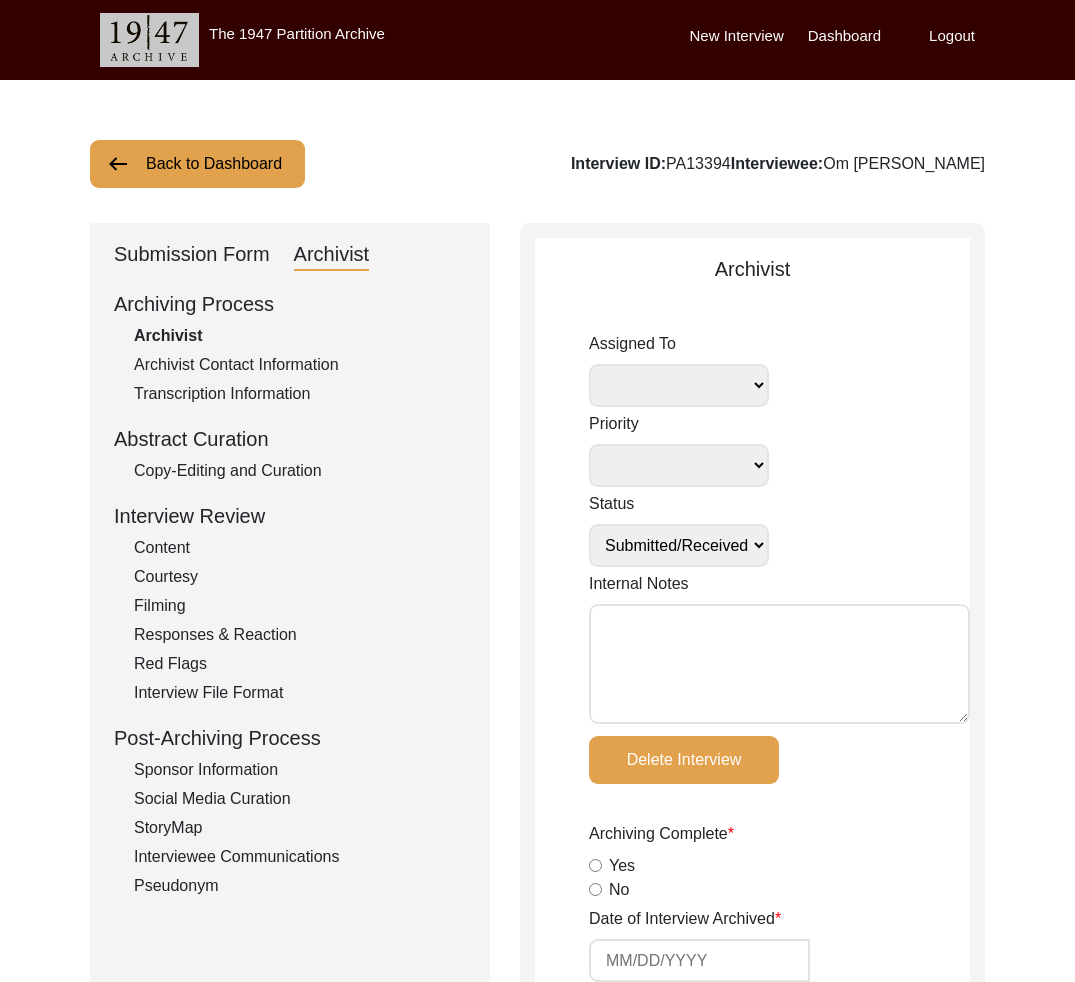 click on "Internal Notes" at bounding box center (779, 664) 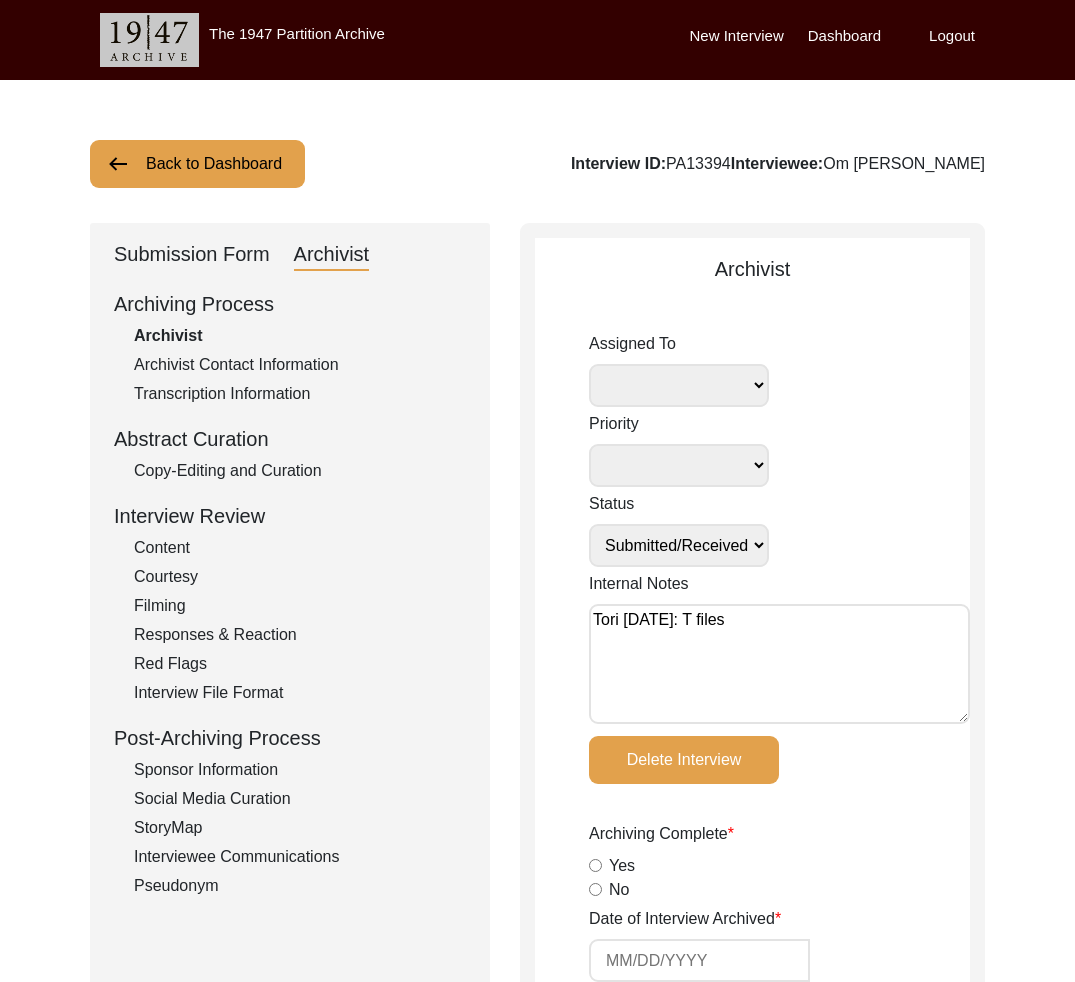 type on "Tori 7/8/2025: T files" 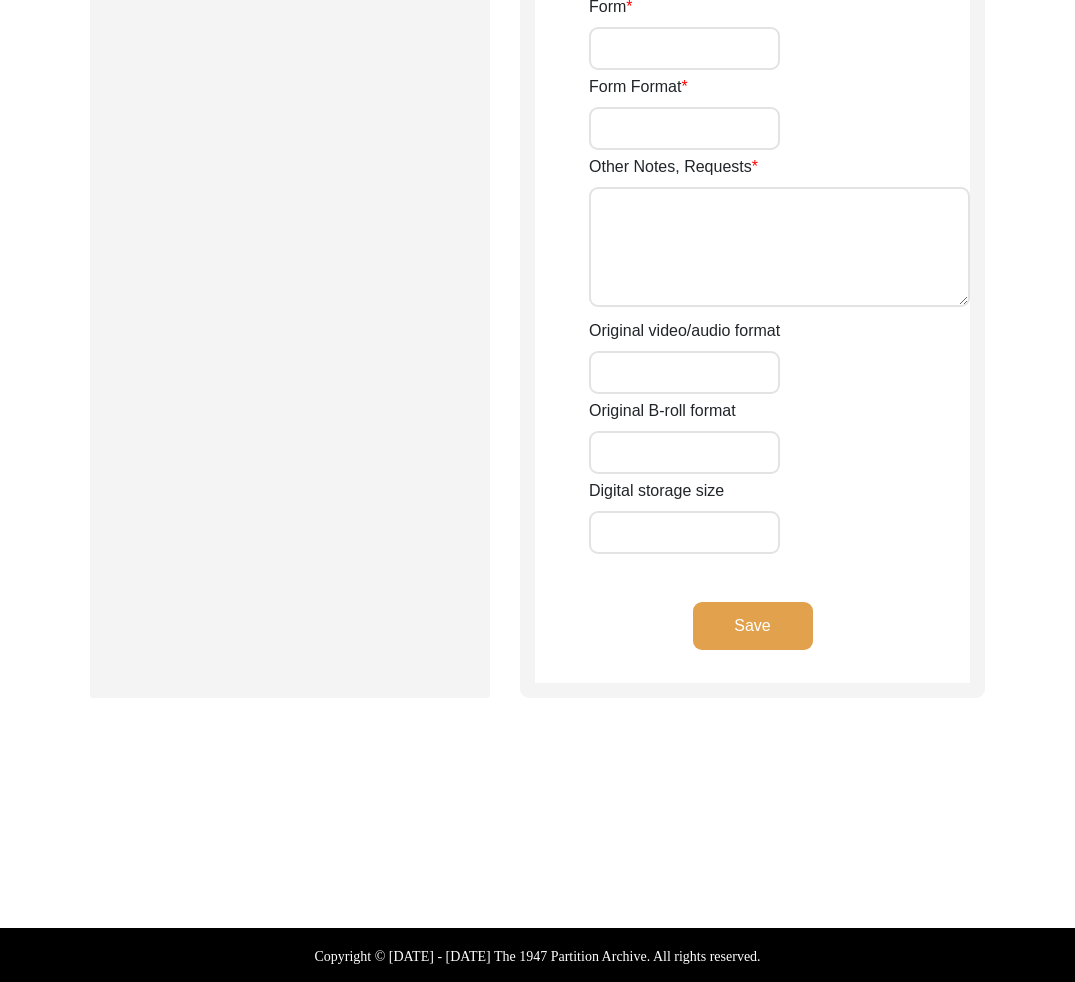 click on "Save" 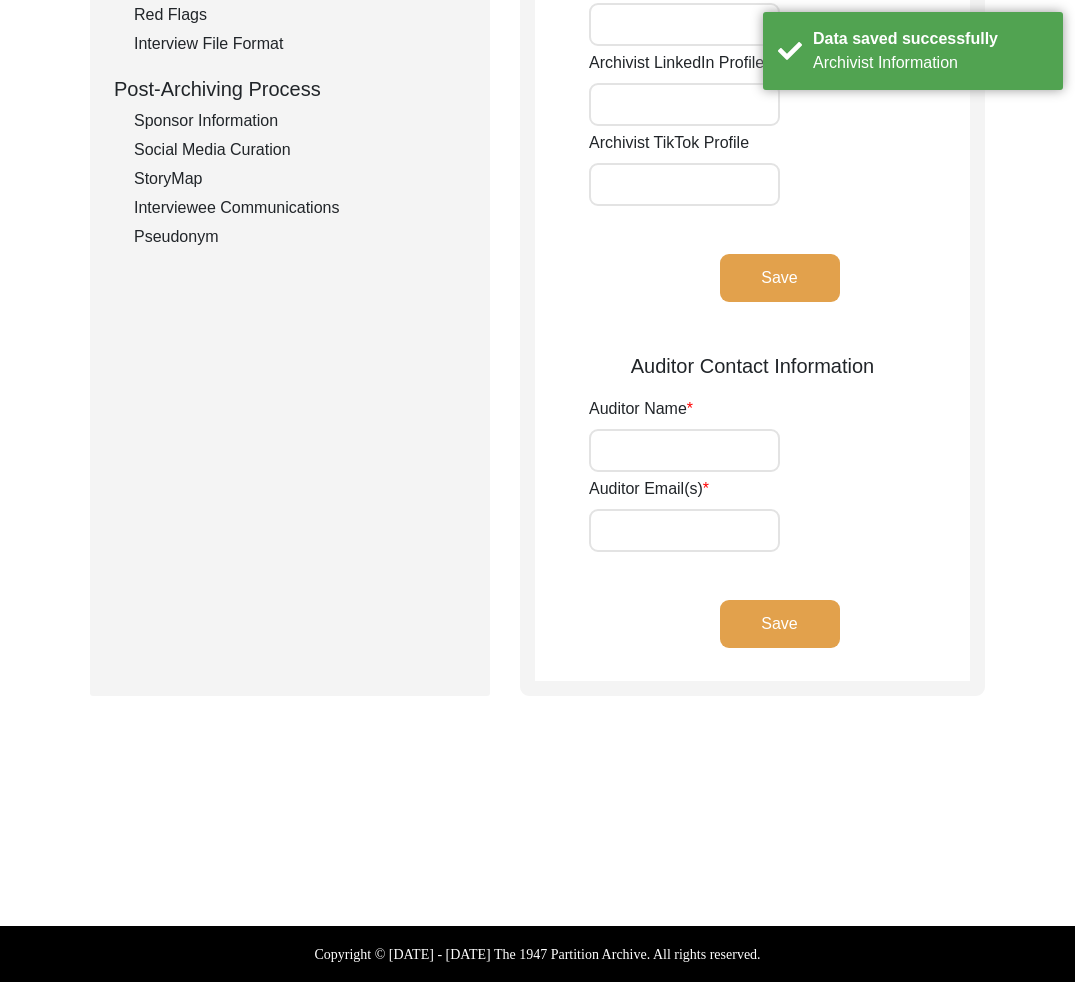scroll, scrollTop: 0, scrollLeft: 0, axis: both 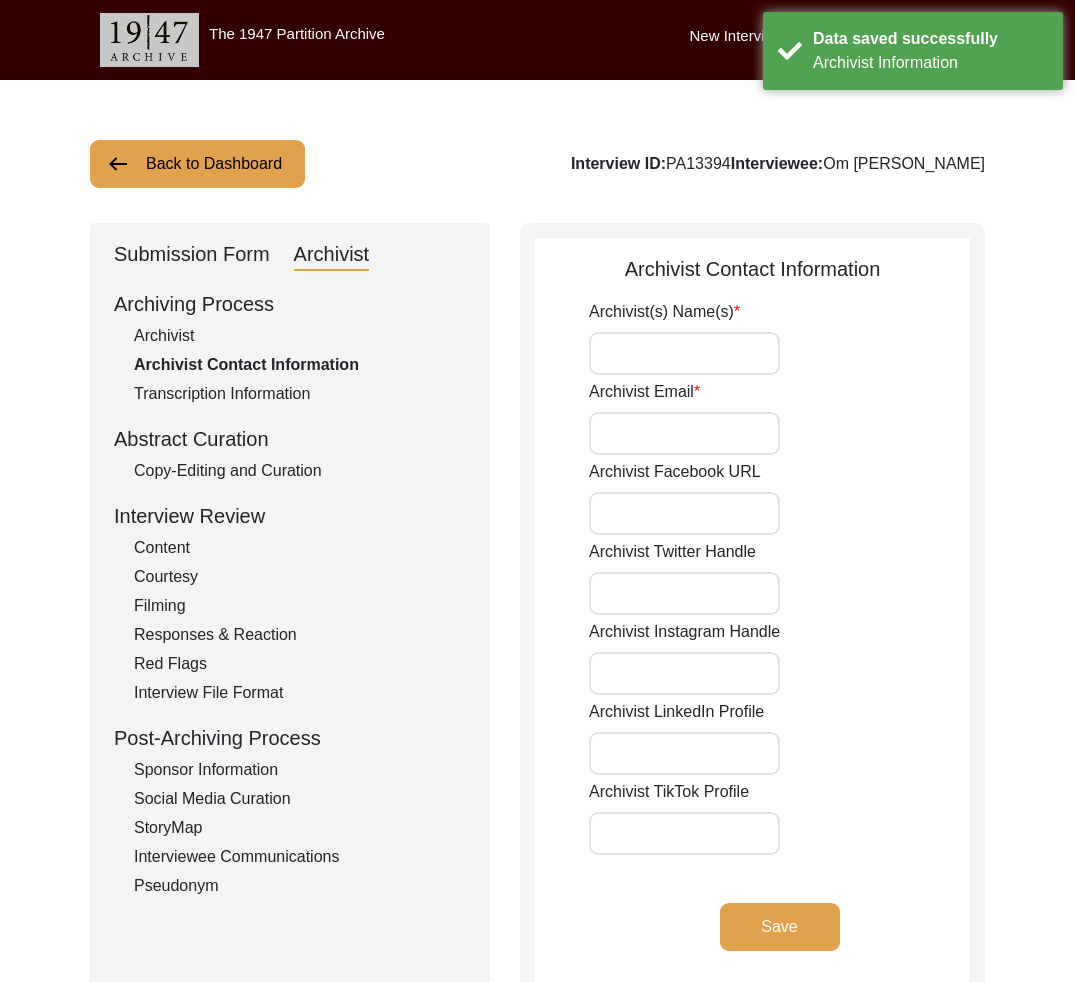 click on "Interview ID:  PA13394  Interviewee:  Om Prakash Khungar" 